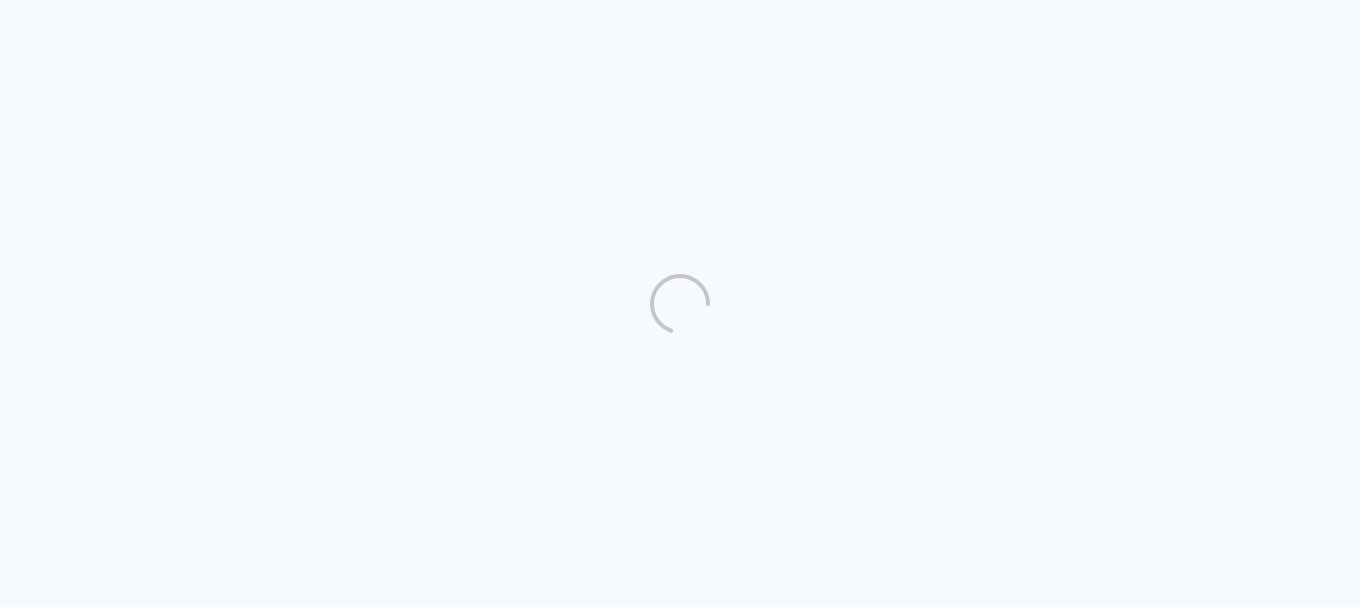 scroll, scrollTop: 0, scrollLeft: 0, axis: both 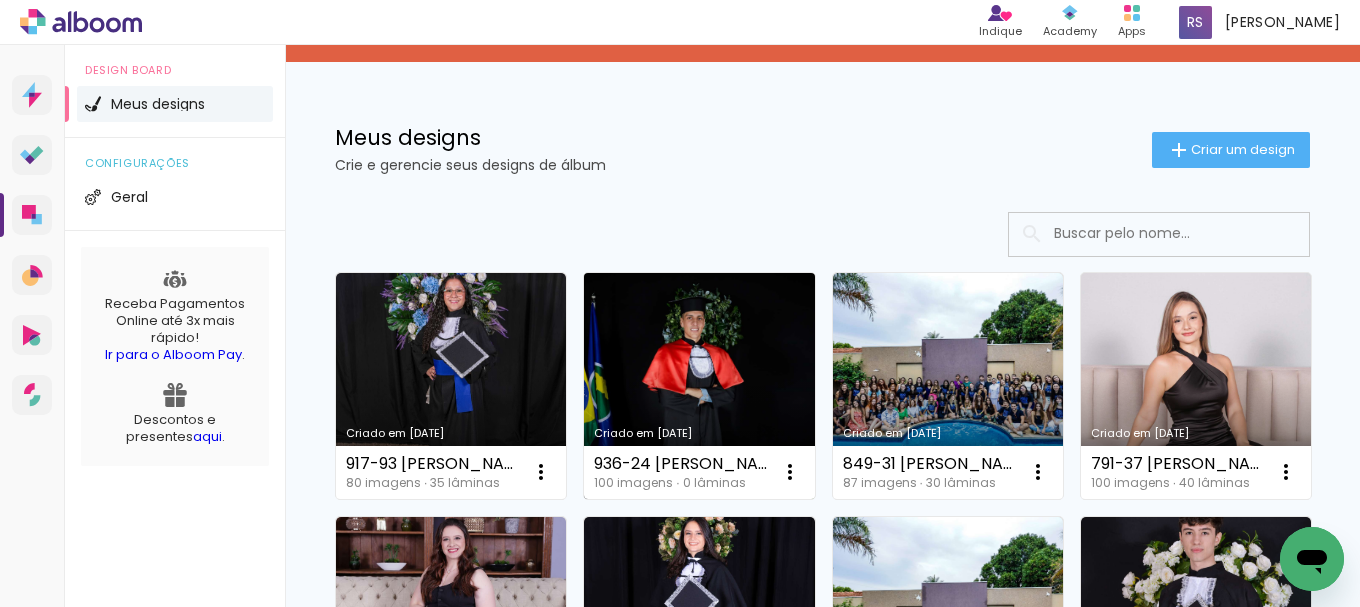 click on "Criado em [DATE]" at bounding box center (699, 386) 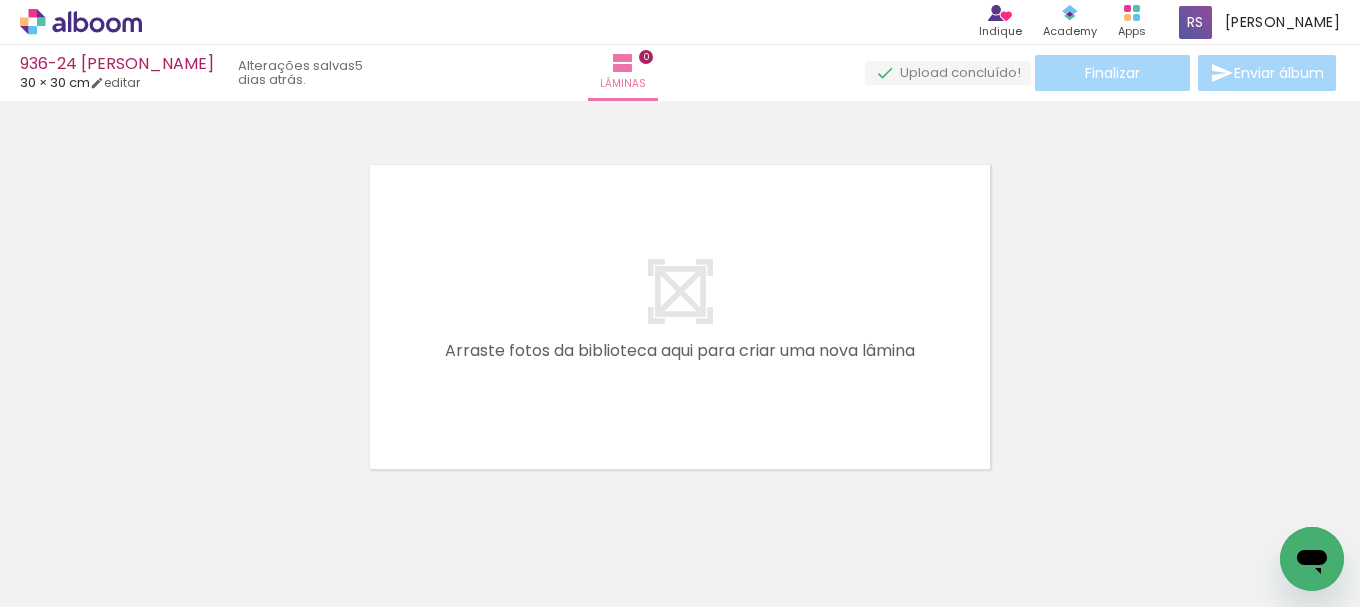 scroll, scrollTop: 0, scrollLeft: 10010, axis: horizontal 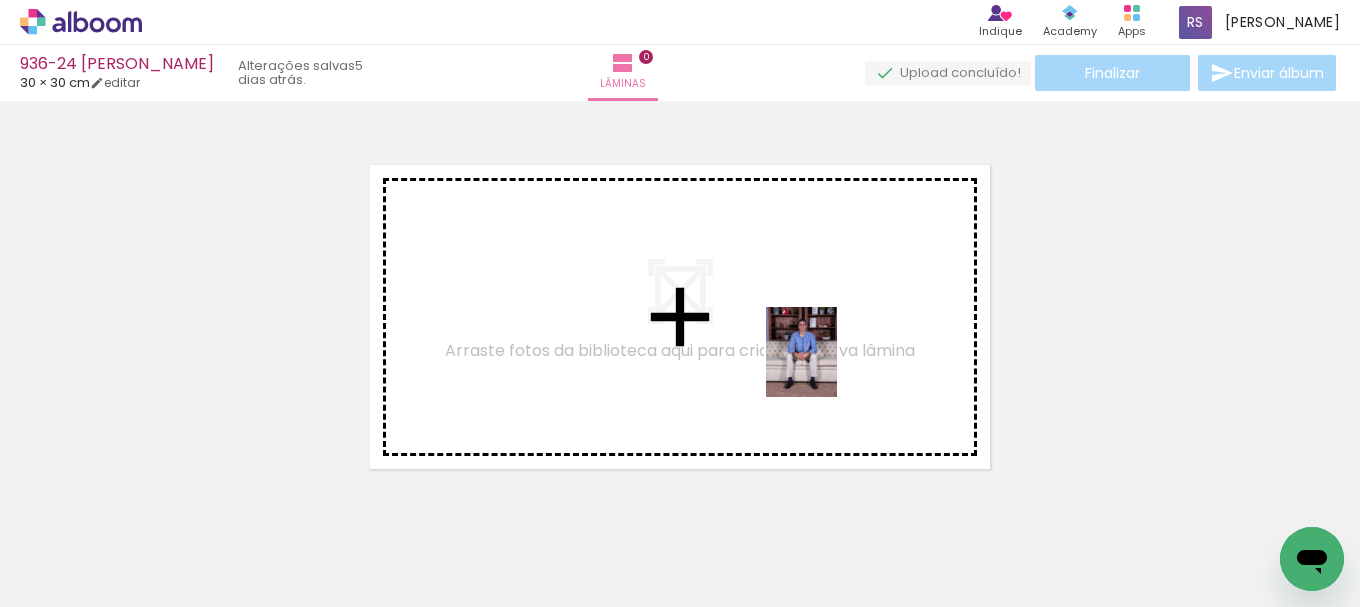 drag, startPoint x: 858, startPoint y: 532, endPoint x: 826, endPoint y: 367, distance: 168.07439 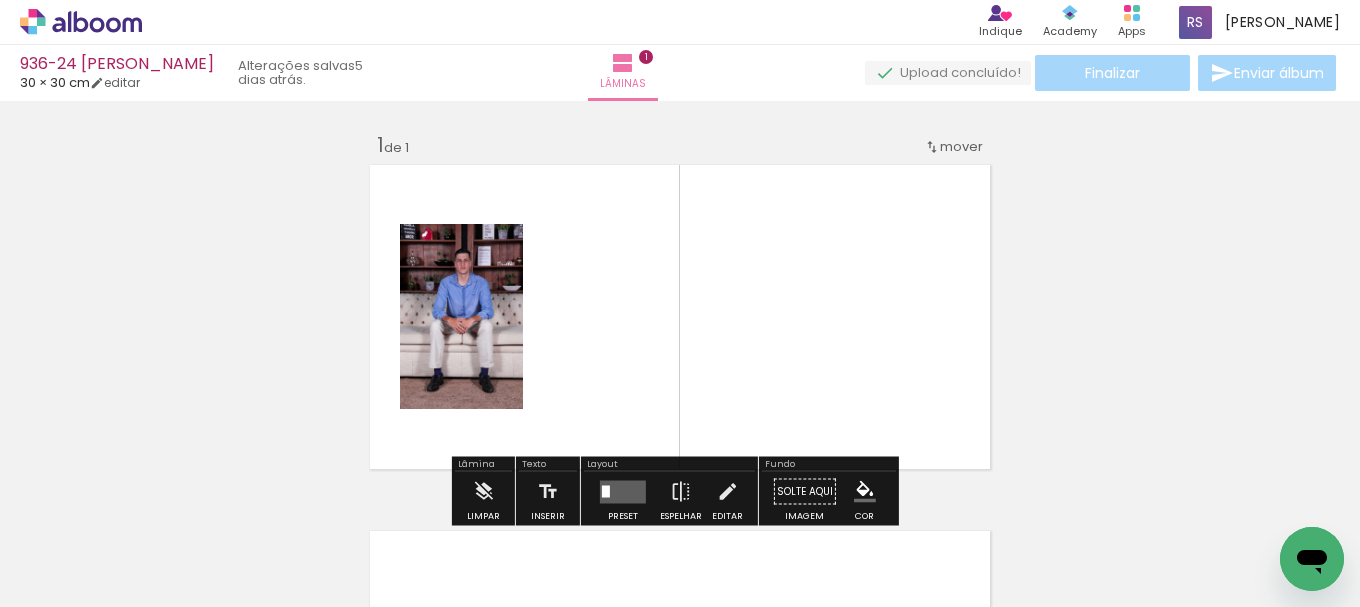 scroll, scrollTop: 26, scrollLeft: 0, axis: vertical 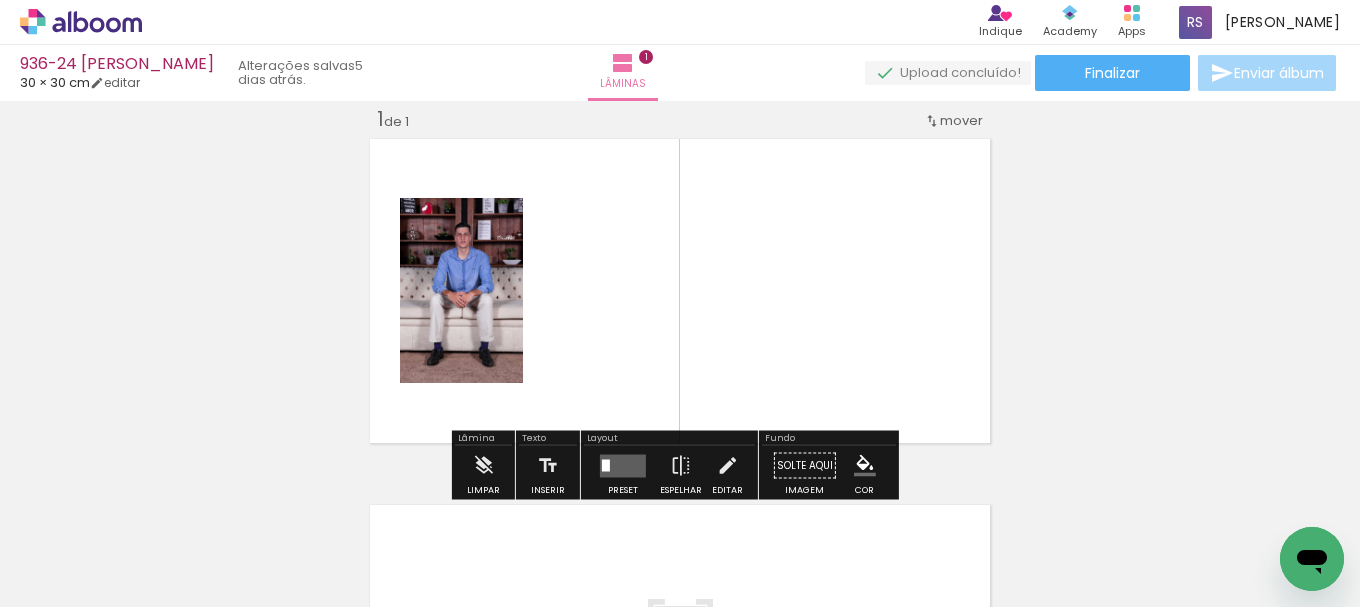 click on "Todas as fotos" at bounding box center [56, 546] 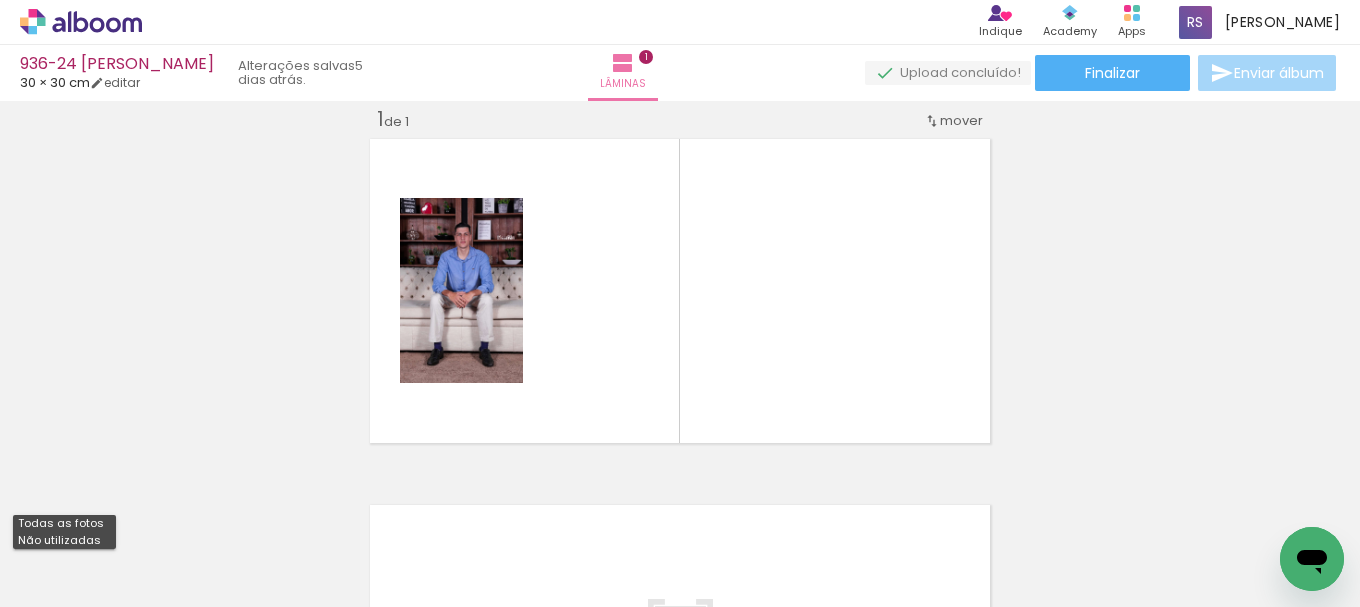 click on "Não utilizadas" at bounding box center [0, 0] 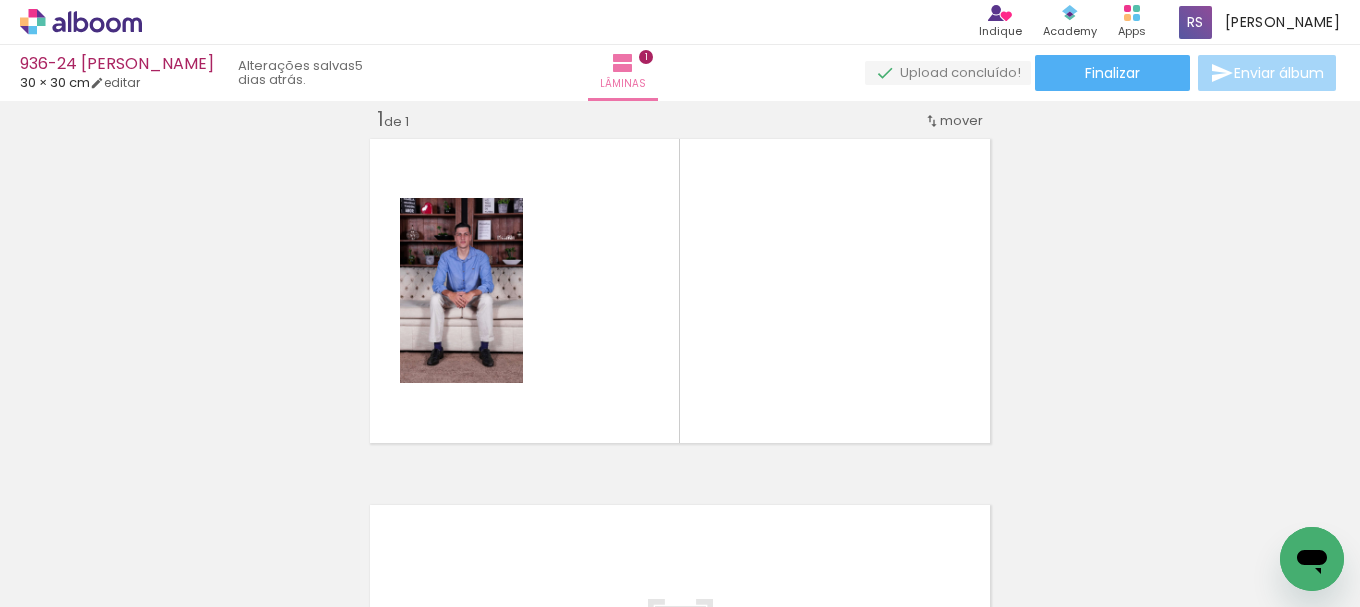 scroll, scrollTop: 0, scrollLeft: 5895, axis: horizontal 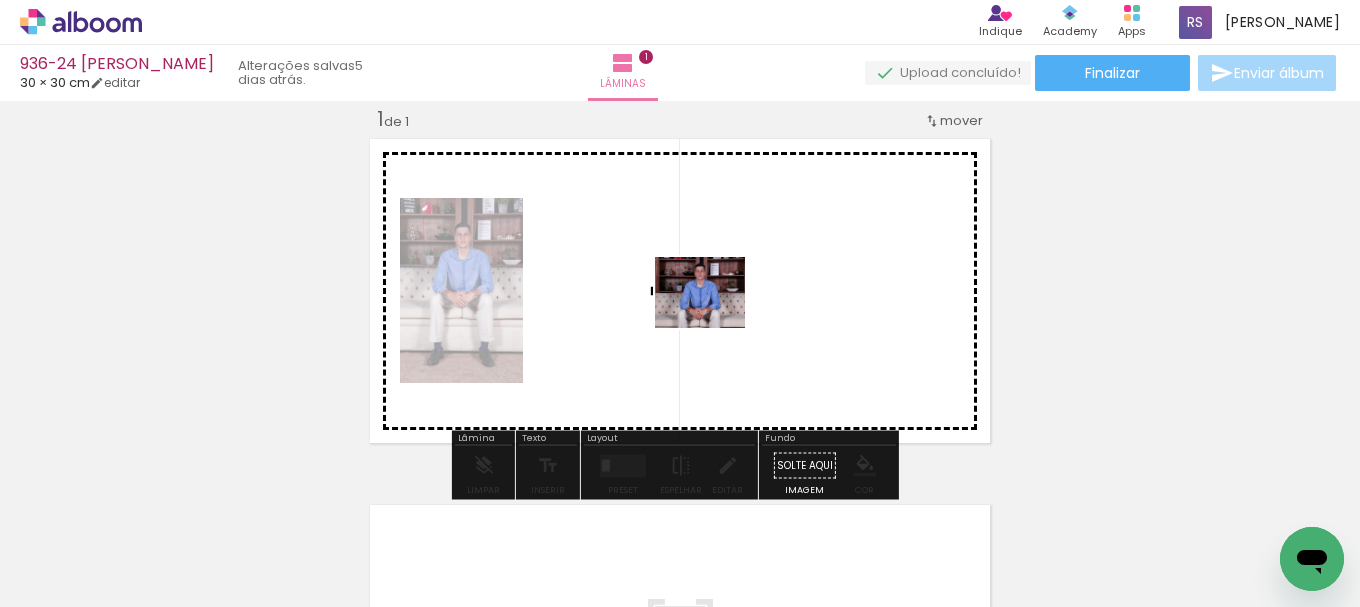 drag, startPoint x: 459, startPoint y: 551, endPoint x: 715, endPoint y: 317, distance: 346.83136 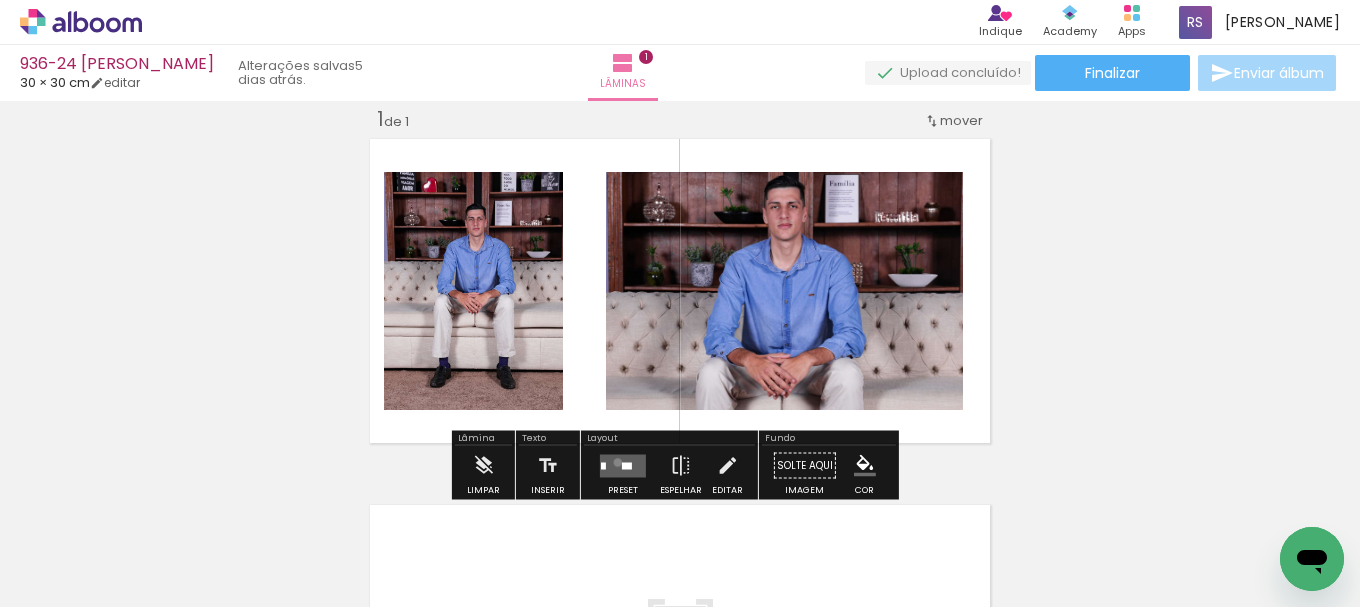 click at bounding box center [623, 465] 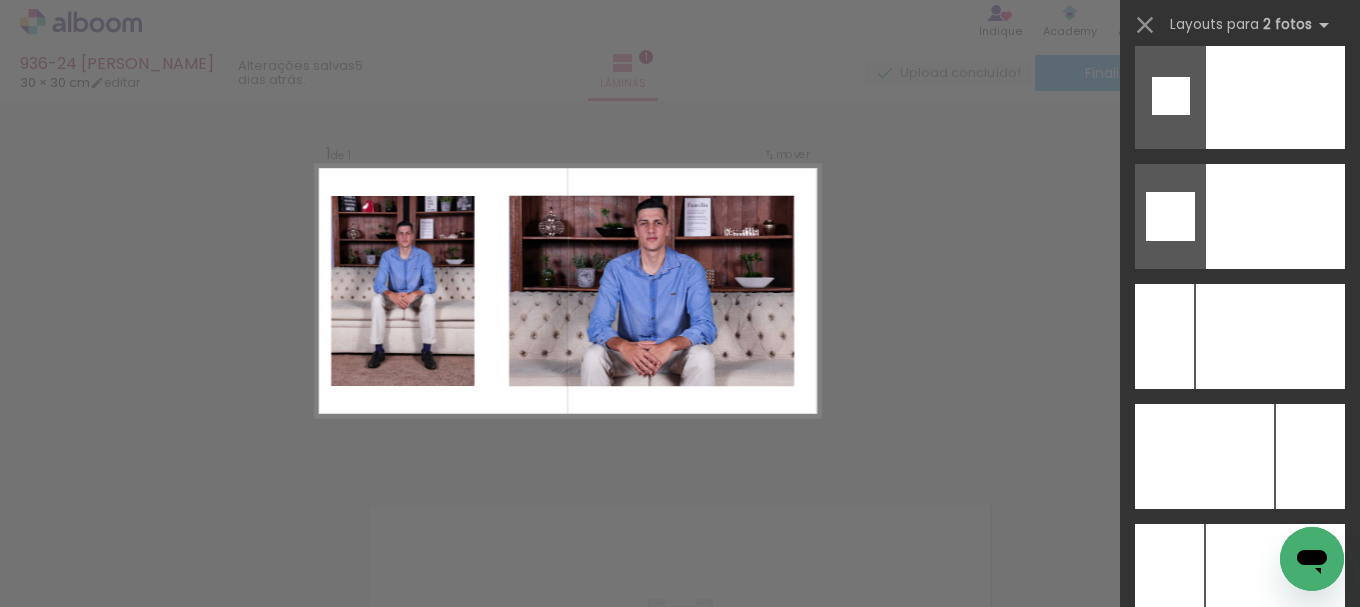 scroll, scrollTop: 8602, scrollLeft: 0, axis: vertical 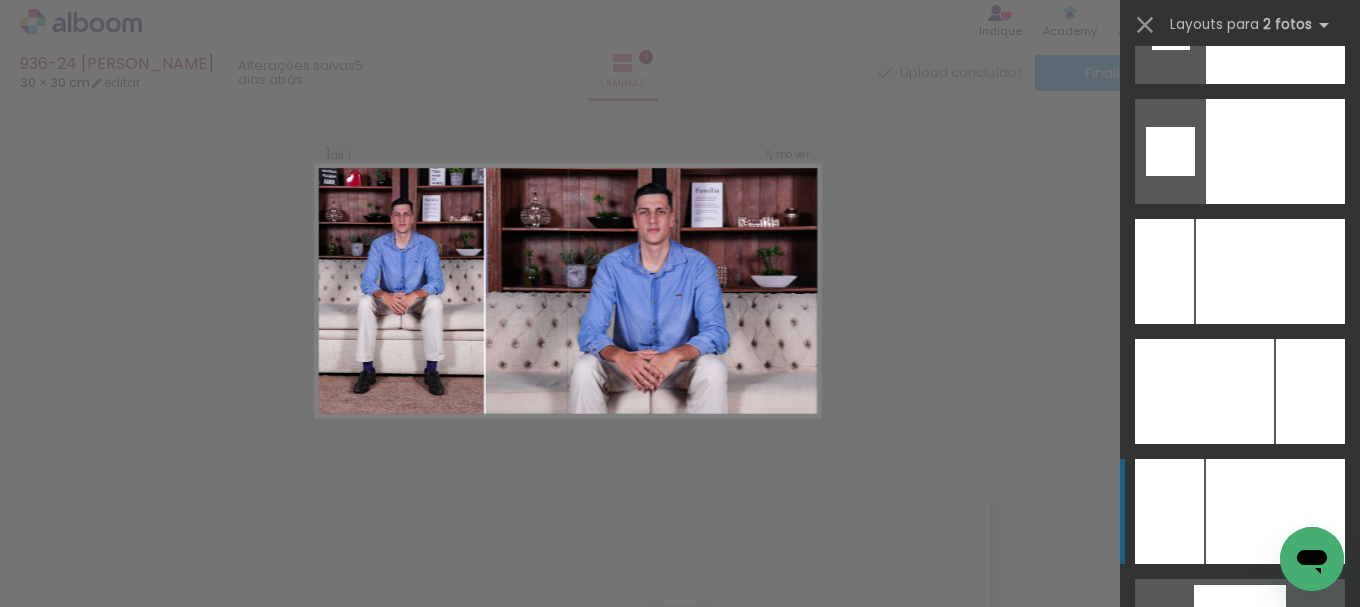 click at bounding box center (1270, 271) 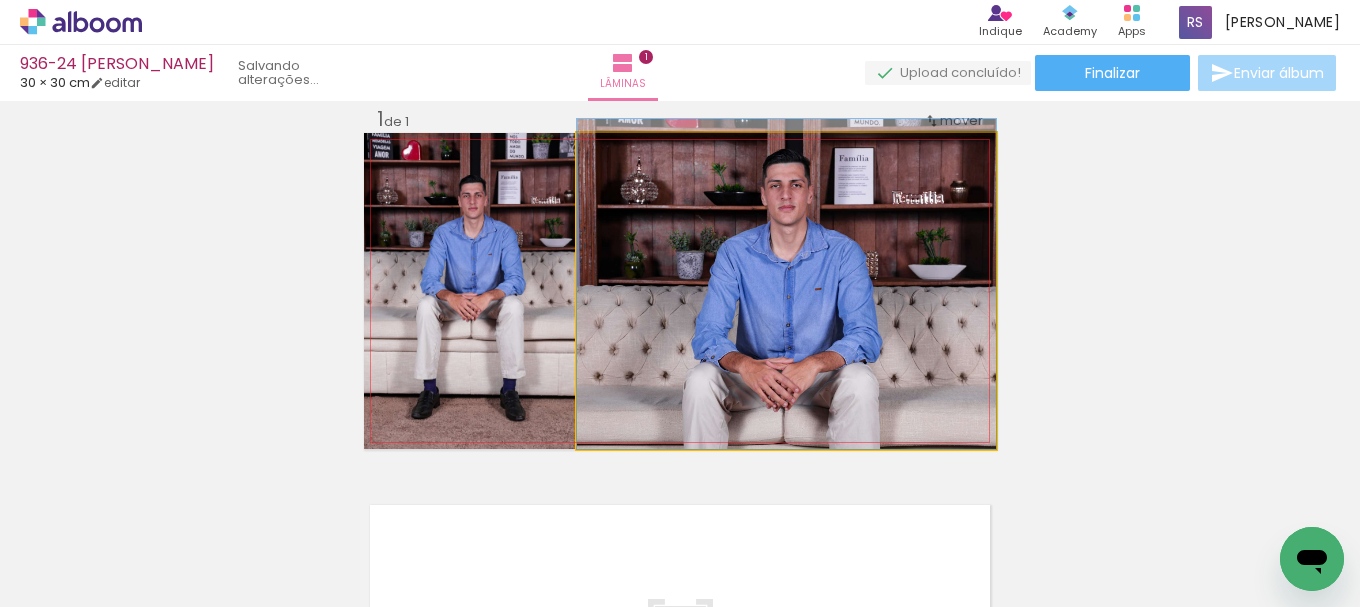 drag, startPoint x: 875, startPoint y: 327, endPoint x: 884, endPoint y: 304, distance: 24.698177 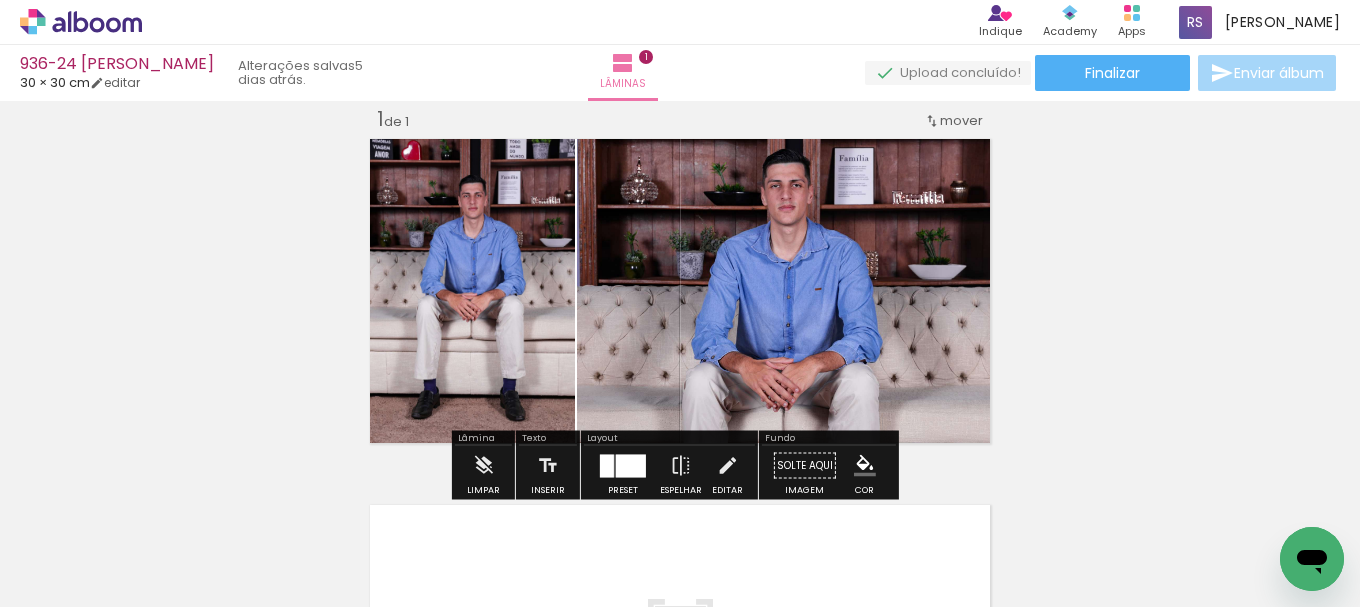 click at bounding box center (865, 466) 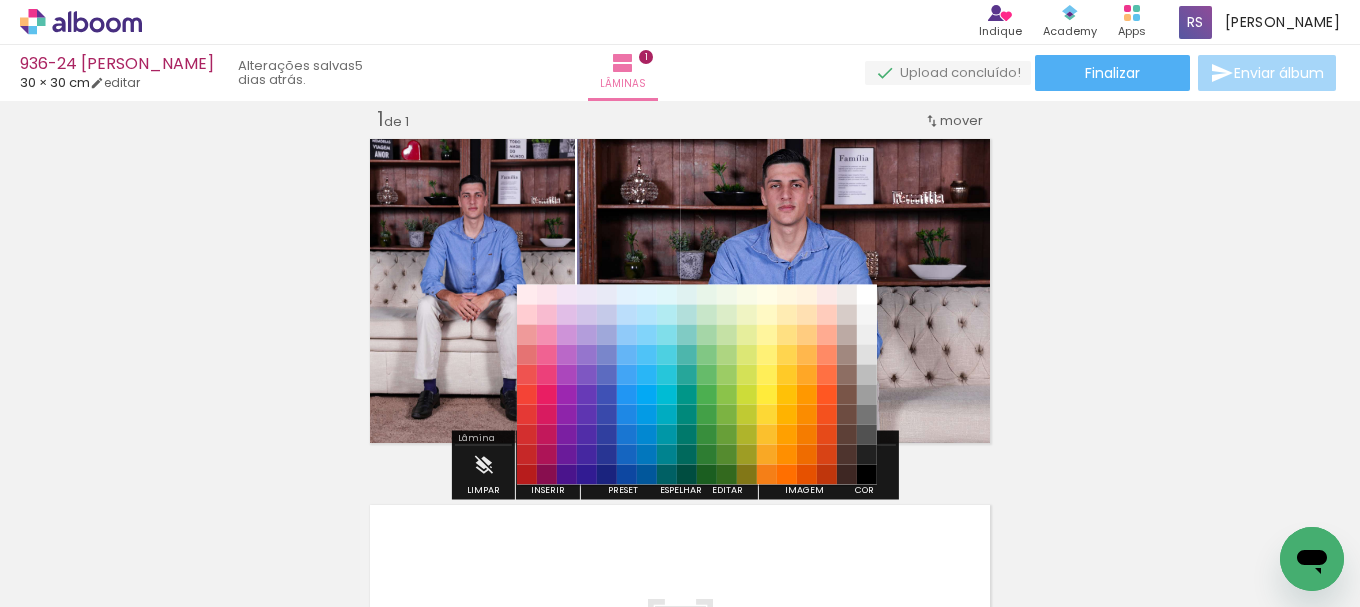 click on "#212121" at bounding box center (867, 455) 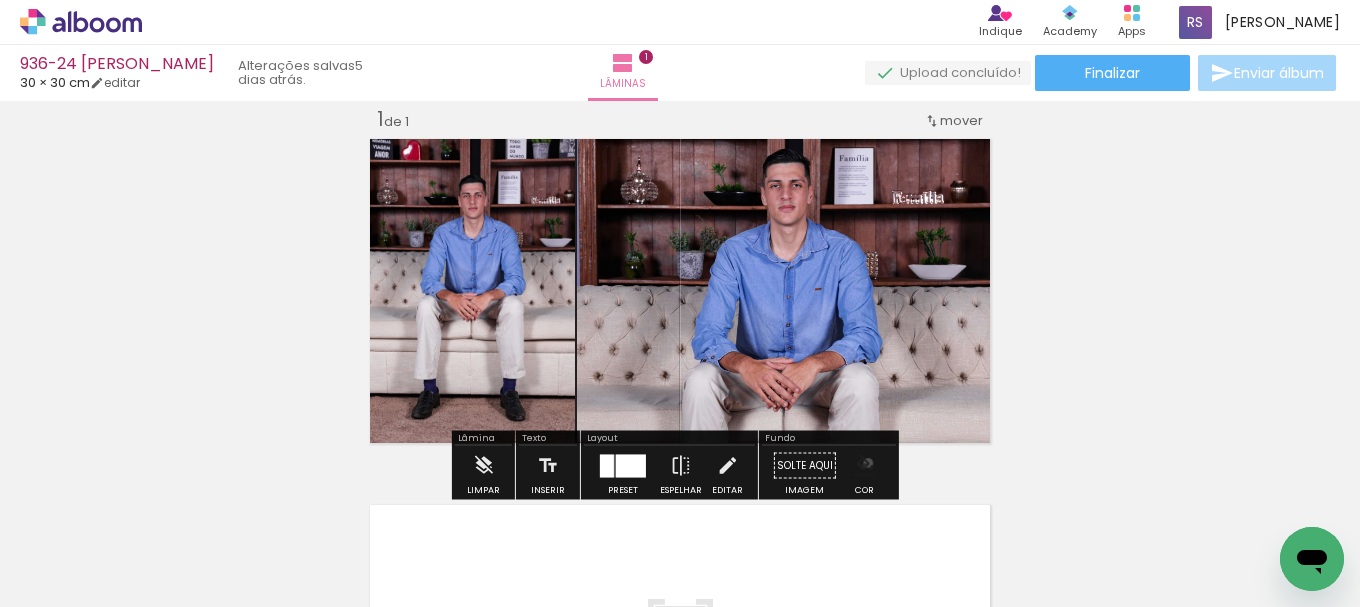 click at bounding box center [865, 466] 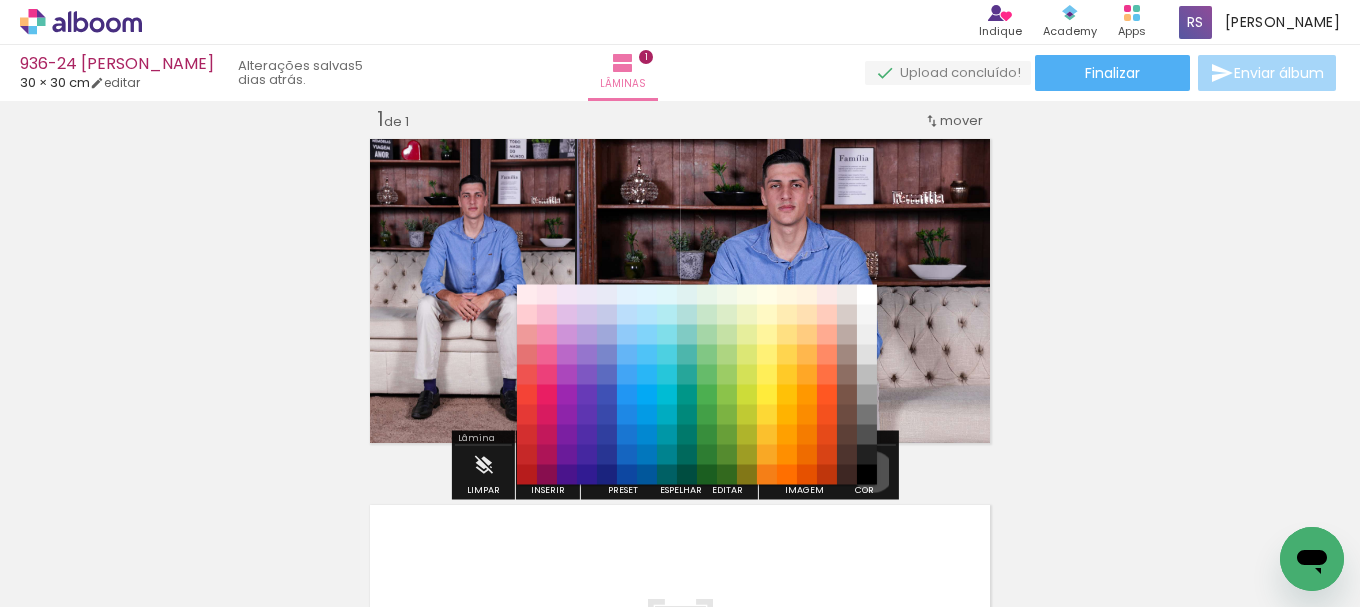 click on "#000000" at bounding box center [867, 475] 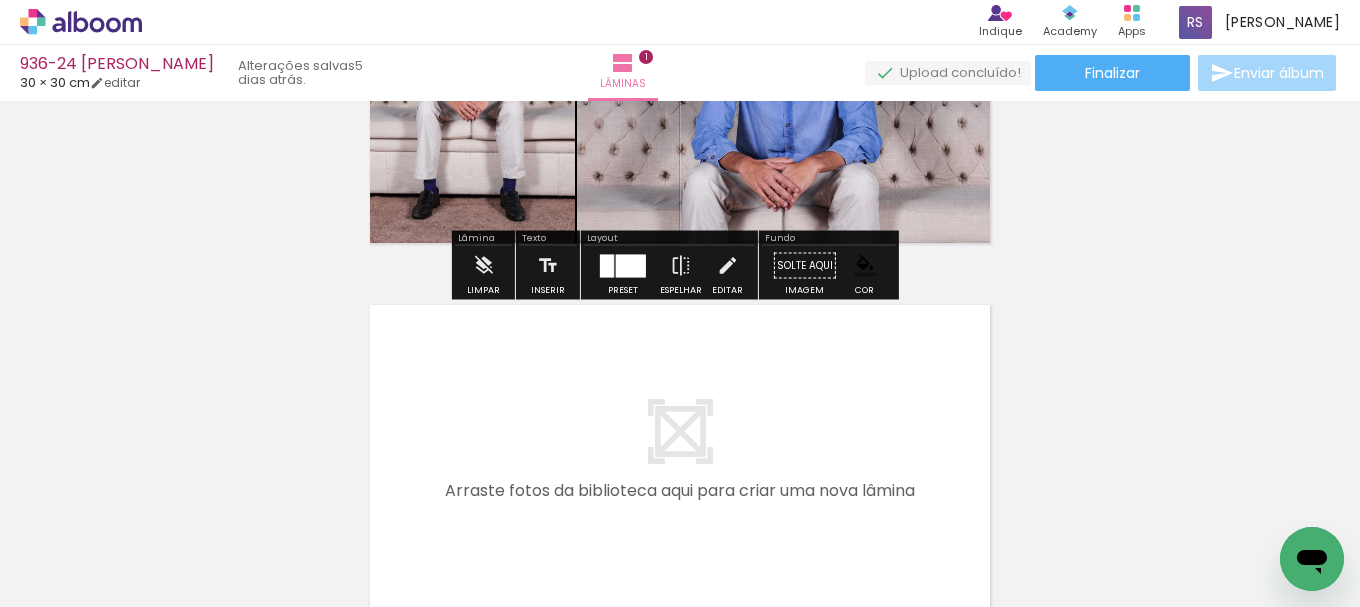 scroll, scrollTop: 326, scrollLeft: 0, axis: vertical 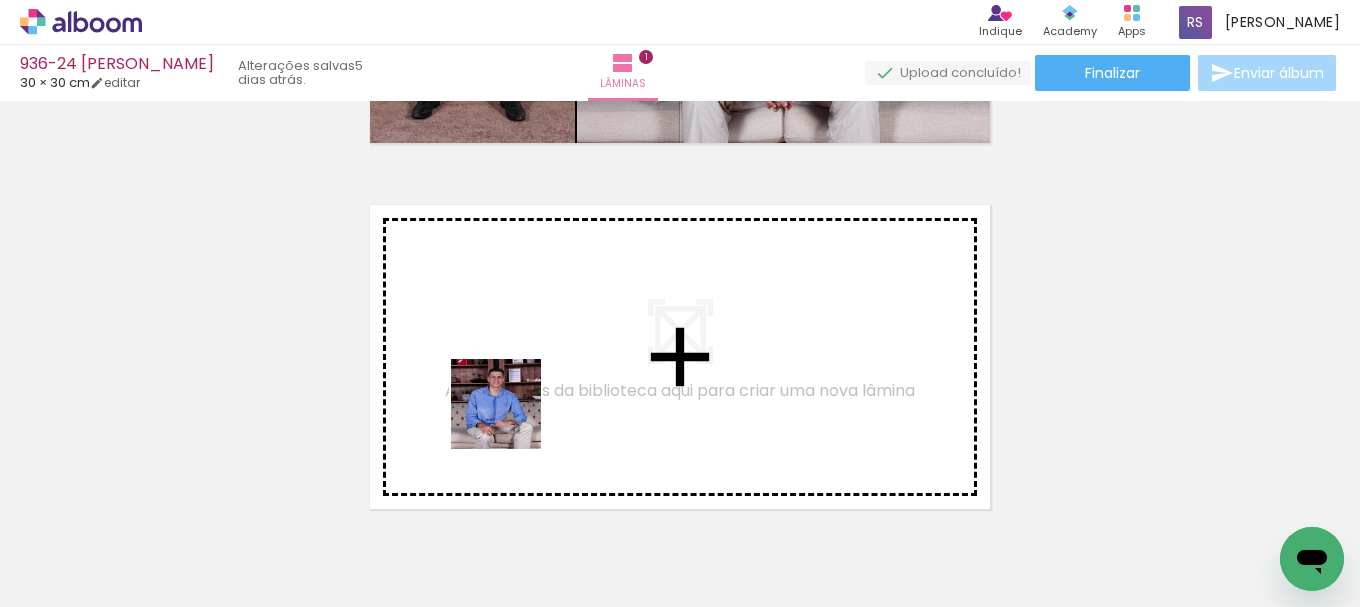 drag, startPoint x: 461, startPoint y: 525, endPoint x: 637, endPoint y: 492, distance: 179.06703 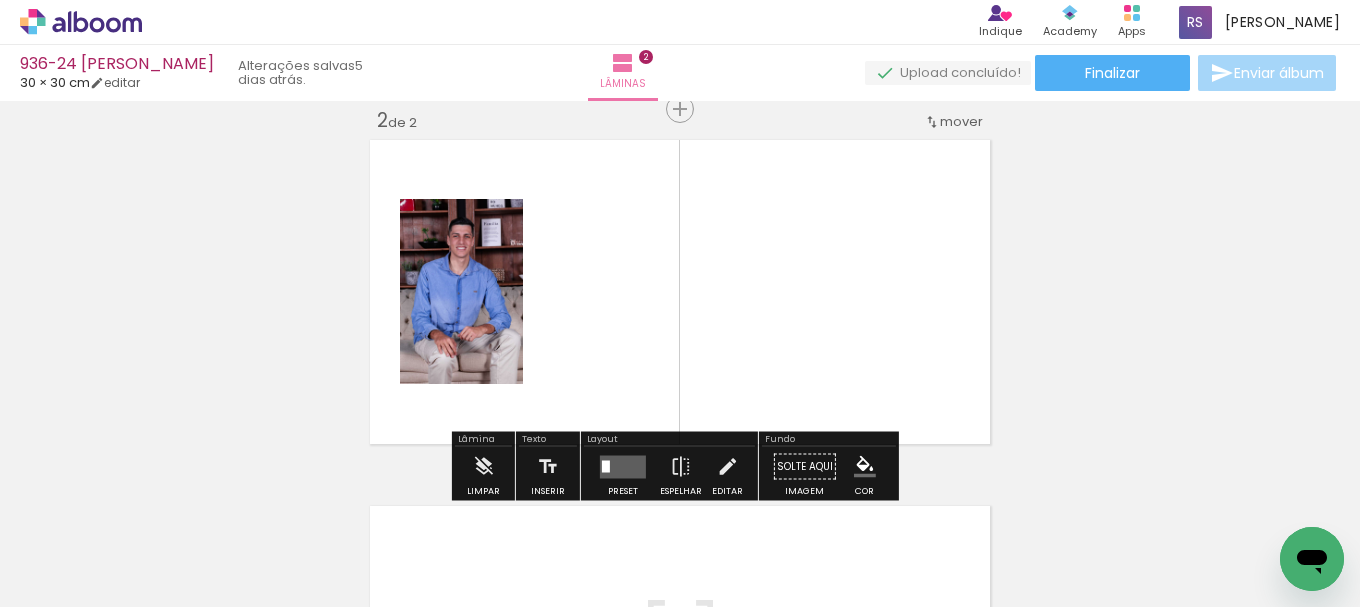 scroll, scrollTop: 392, scrollLeft: 0, axis: vertical 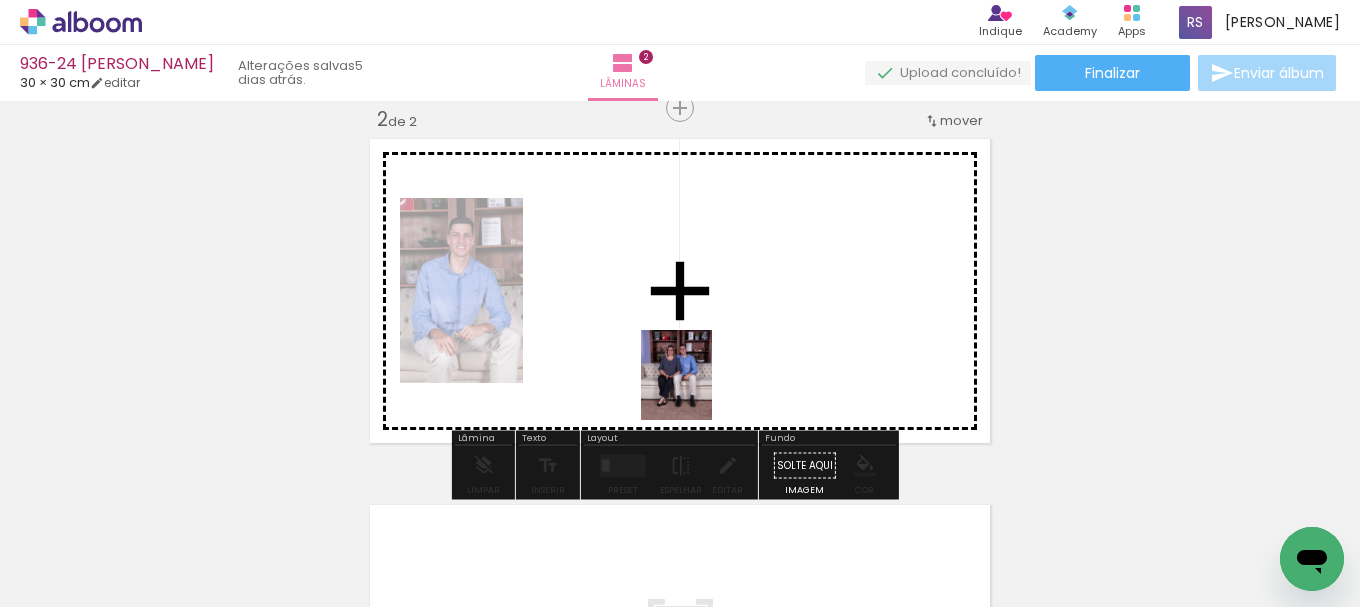 drag, startPoint x: 688, startPoint y: 547, endPoint x: 718, endPoint y: 418, distance: 132.44244 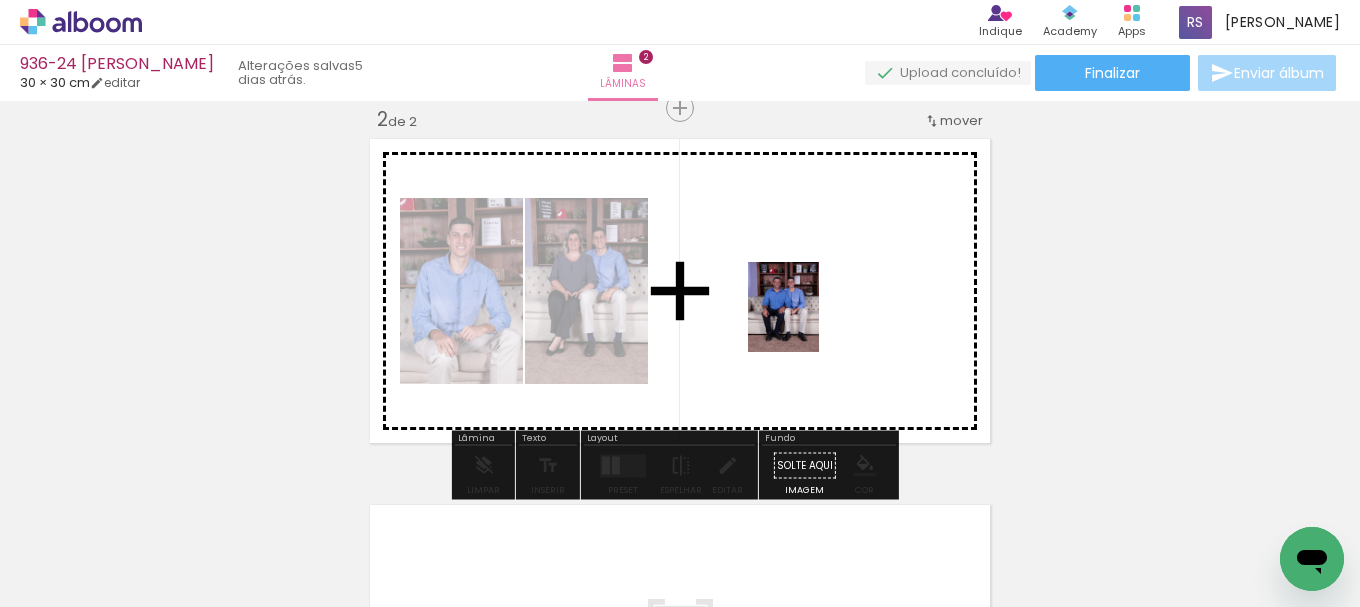 drag, startPoint x: 808, startPoint y: 542, endPoint x: 808, endPoint y: 322, distance: 220 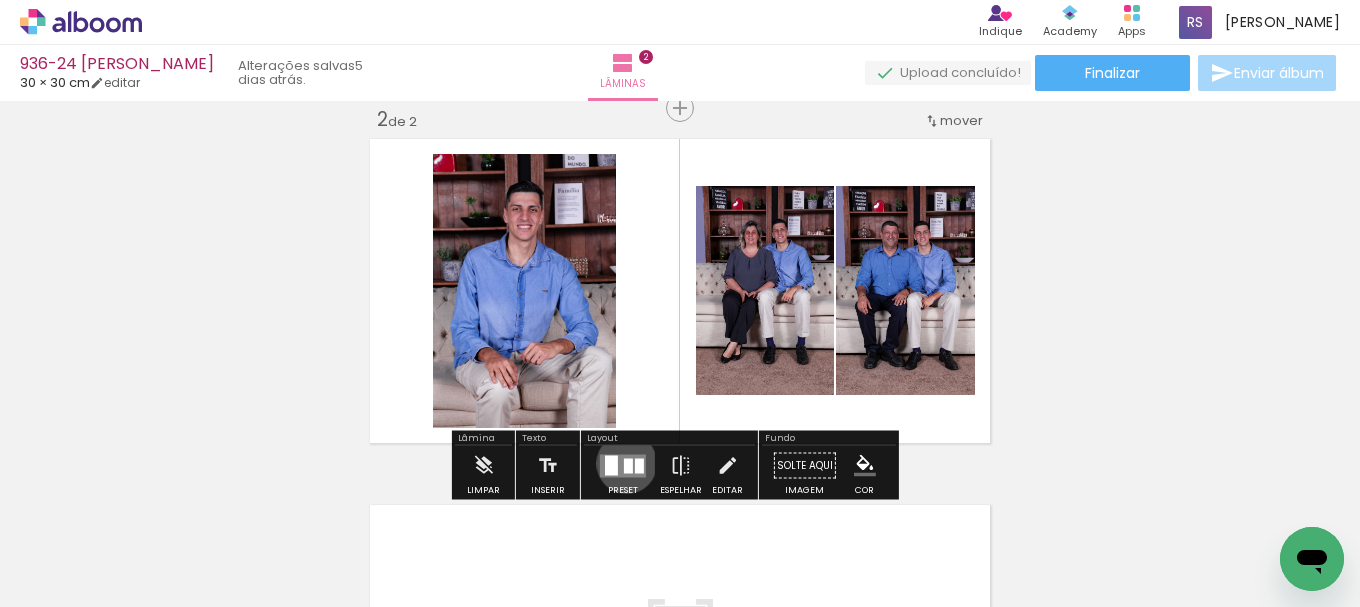 click at bounding box center (628, 465) 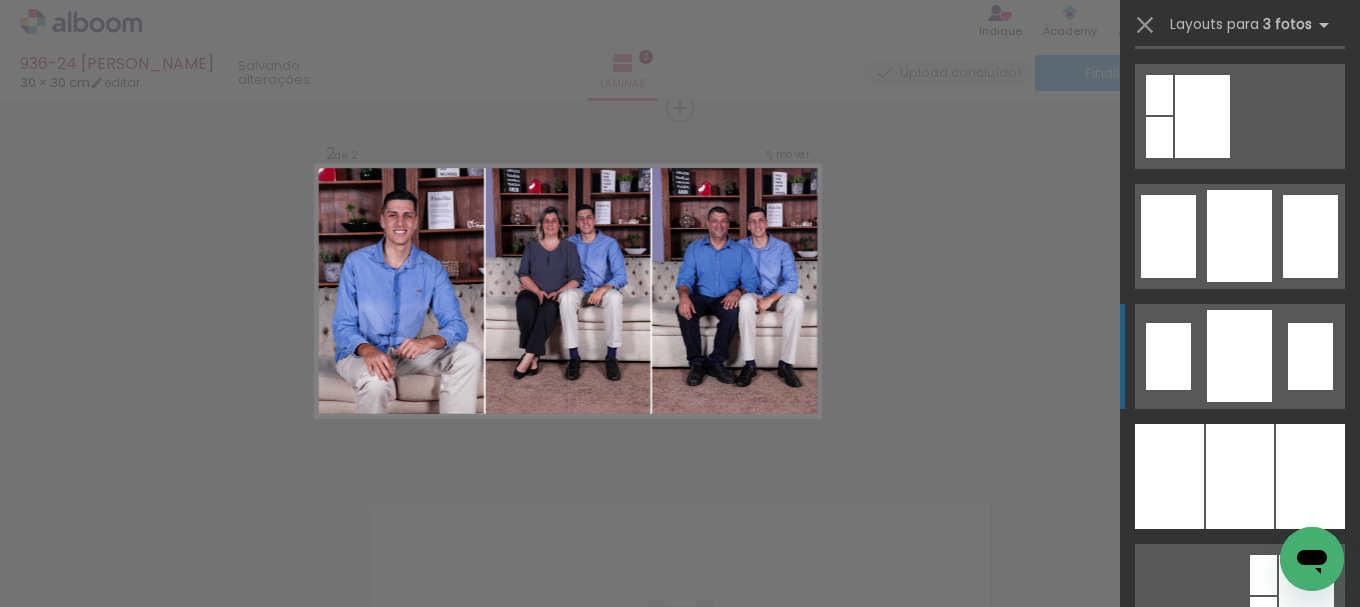 scroll, scrollTop: 1600, scrollLeft: 0, axis: vertical 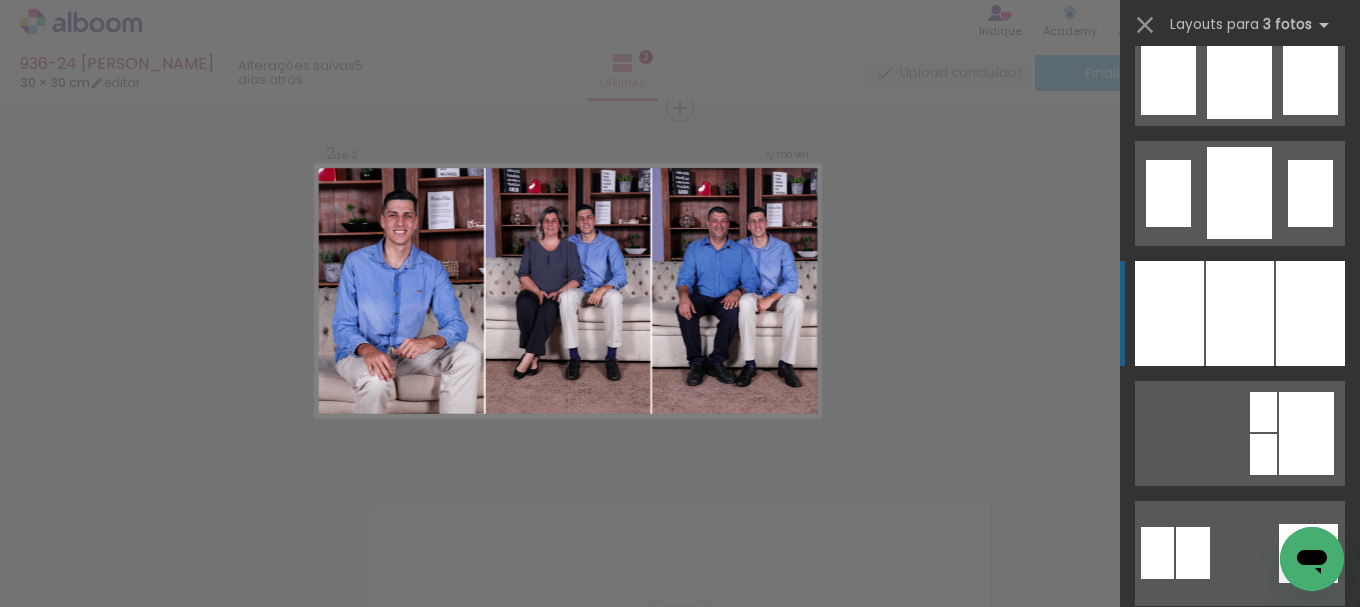 click at bounding box center (1240, 313) 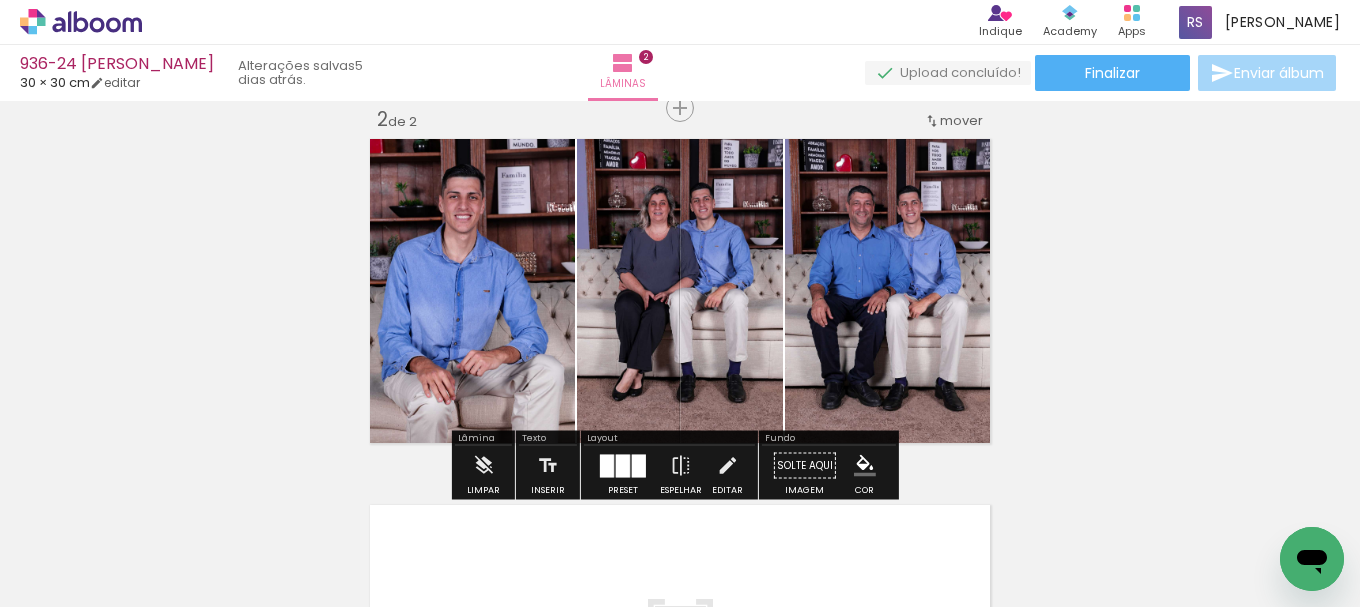 click on "#ffebee #ffcdd2 #ef9a9a #e57373 #ef5350 #f44336 #e53935 #d32f2f #c62828 #b71c1c #fce4ec #f8bbd0 #f48fb1 #f06292 #ec407a #e91e63 #d81b60 #c2185b #ad1457 #880e4f #f3e5f5 #e1bee7 #ce93d8 #ba68c8 #ab47bc #9c27b0 #8e24aa #7b1fa2 #6a1b9a #4a148c #ede7f6 #d1c4e9 #b39ddb #9575cd #7e57c2 #673ab7 #5e35b1 #512da8 #4527a0 #311b92 #e8eaf6 #c5cae9 #9fa8da #7986cb #5c6bc0 #3f51b5 #3949ab #303f9f #283593 #1a237e #e3f2fd #bbdefb #90caf9 #64b5f6 #42a5f5 #2196f3 #1e88e5 #1976d2 #1565c0 #0d47a1 #e1f5fe #b3e5fc #81d4fa #4fc3f7 #29b6f6 #03a9f4 #039be5 #0288d1 #0277bd #01579b #e0f7fa #b2ebf2 #80deea #4dd0e1 #26c6da #00bcd4 #00acc1 #0097a7 #00838f #006064 #e0f2f1 #b2dfdb #80cbc4 #4db6ac #26a69a #009688 #00897b #00796b #00695c #004d40 #e8f5e9 #c8e6c9 #a5d6a7 #81c784 #66bb6a #4caf50 #43a047 #388e3c #2e7d32 #1b5e20 #f1f8e9 #dcedc8 #c5e1a5 #aed581 #9ccc65 #8bc34a #7cb342 #689f38 #558b2f #33691e #f9fbe7 #f0f4c3 #e6ee9c #dce775 #d4e157 #cddc39 #c0ca33 #afb42b #9e9d24 #827717 #fffde7 #fff9c4 #fff59d #fff176 #ffee58 #ffeb3b #fdd835 #fbc02d" at bounding box center (865, 466) 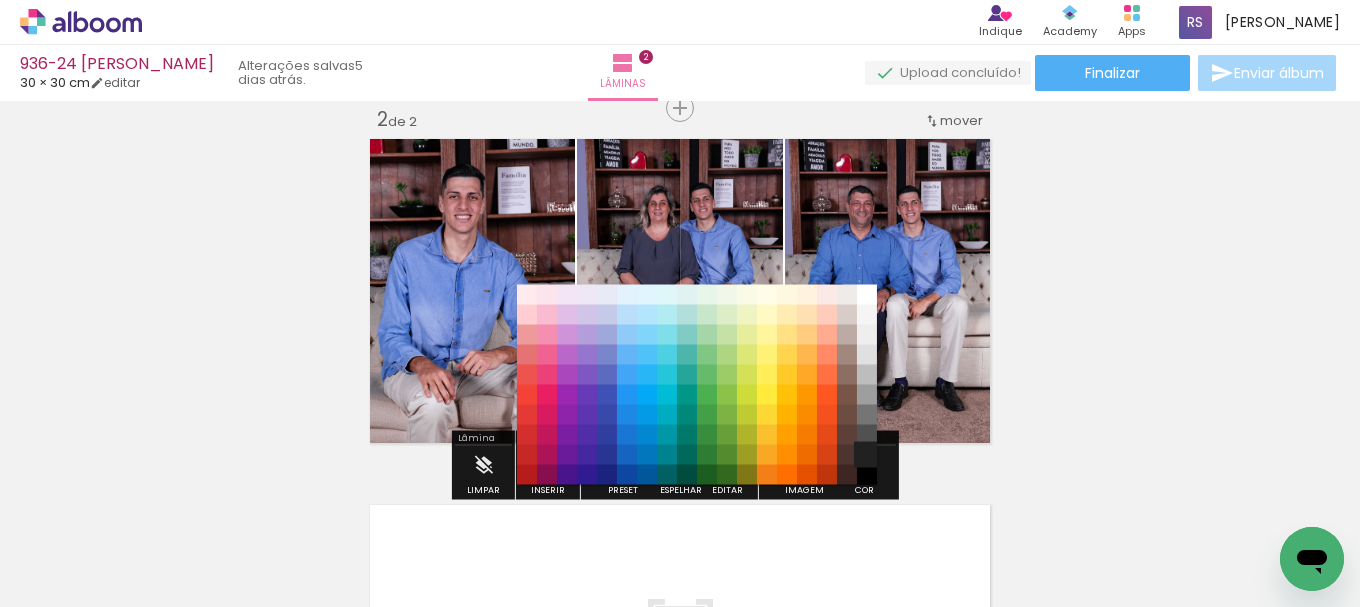 click on "#212121" at bounding box center (867, 455) 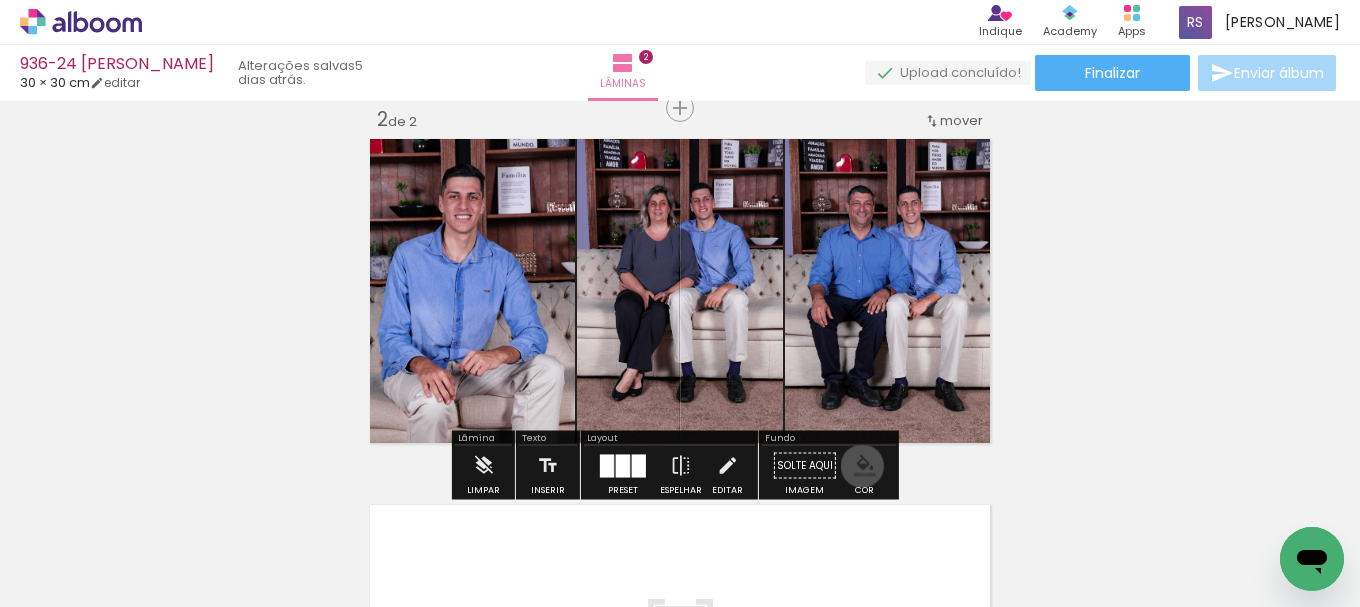 click at bounding box center (865, 466) 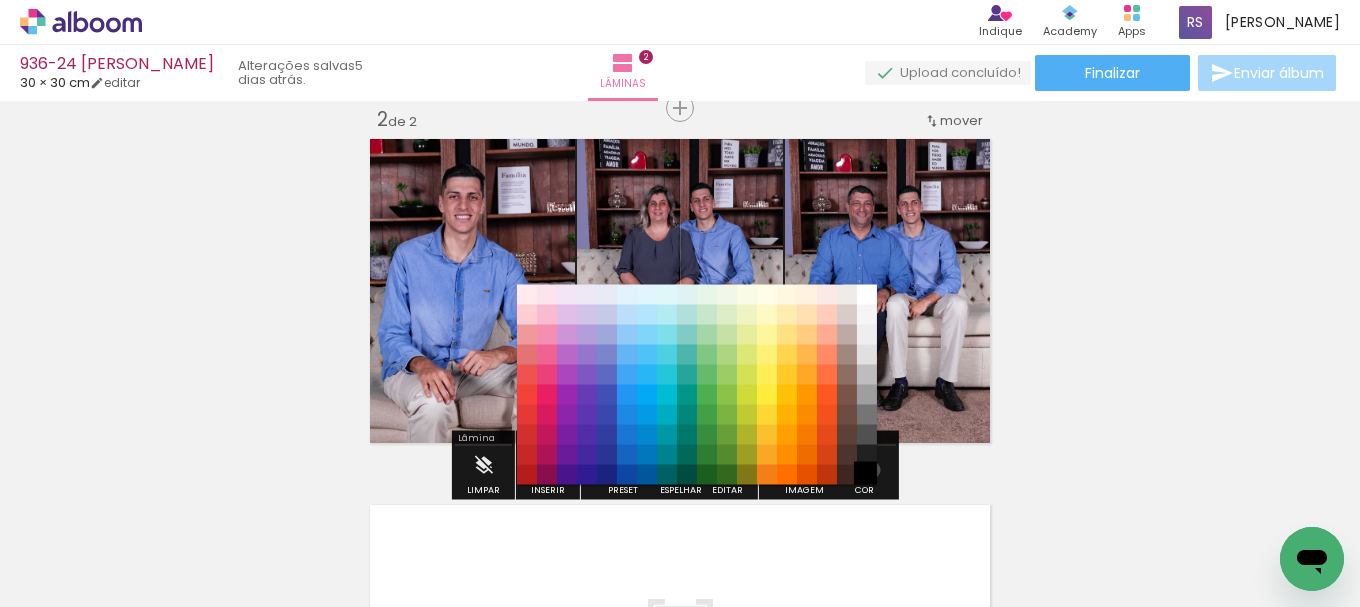 click on "#000000" at bounding box center [867, 475] 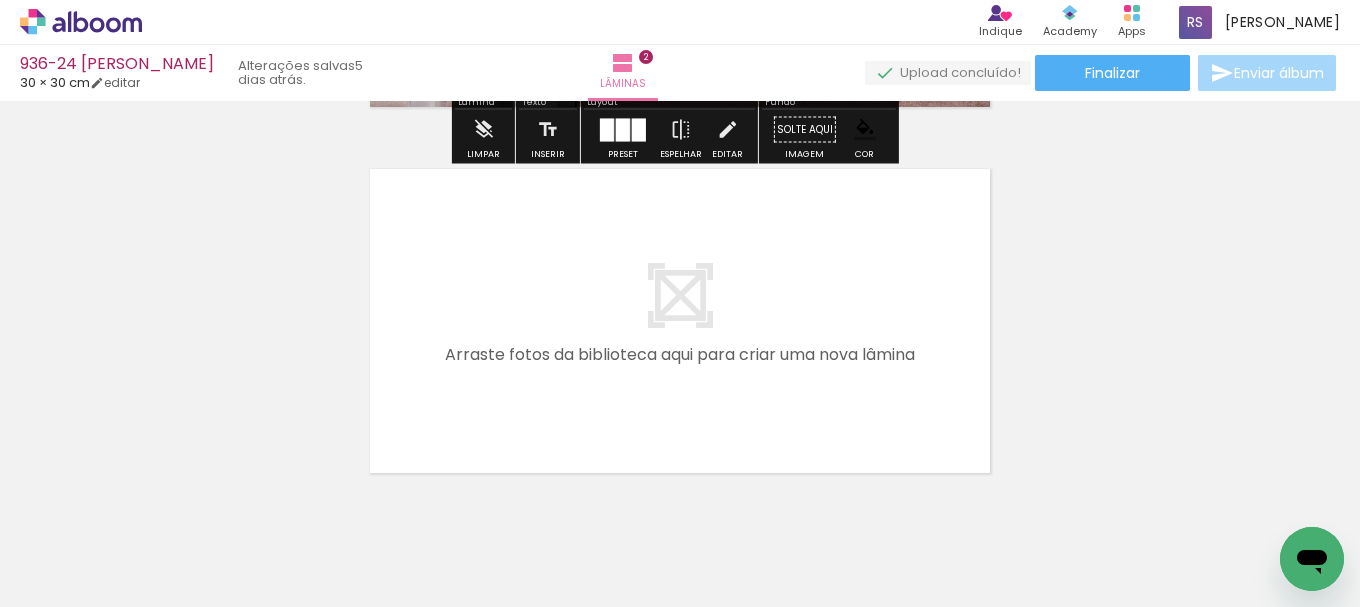 scroll, scrollTop: 792, scrollLeft: 0, axis: vertical 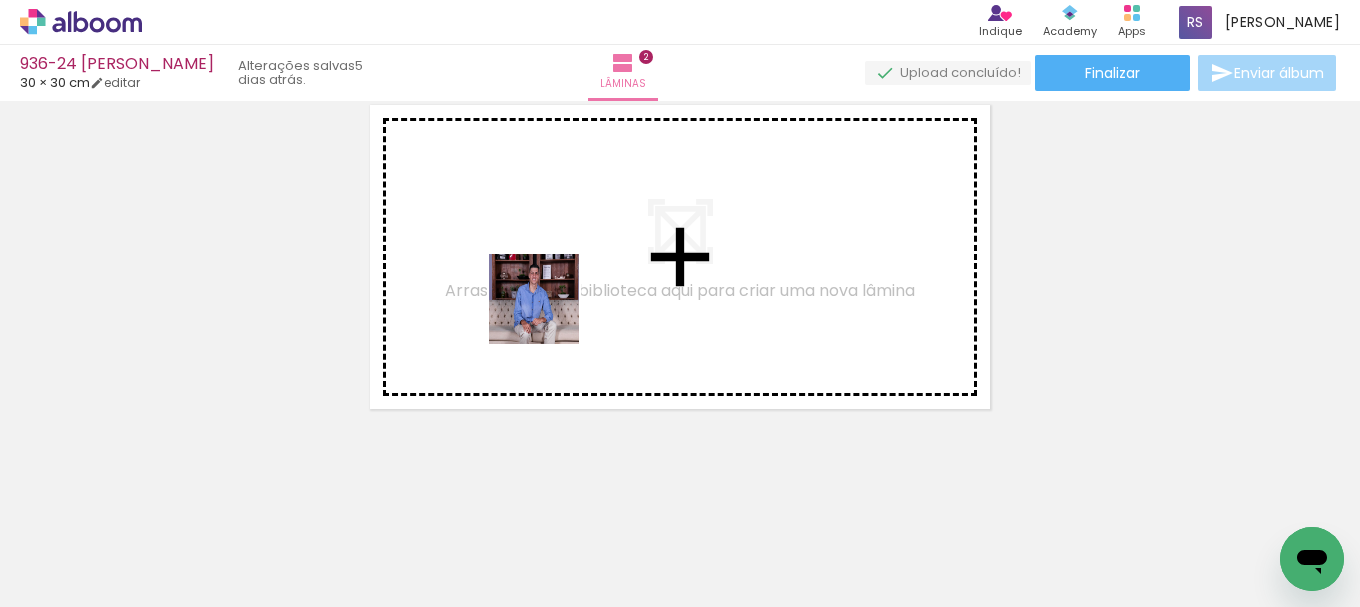 drag, startPoint x: 470, startPoint y: 544, endPoint x: 554, endPoint y: 270, distance: 286.58682 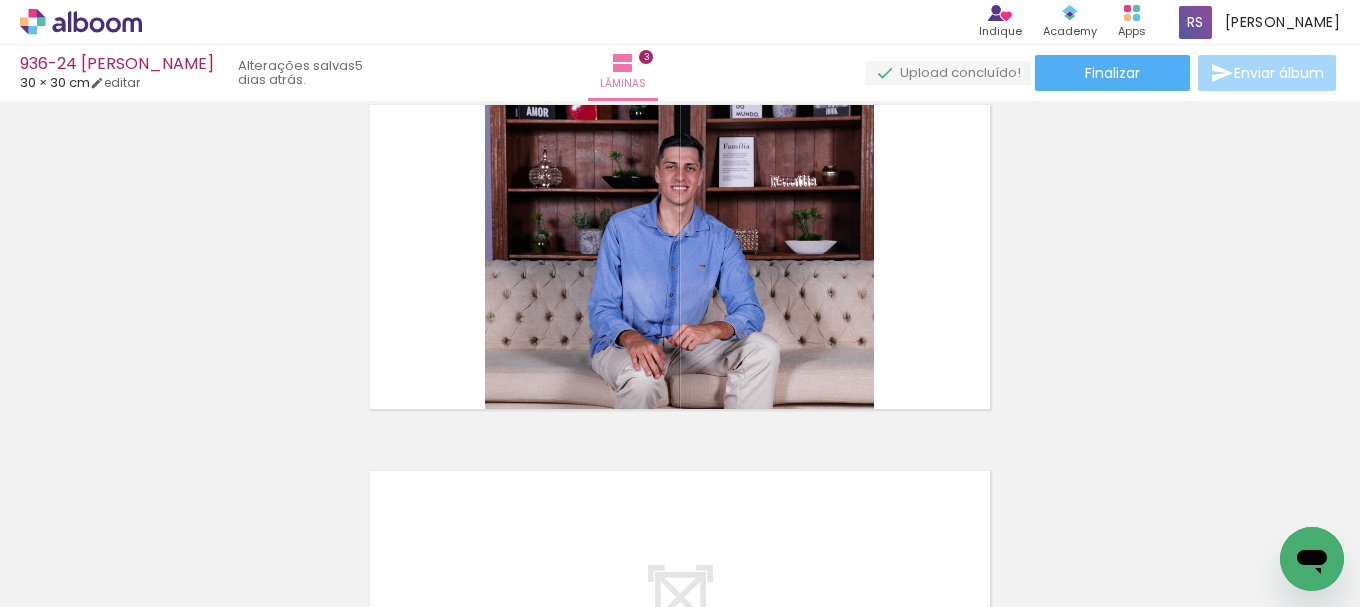 scroll, scrollTop: 758, scrollLeft: 0, axis: vertical 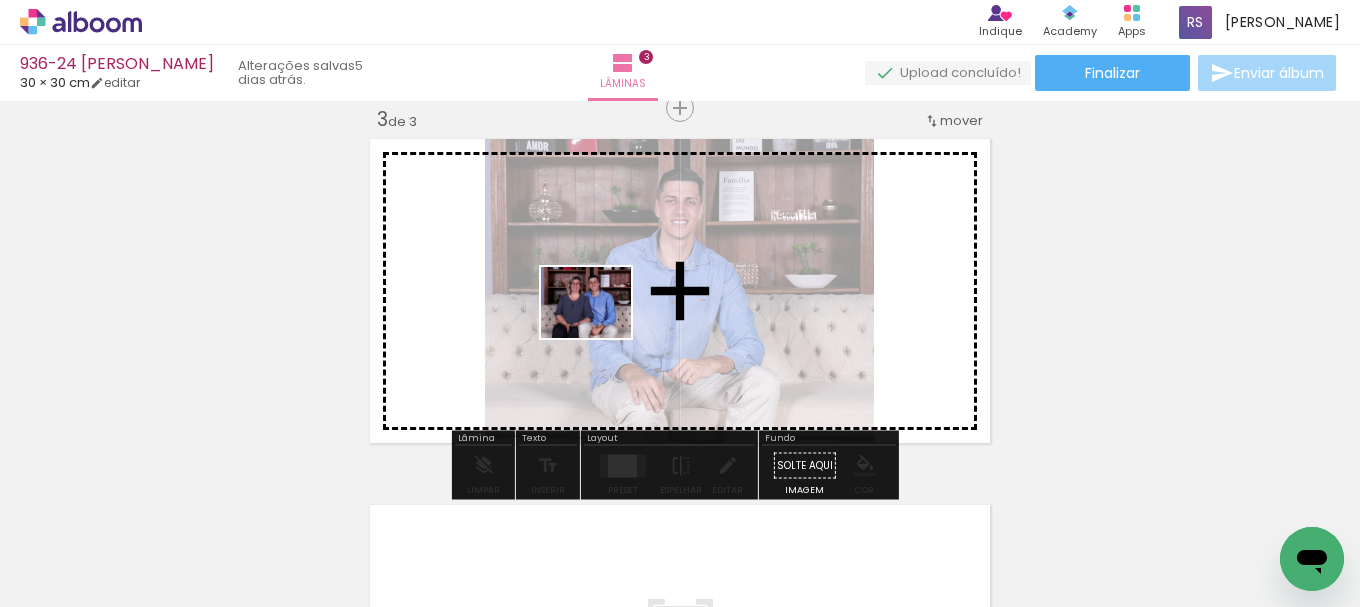 drag, startPoint x: 499, startPoint y: 533, endPoint x: 601, endPoint y: 327, distance: 229.86952 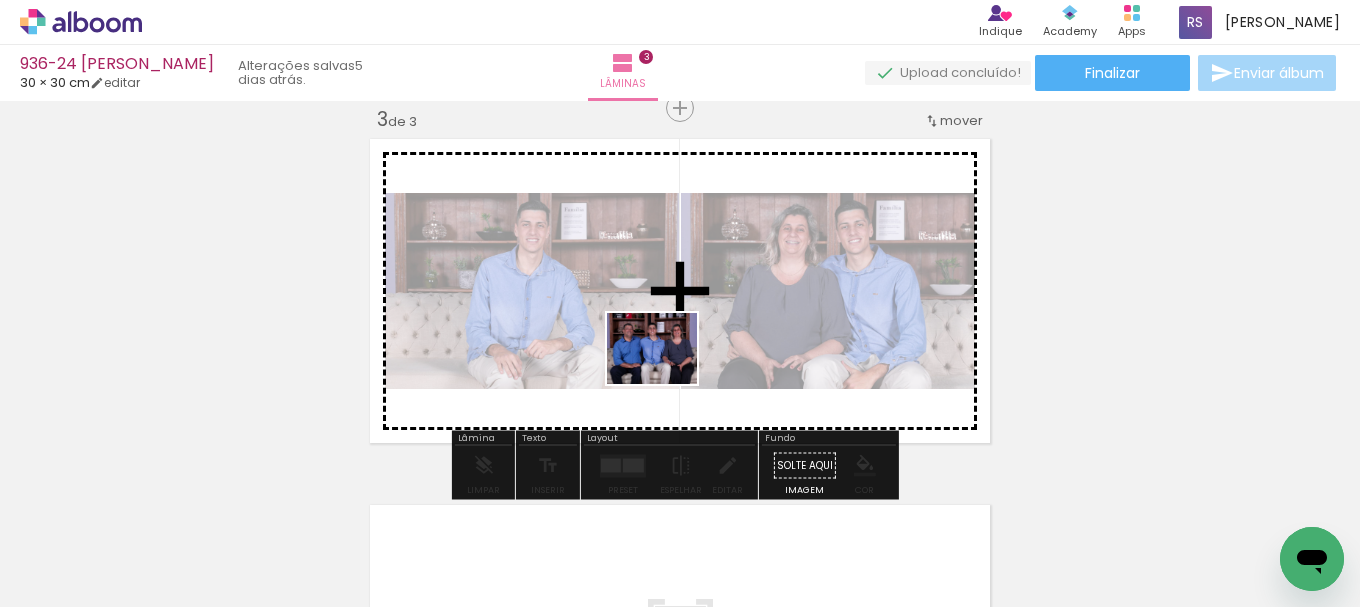 drag, startPoint x: 596, startPoint y: 535, endPoint x: 673, endPoint y: 353, distance: 197.61832 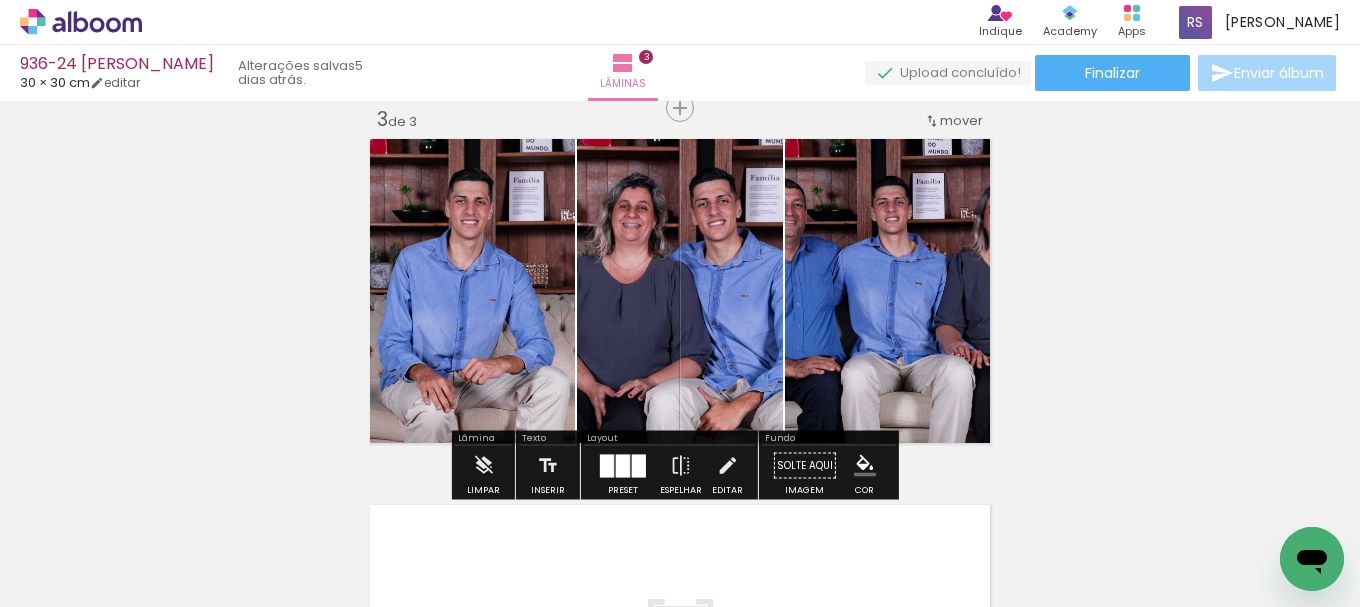 click at bounding box center (623, 465) 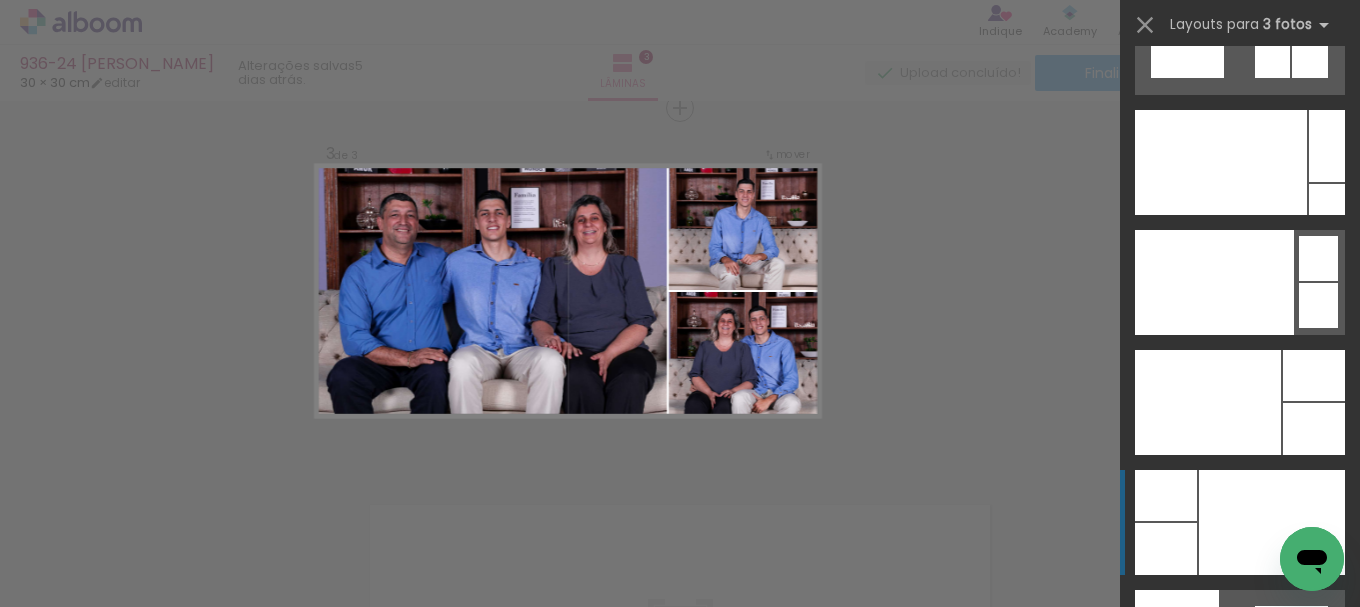 scroll, scrollTop: 24226, scrollLeft: 0, axis: vertical 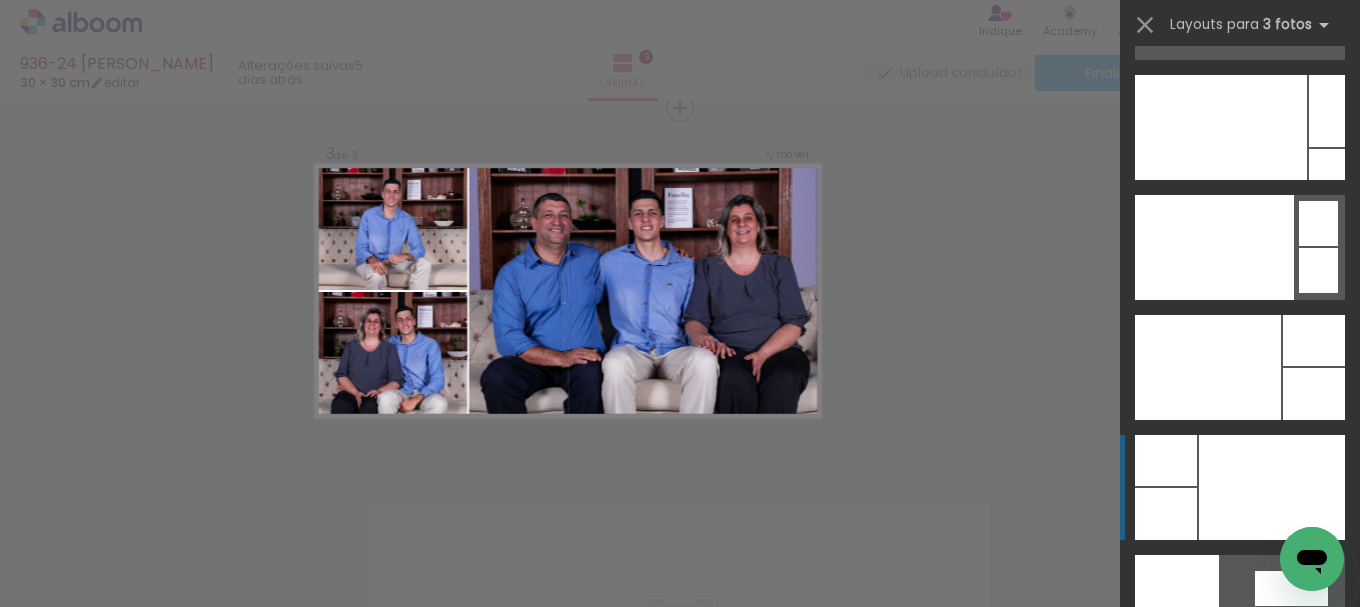click at bounding box center (1272, 487) 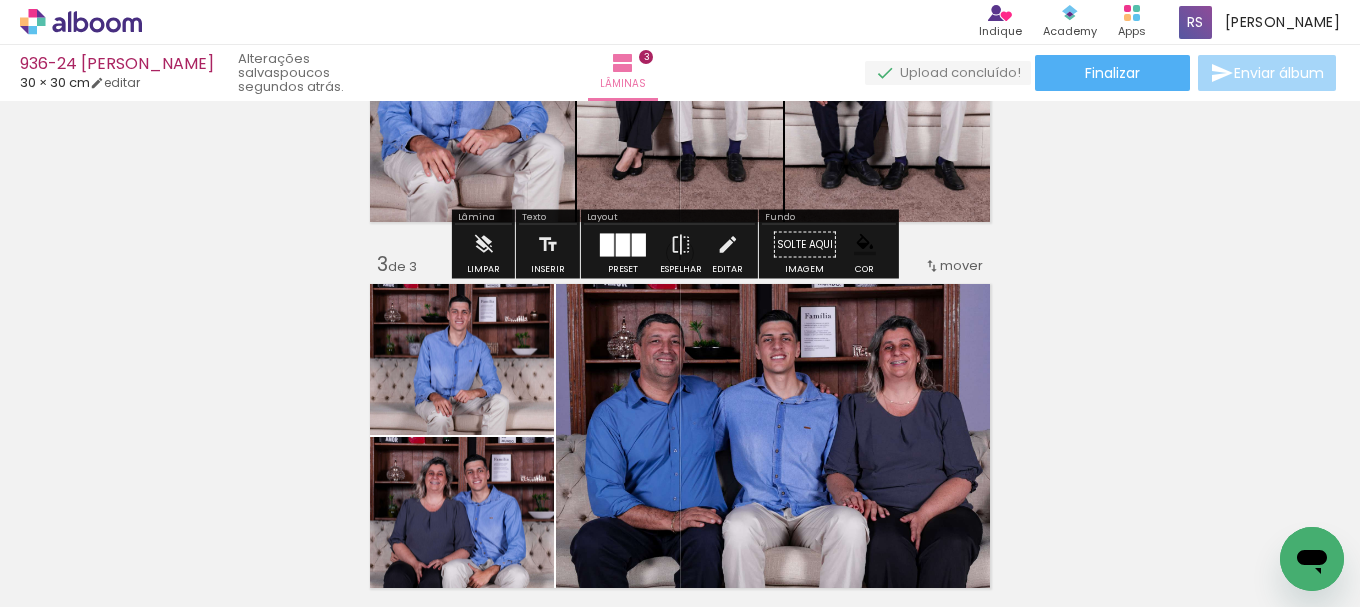 scroll, scrollTop: 700, scrollLeft: 0, axis: vertical 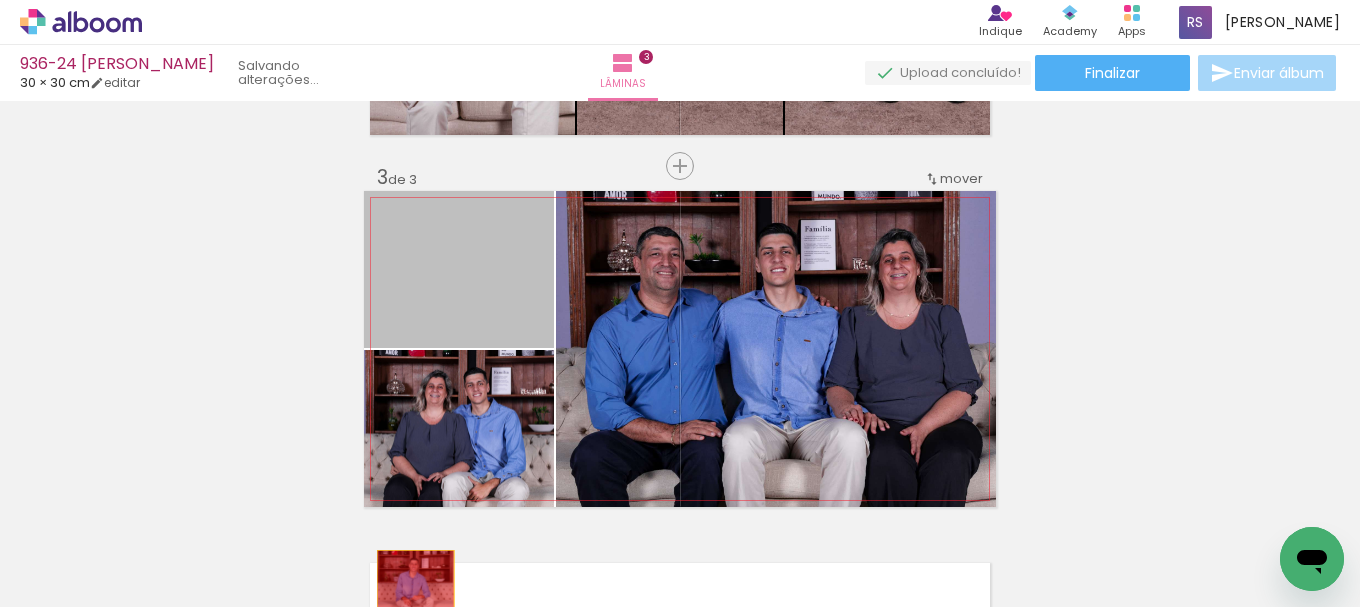 drag, startPoint x: 464, startPoint y: 267, endPoint x: 408, endPoint y: 582, distance: 319.93906 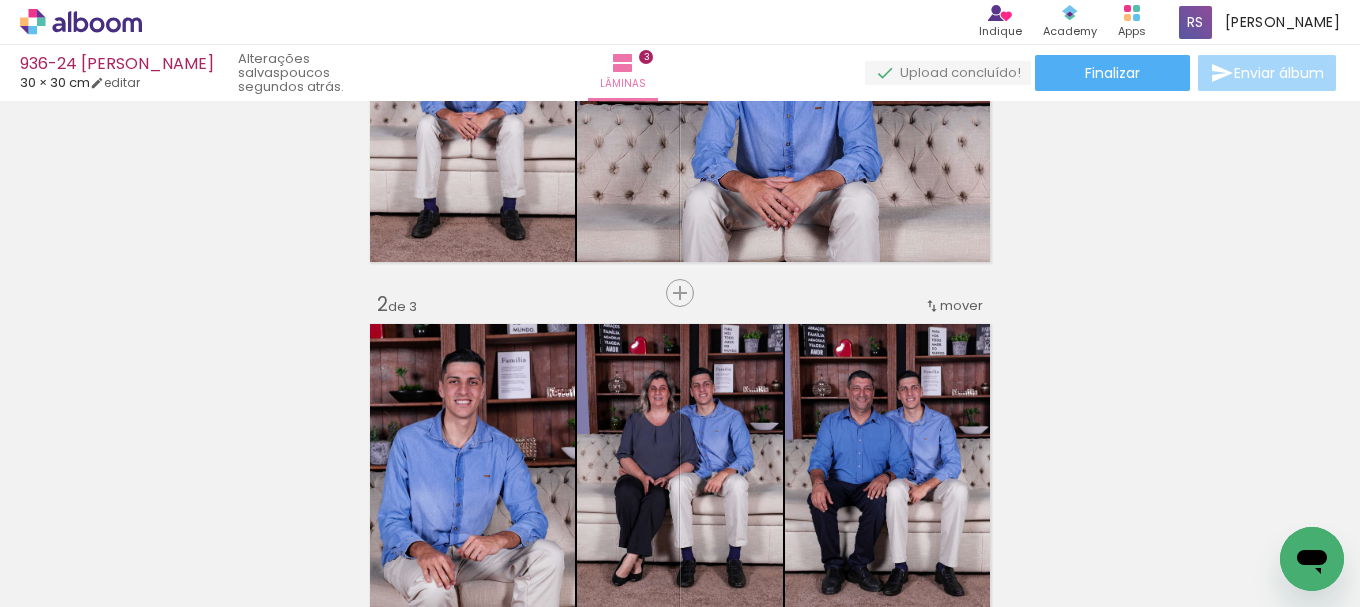 scroll, scrollTop: 200, scrollLeft: 0, axis: vertical 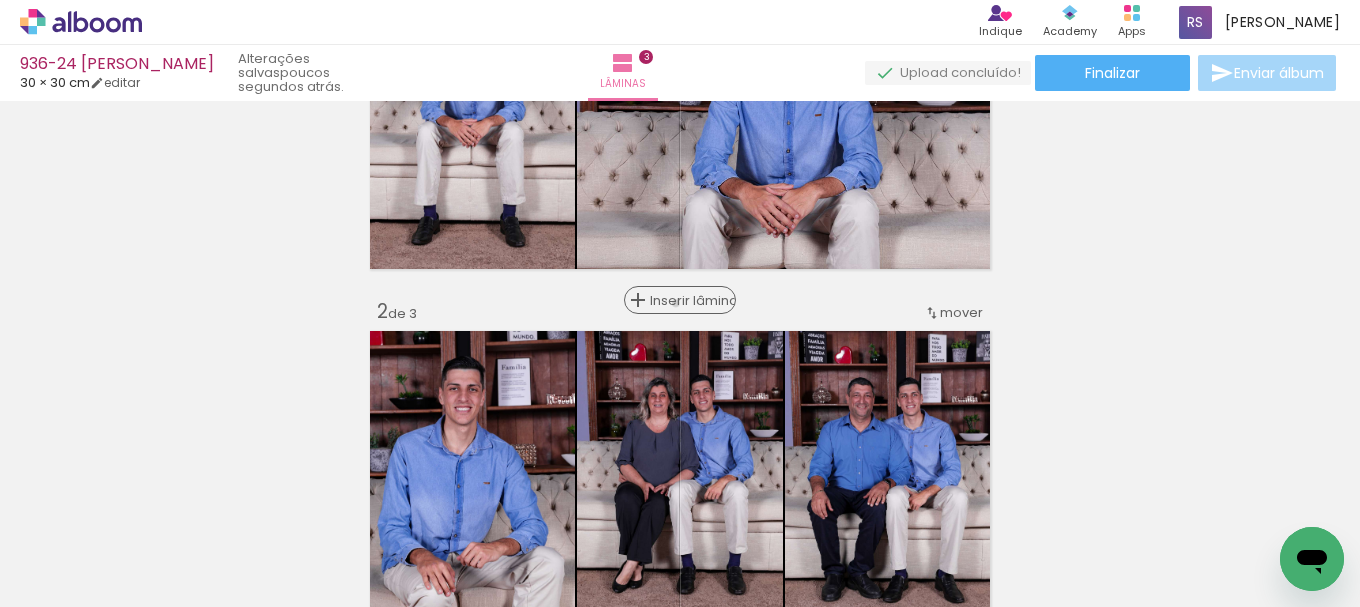 click on "Inserir lâmina" at bounding box center (689, 300) 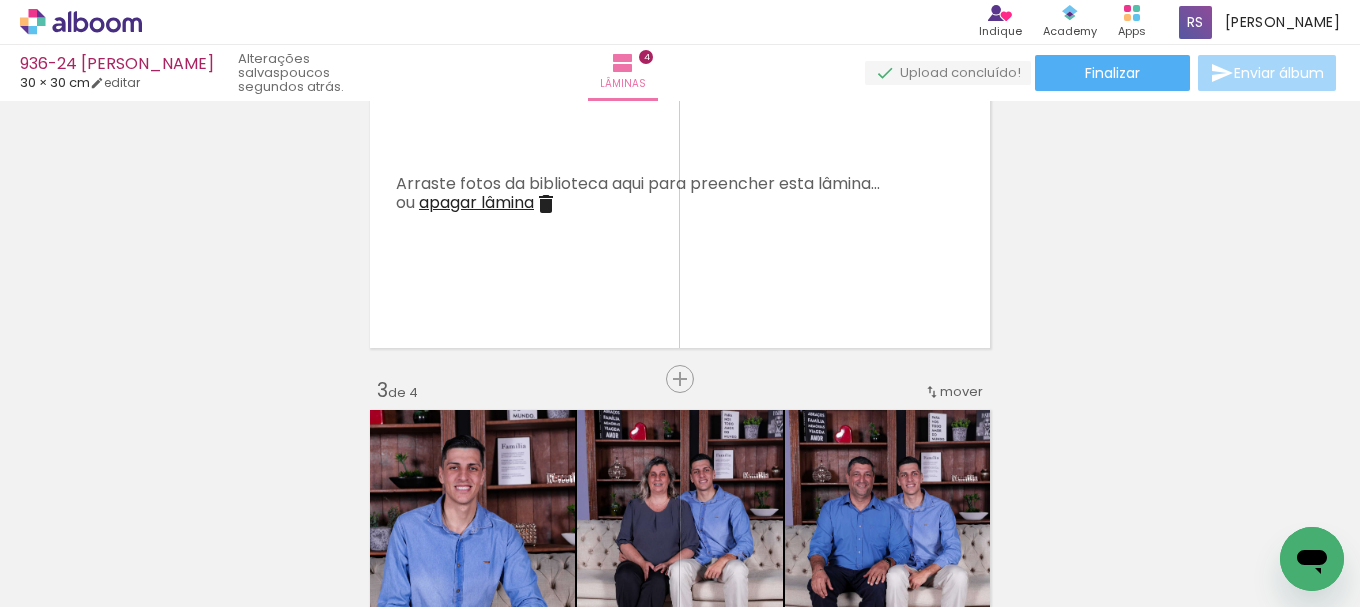 scroll, scrollTop: 500, scrollLeft: 0, axis: vertical 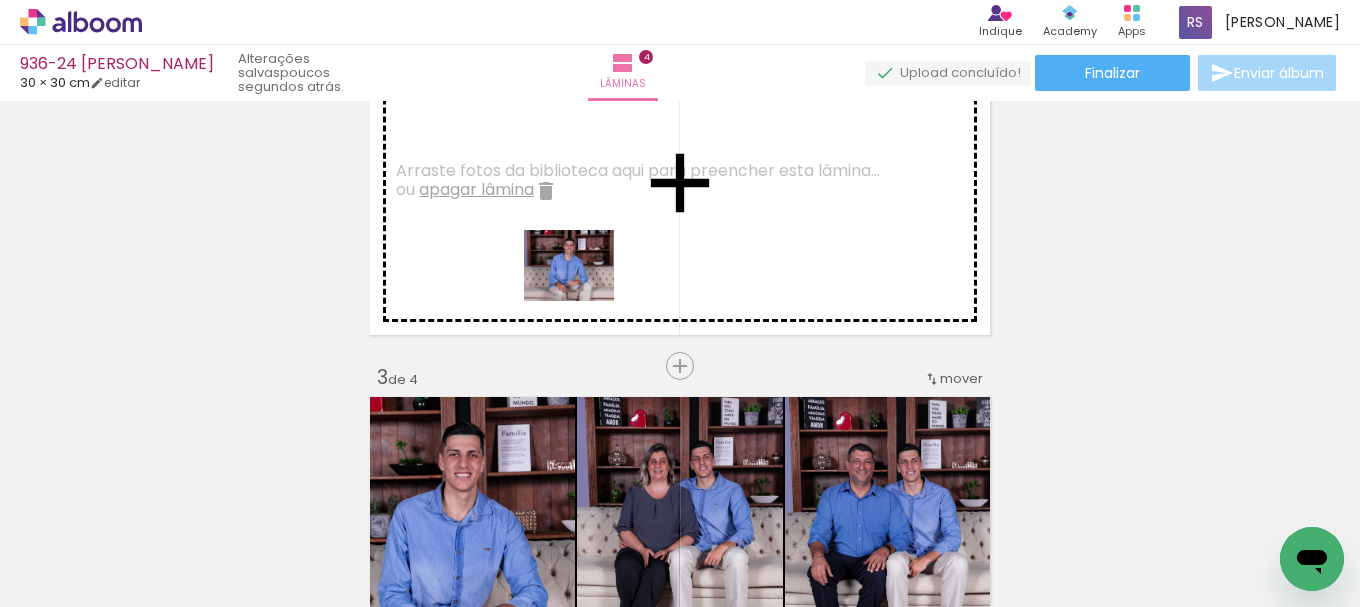 drag, startPoint x: 495, startPoint y: 539, endPoint x: 584, endPoint y: 290, distance: 264.42767 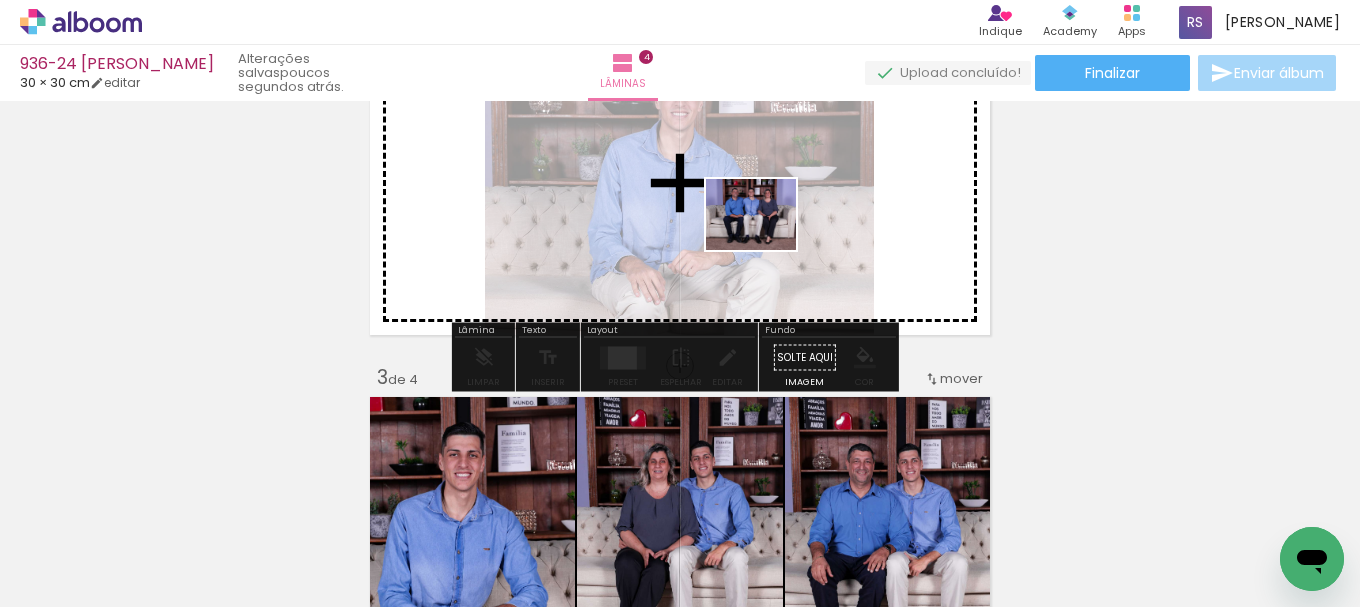 drag, startPoint x: 578, startPoint y: 549, endPoint x: 766, endPoint y: 239, distance: 362.55206 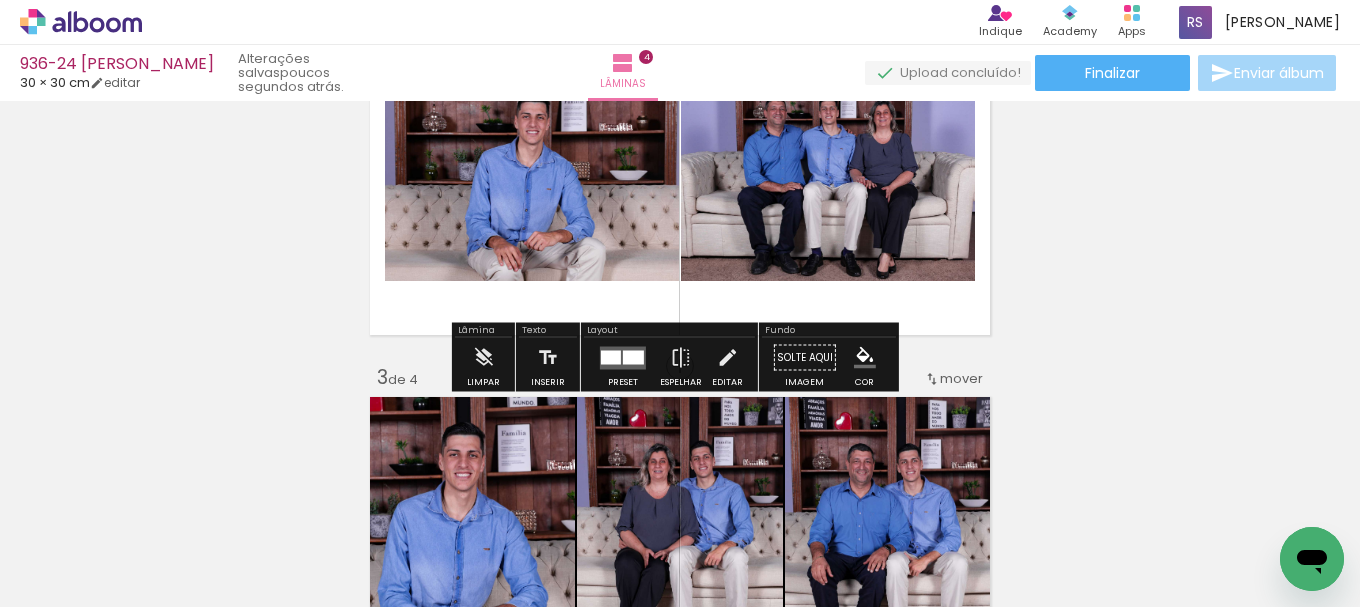 click at bounding box center [611, 357] 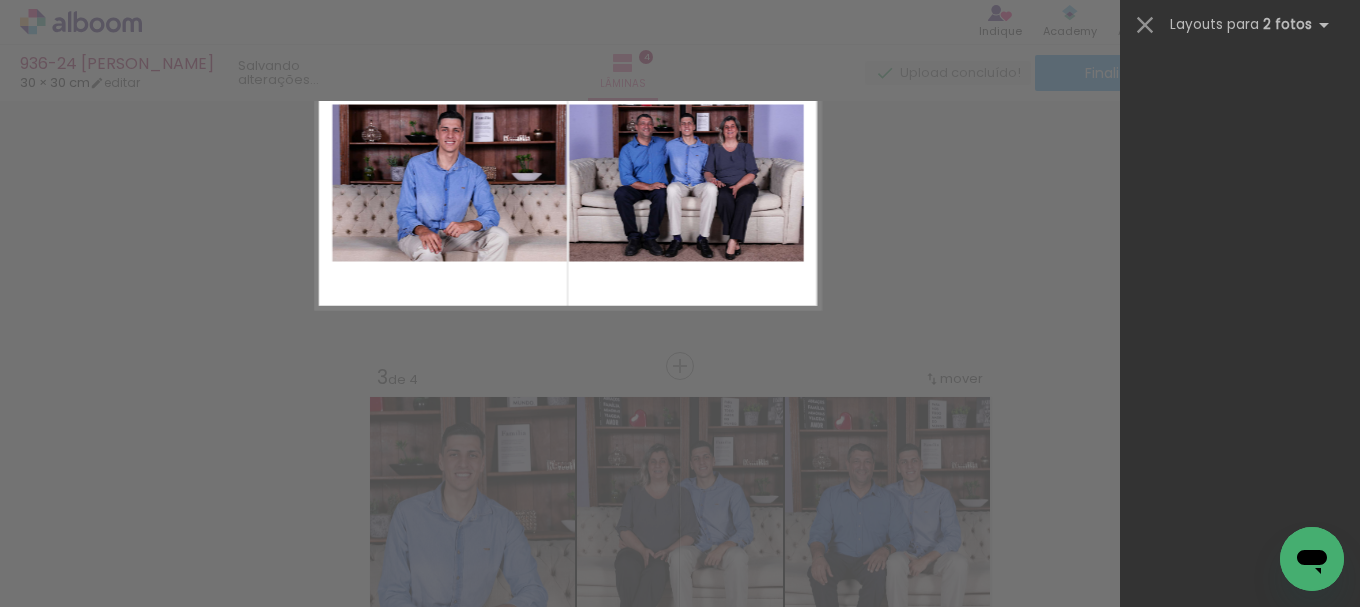 scroll, scrollTop: 0, scrollLeft: 0, axis: both 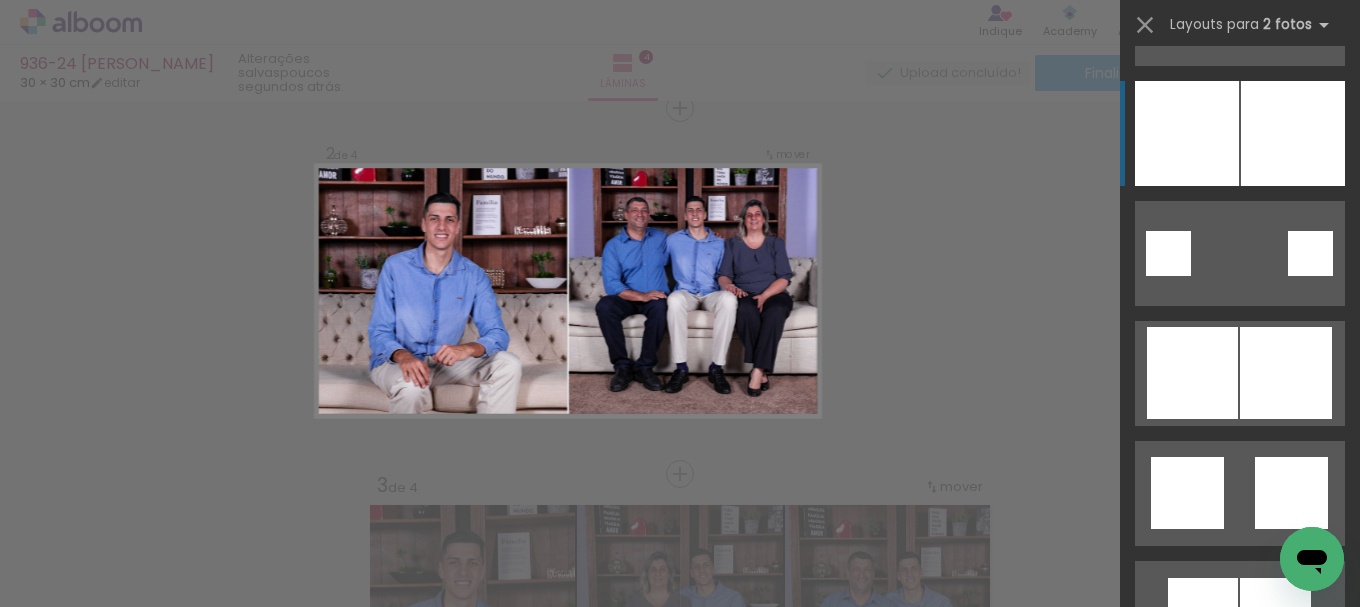click at bounding box center [1293, 133] 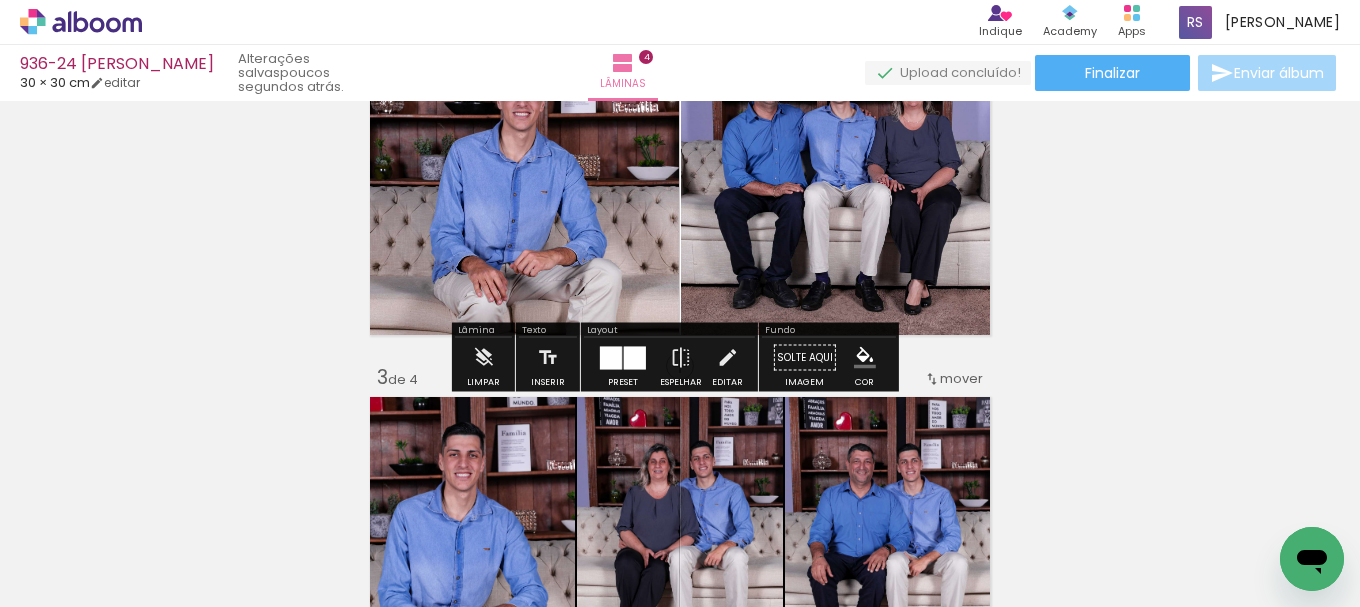 scroll, scrollTop: 400, scrollLeft: 0, axis: vertical 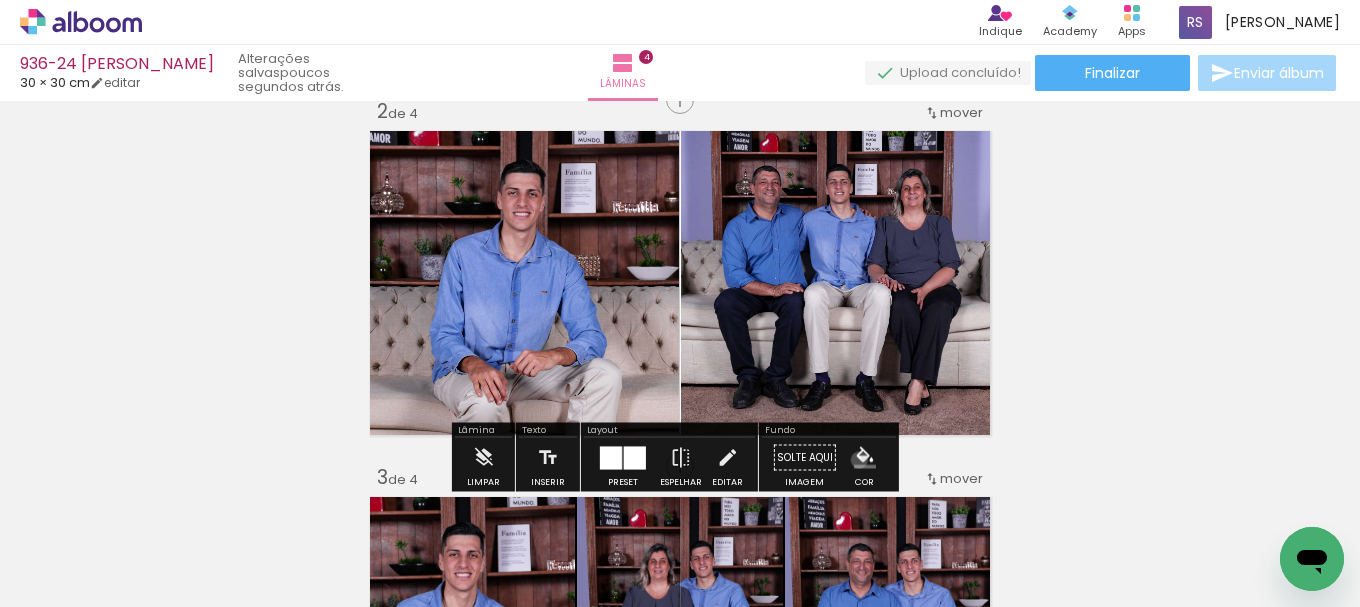 click at bounding box center [865, 458] 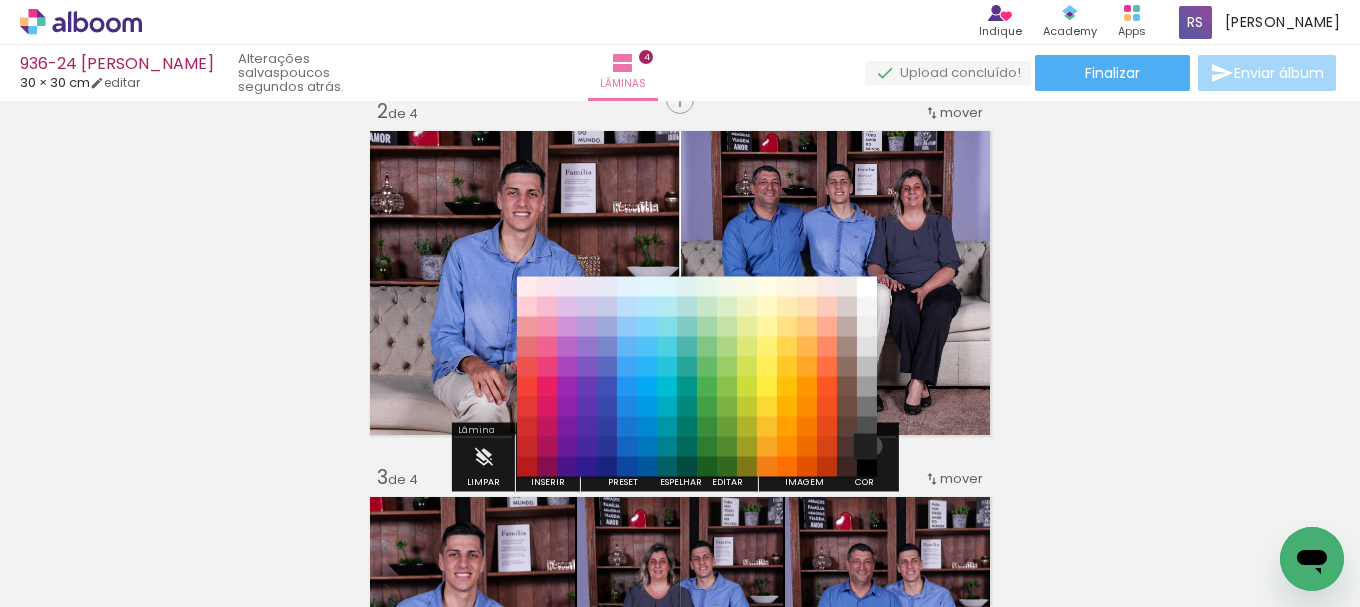 click on "#212121" at bounding box center [867, 447] 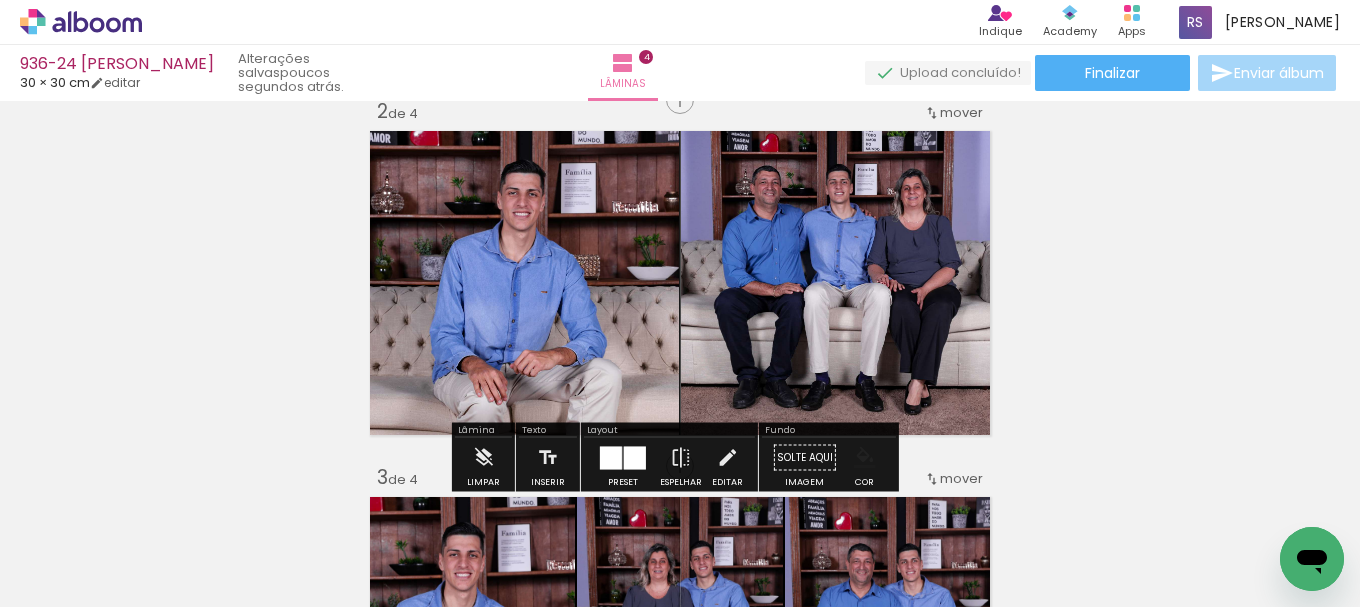 click at bounding box center [865, 458] 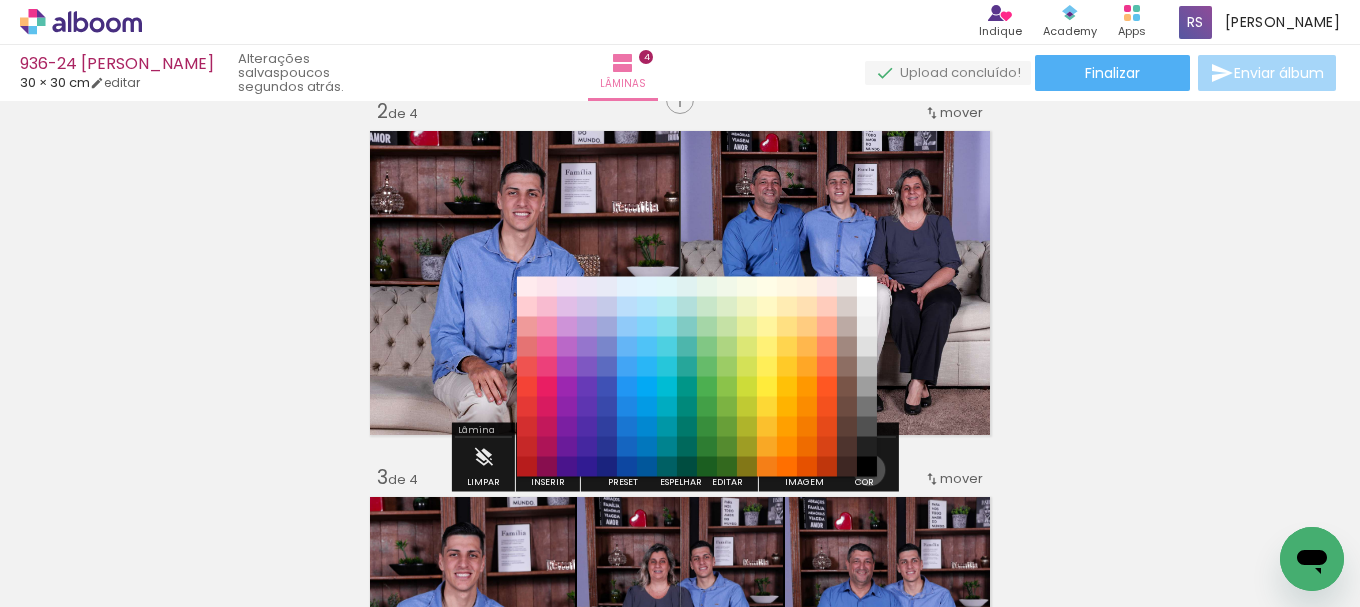 click on "#000000" at bounding box center [867, 467] 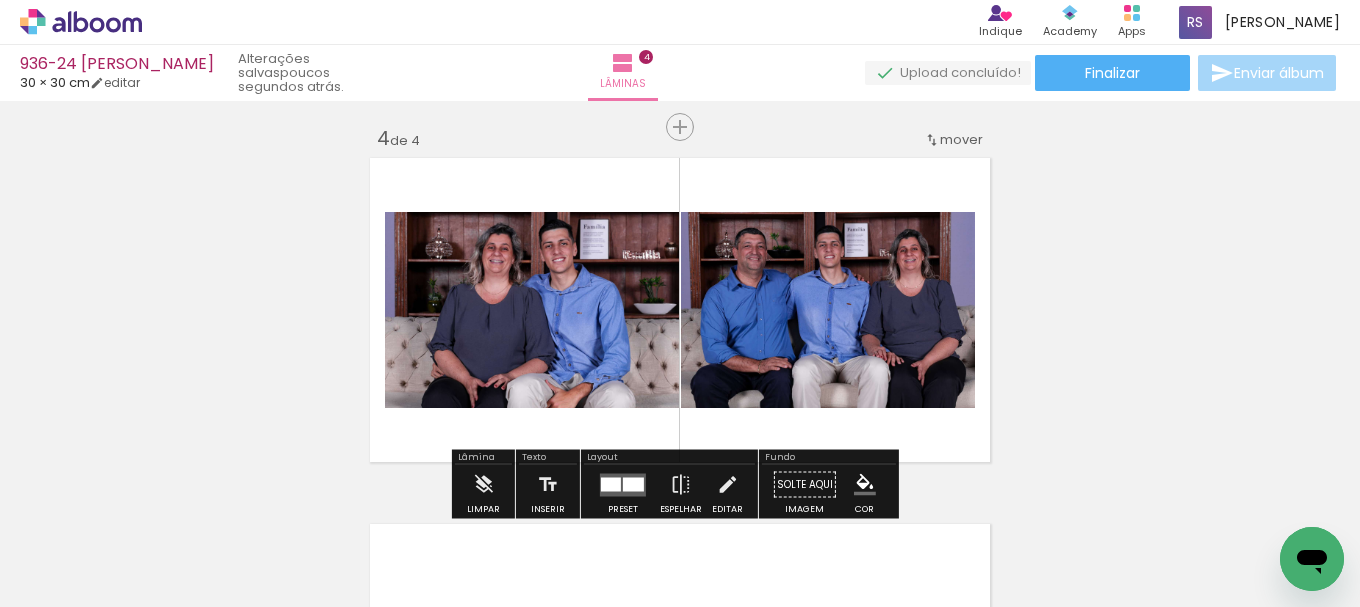 scroll, scrollTop: 1200, scrollLeft: 0, axis: vertical 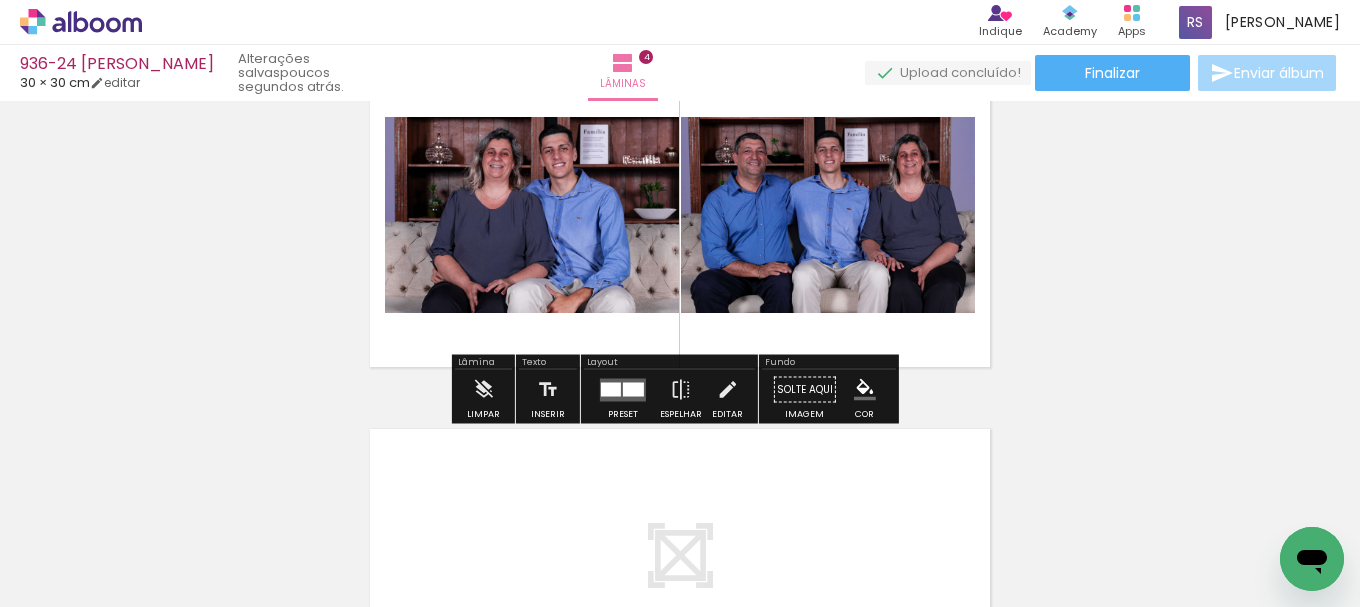 click at bounding box center (611, 389) 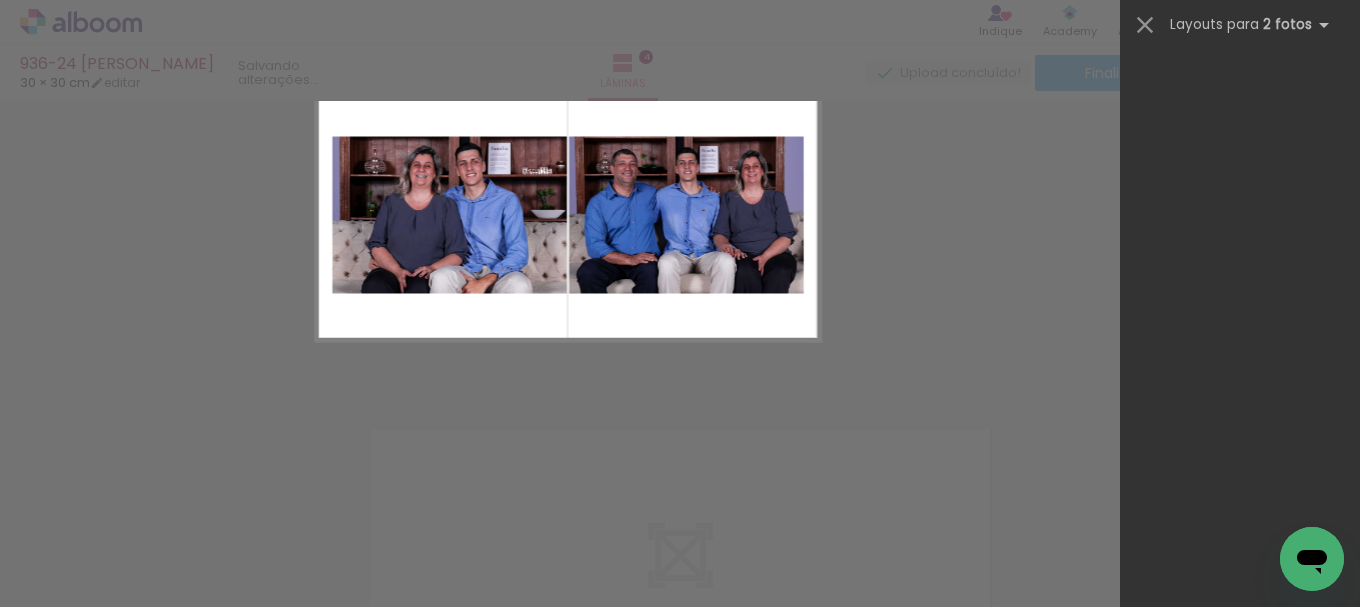 scroll, scrollTop: 0, scrollLeft: 0, axis: both 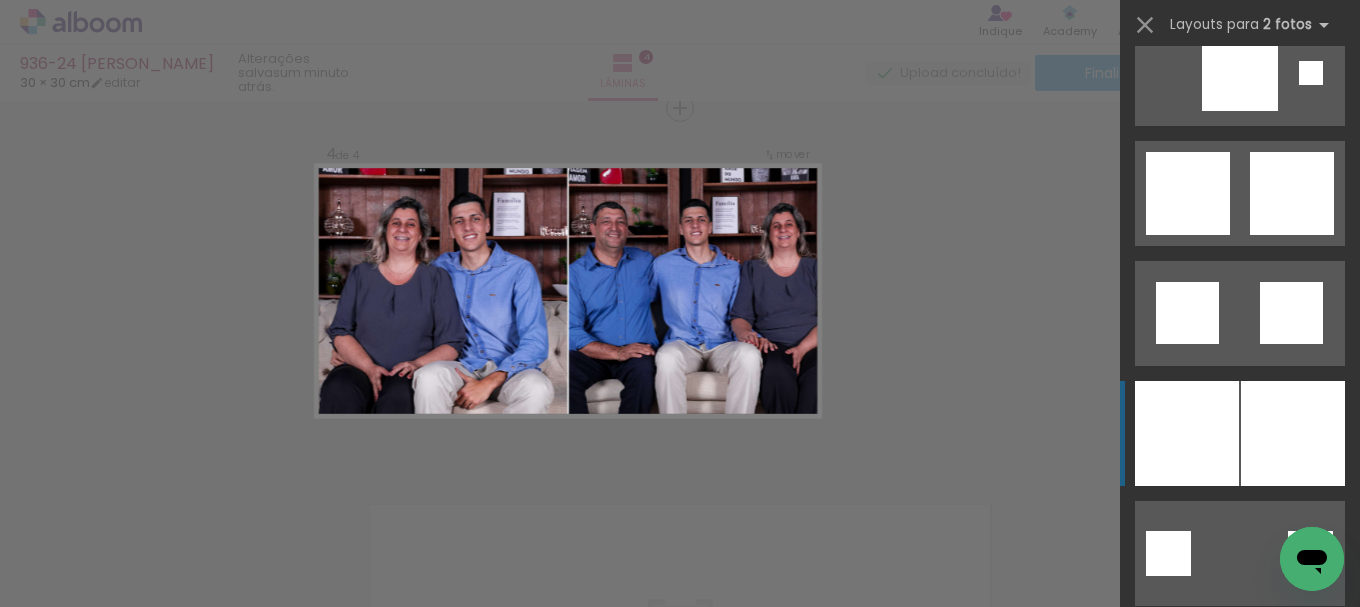 click at bounding box center (1187, 433) 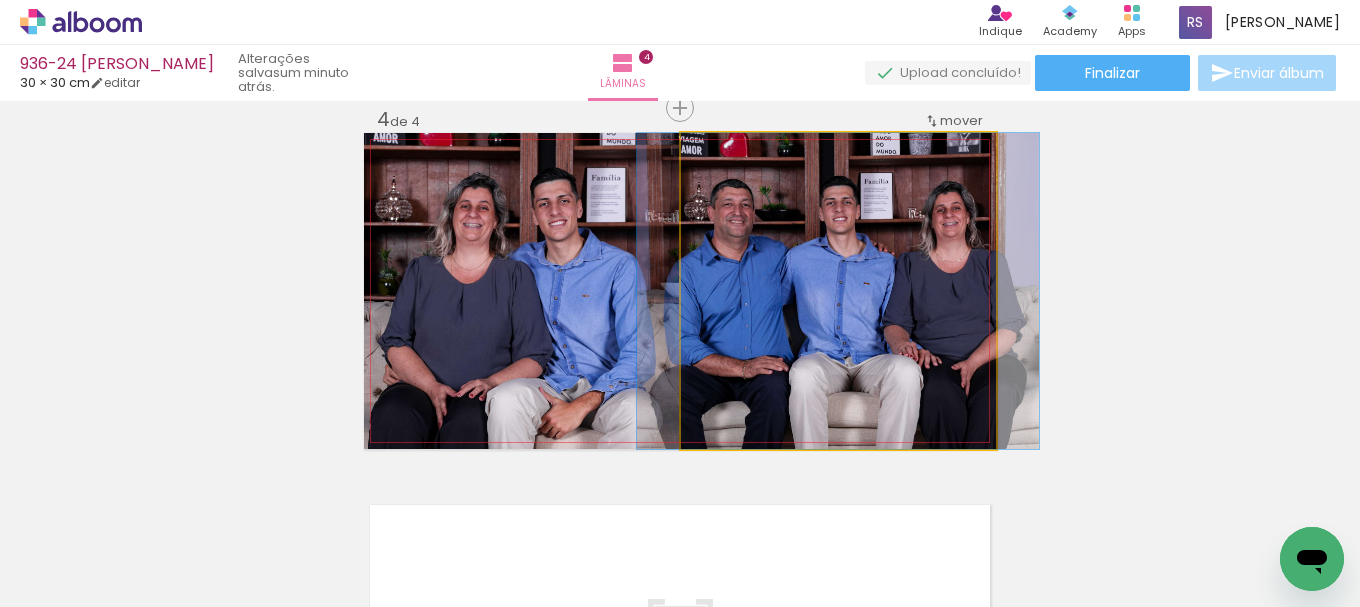 click 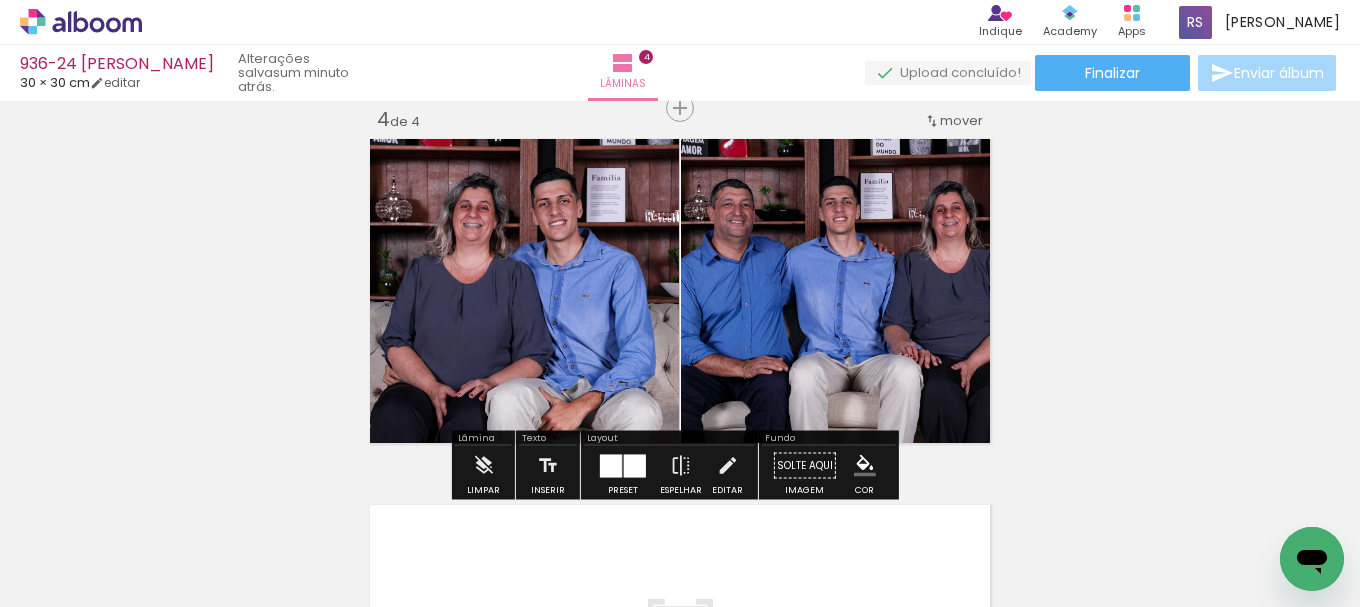 click on "Preset Espelhar Editar" at bounding box center [669, 471] 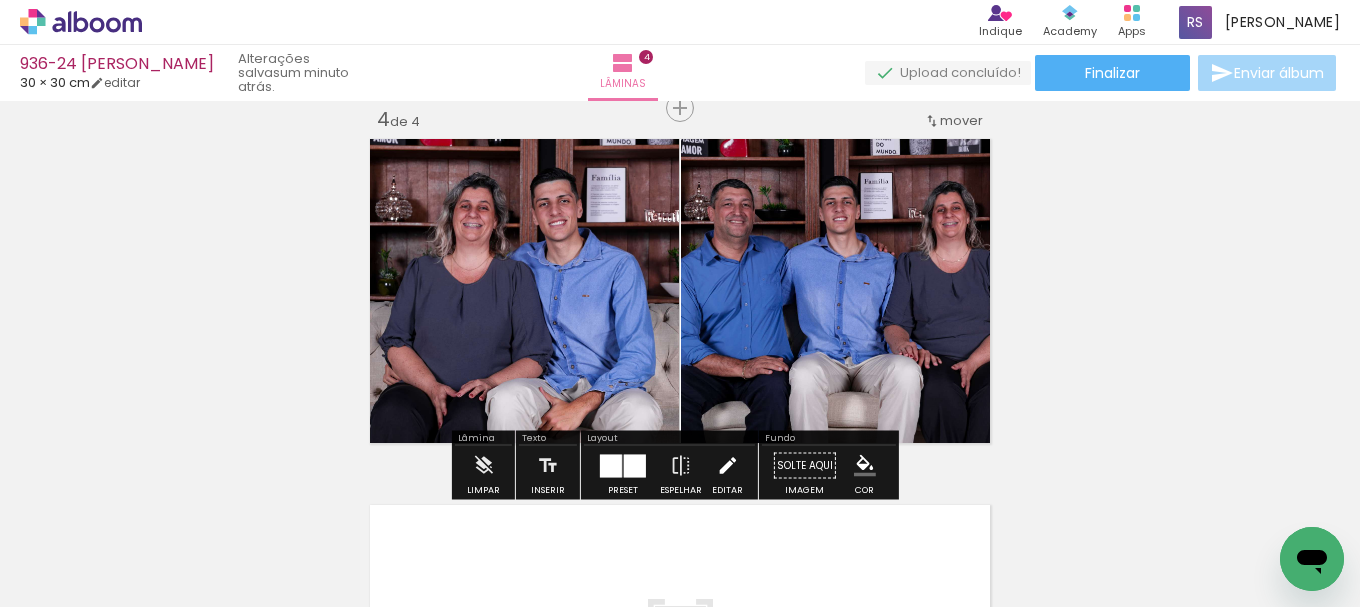 click at bounding box center [727, 466] 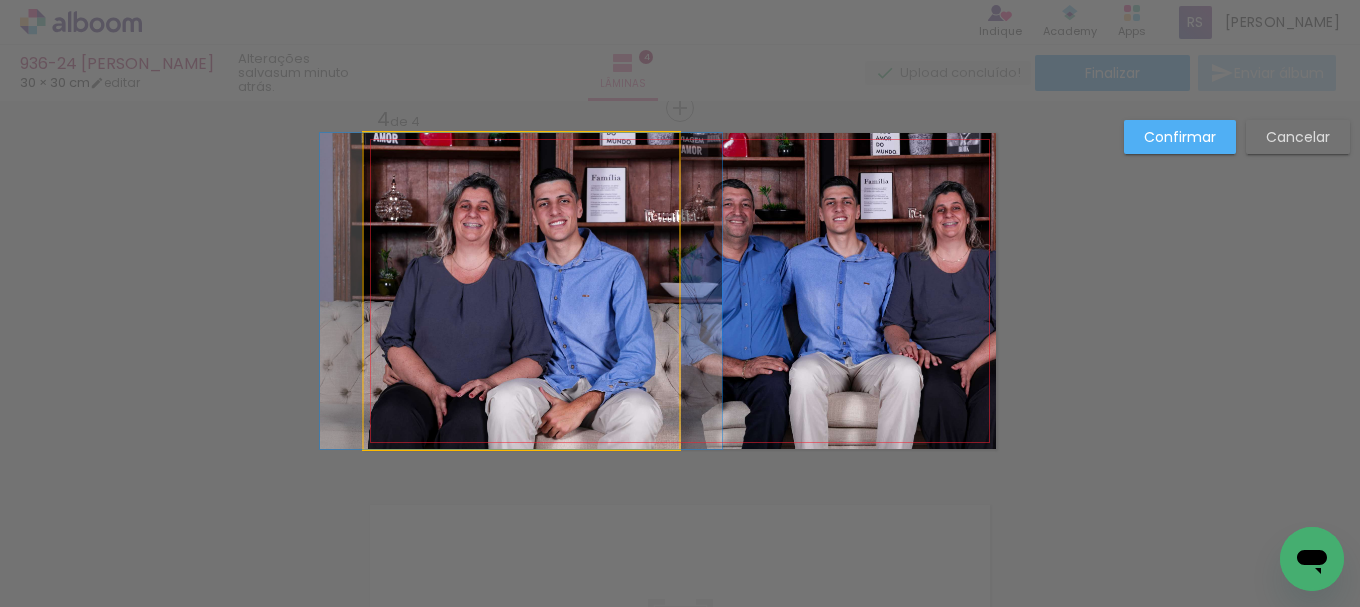 click 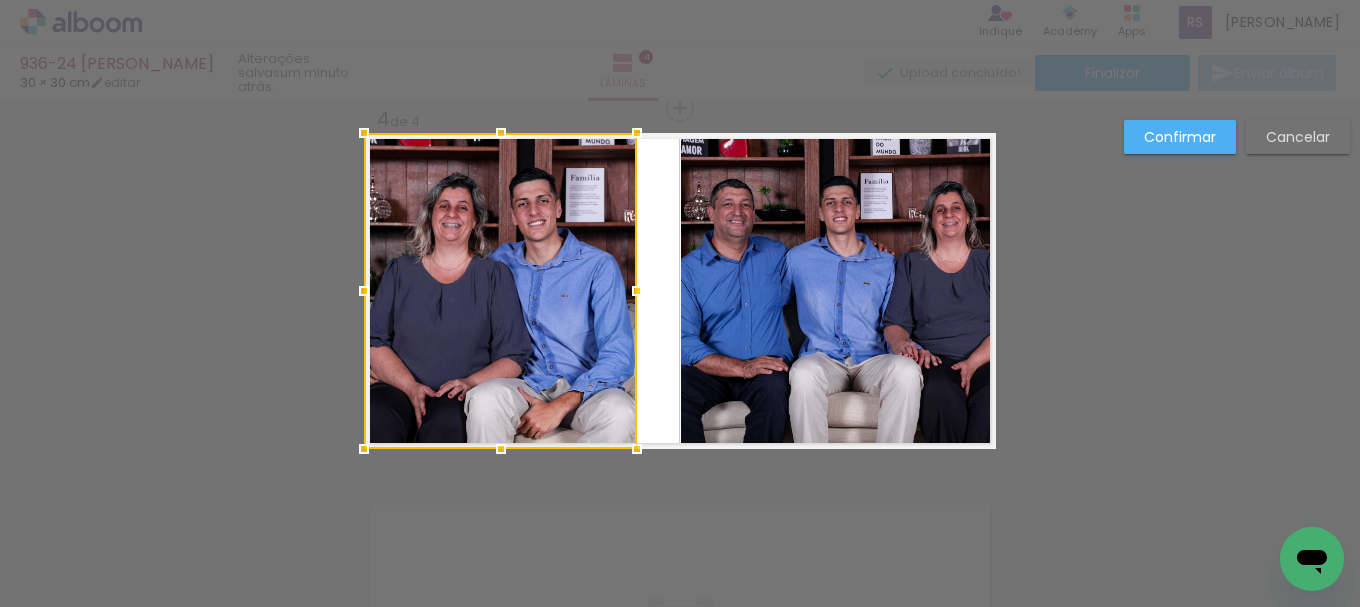 drag, startPoint x: 682, startPoint y: 287, endPoint x: 642, endPoint y: 277, distance: 41.231056 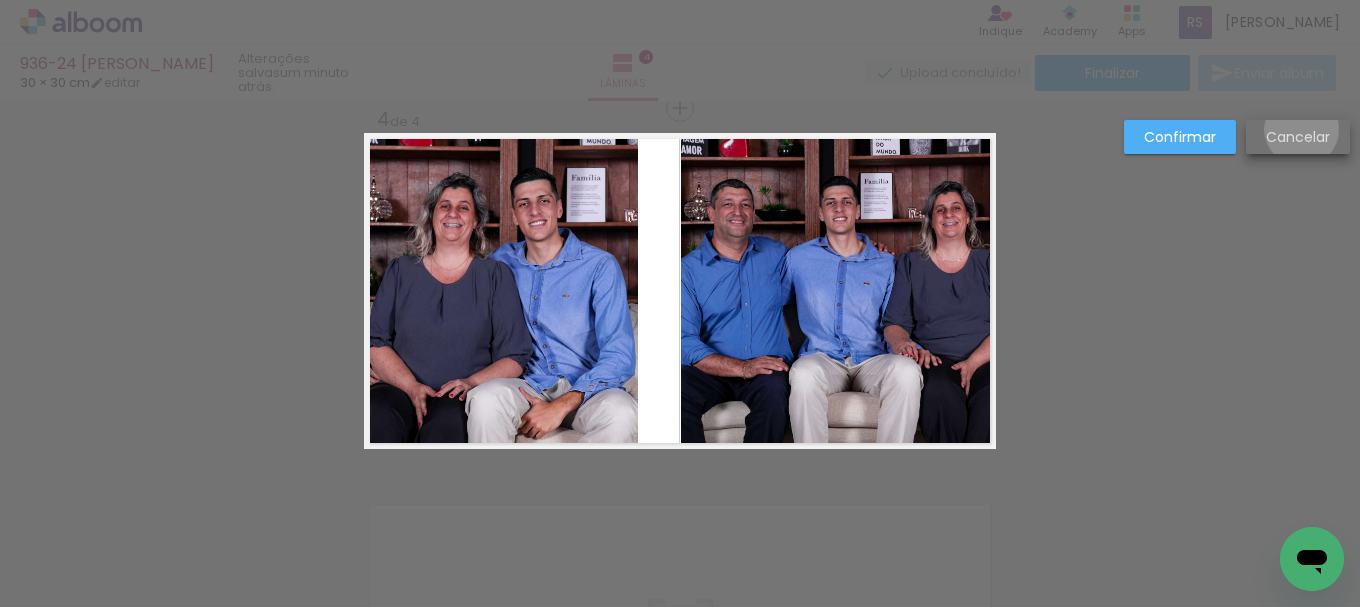 click on "Cancelar" at bounding box center (0, 0) 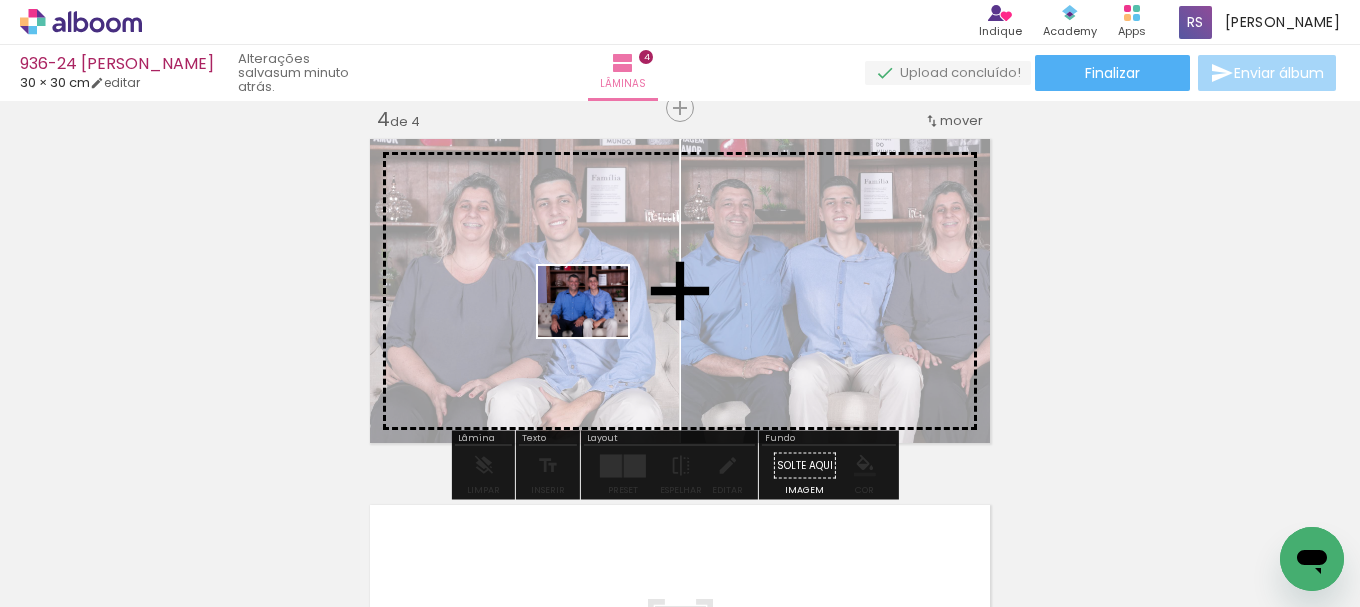drag, startPoint x: 502, startPoint y: 528, endPoint x: 599, endPoint y: 317, distance: 232.22833 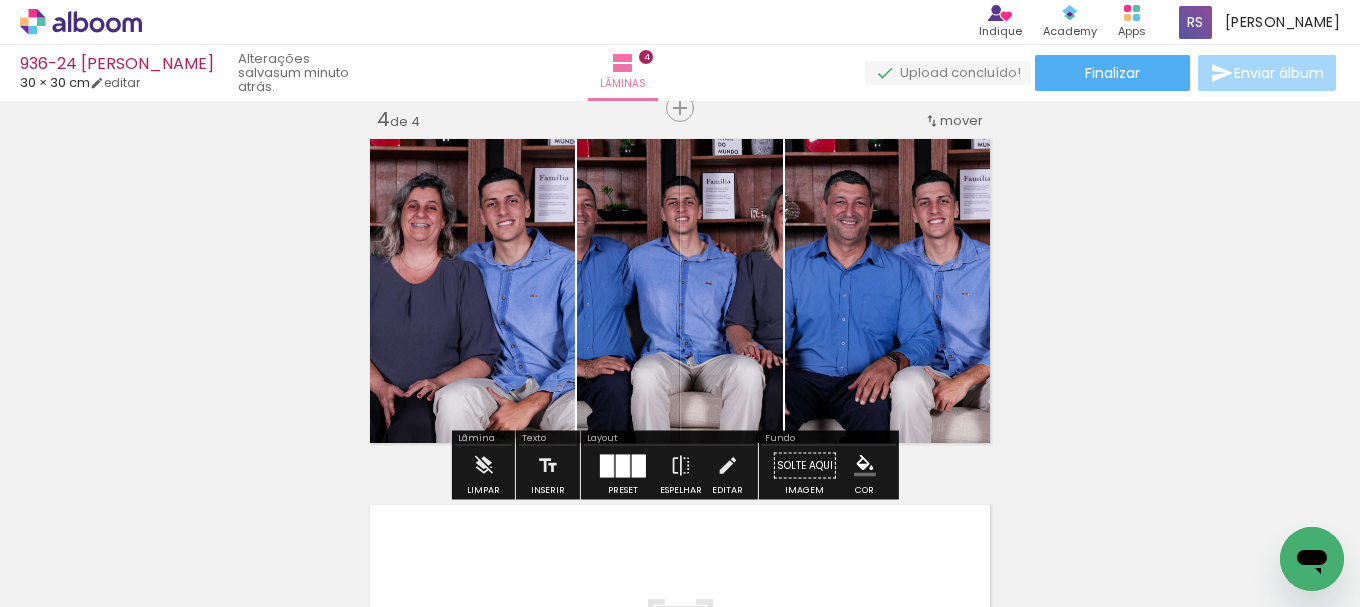 click at bounding box center (623, 466) 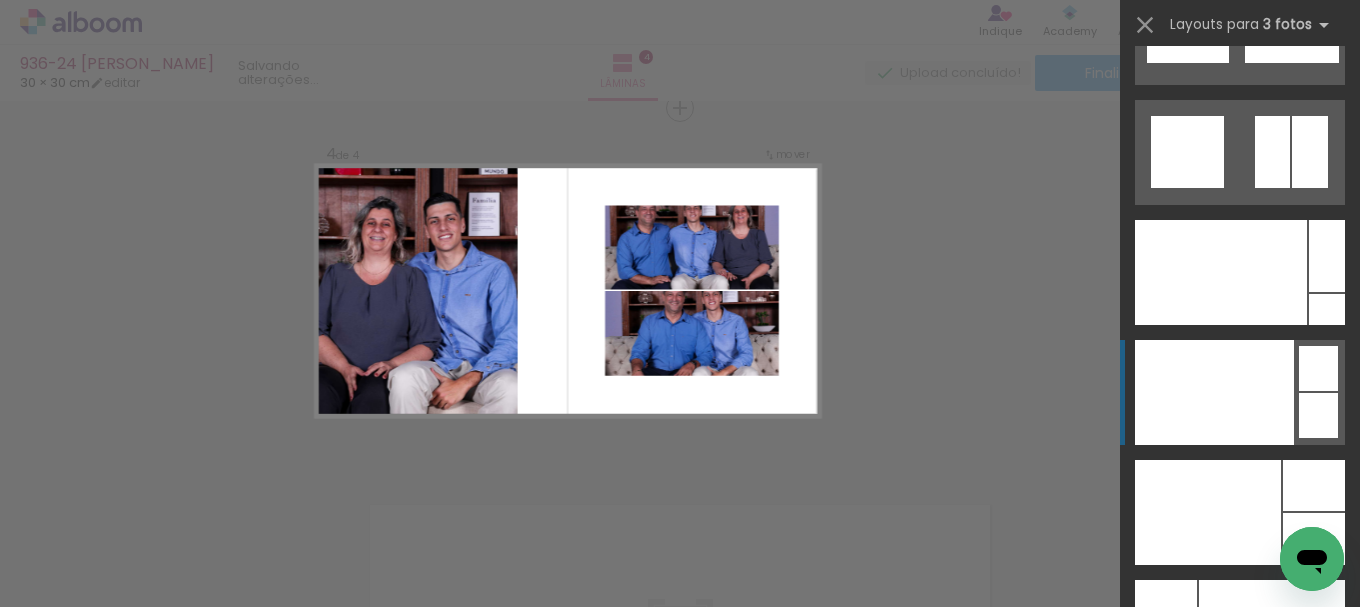 scroll, scrollTop: 24326, scrollLeft: 0, axis: vertical 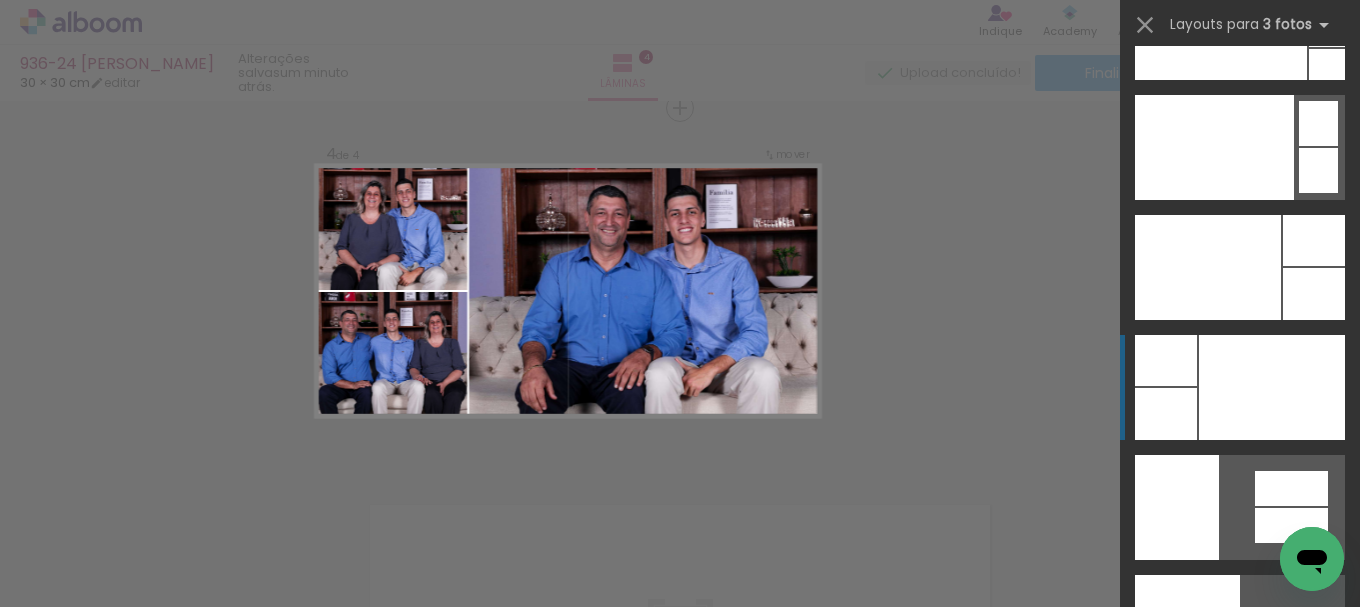 click at bounding box center [1272, 387] 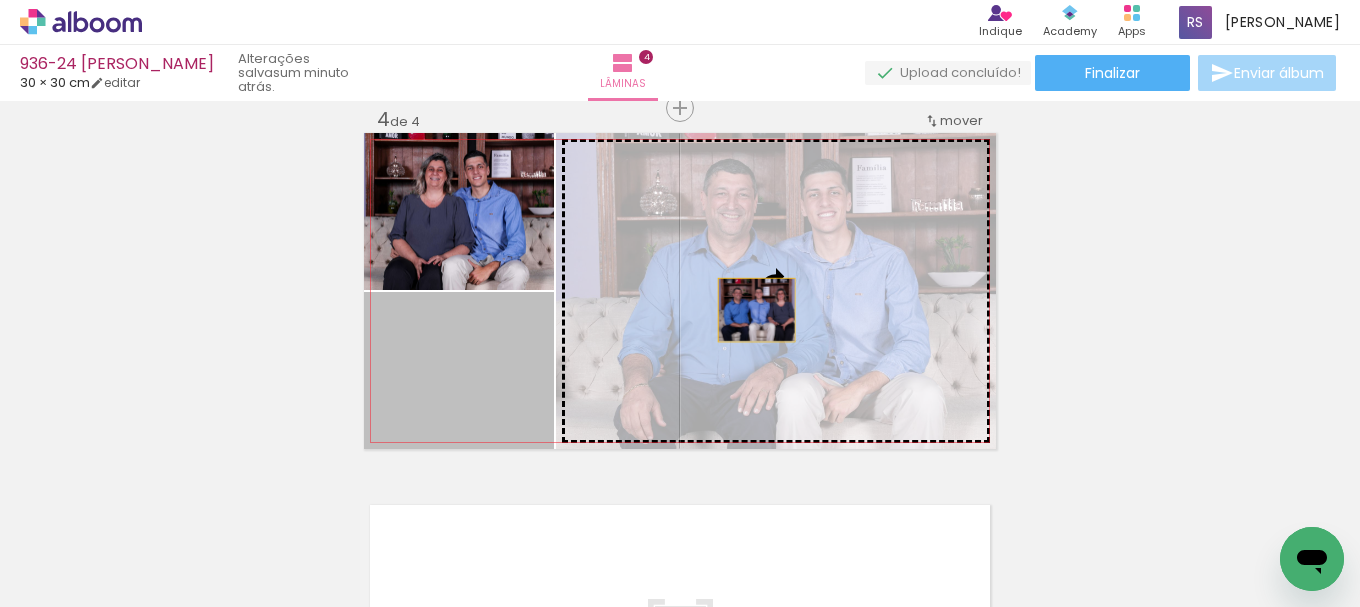 drag, startPoint x: 472, startPoint y: 330, endPoint x: 750, endPoint y: 309, distance: 278.79202 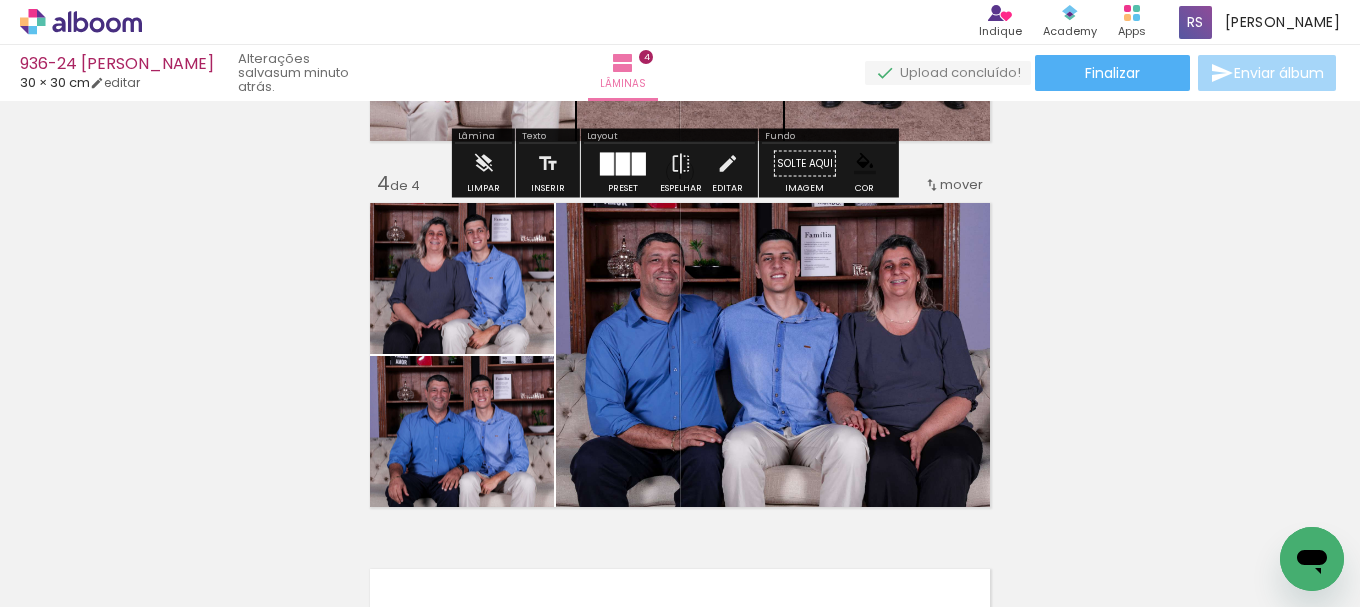 scroll, scrollTop: 1124, scrollLeft: 0, axis: vertical 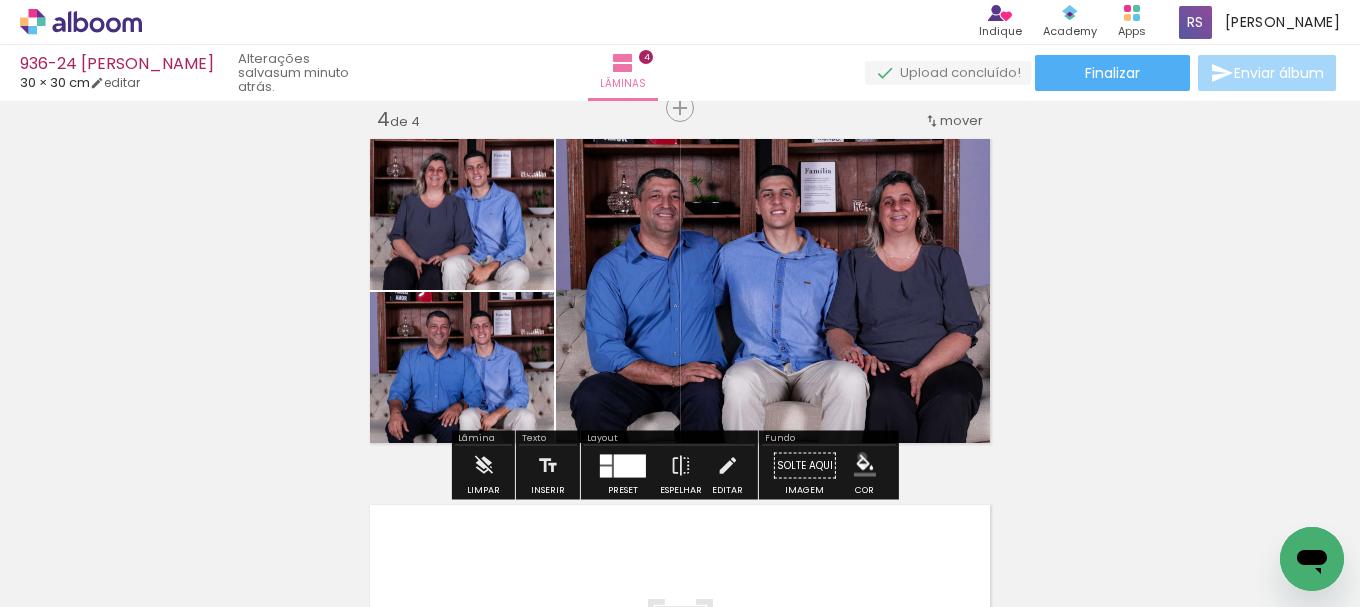 click at bounding box center [865, 466] 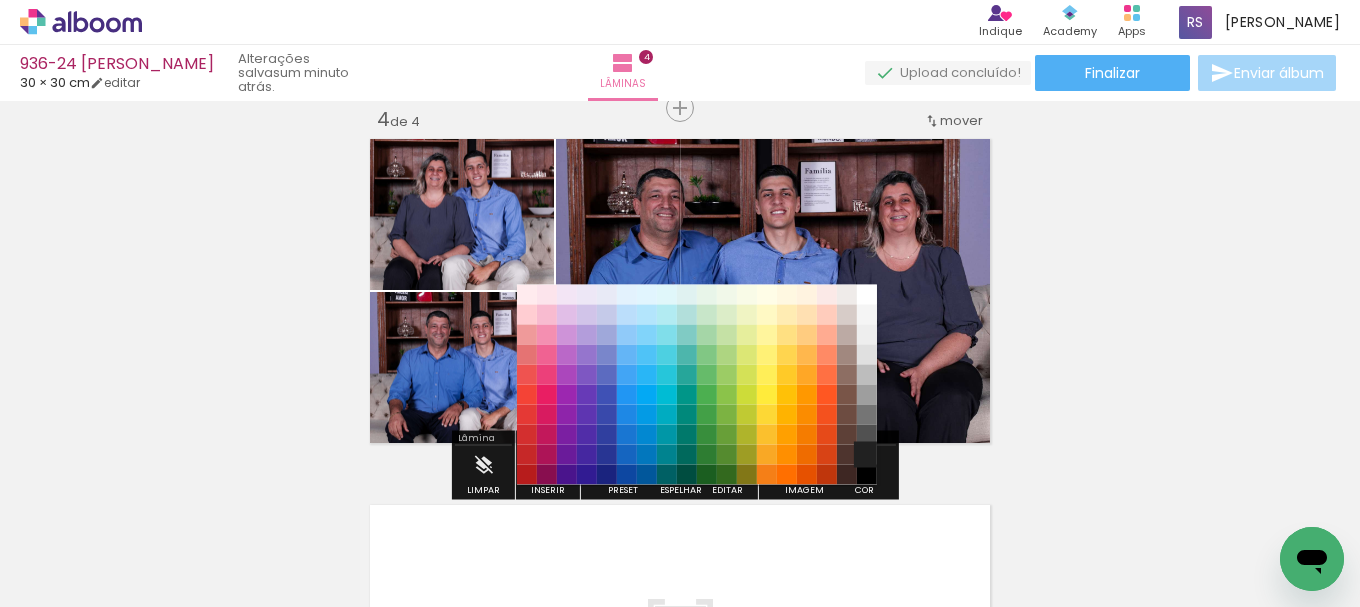 click on "#212121" at bounding box center [867, 455] 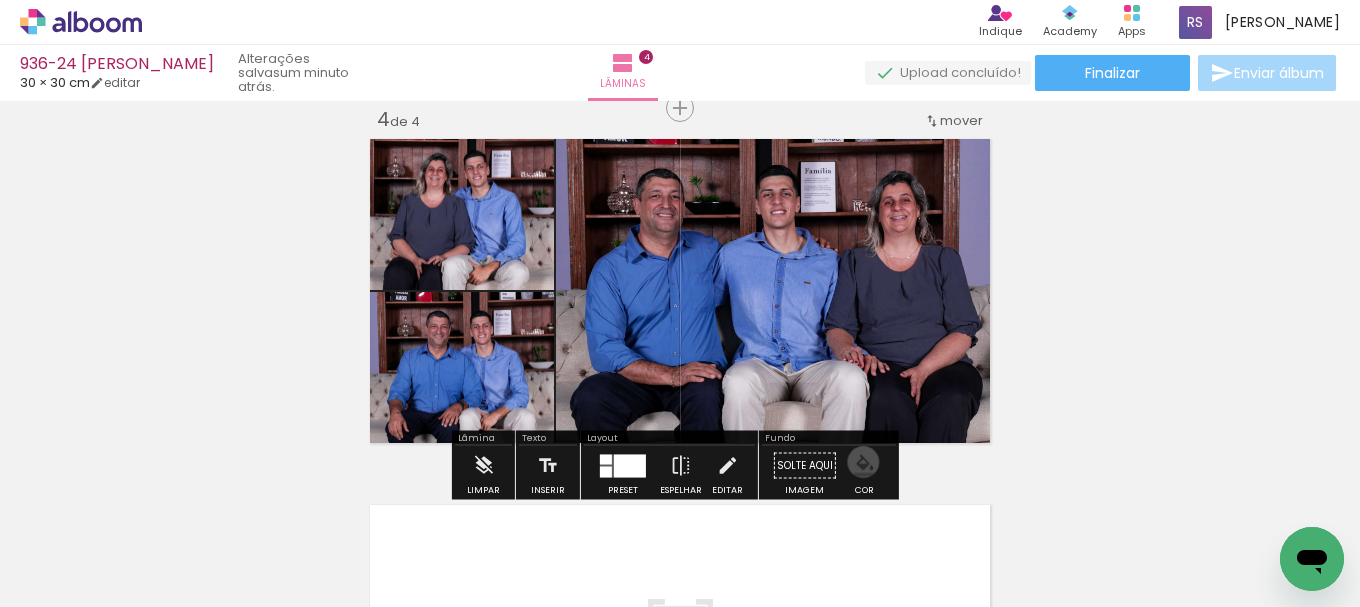 click at bounding box center (865, 466) 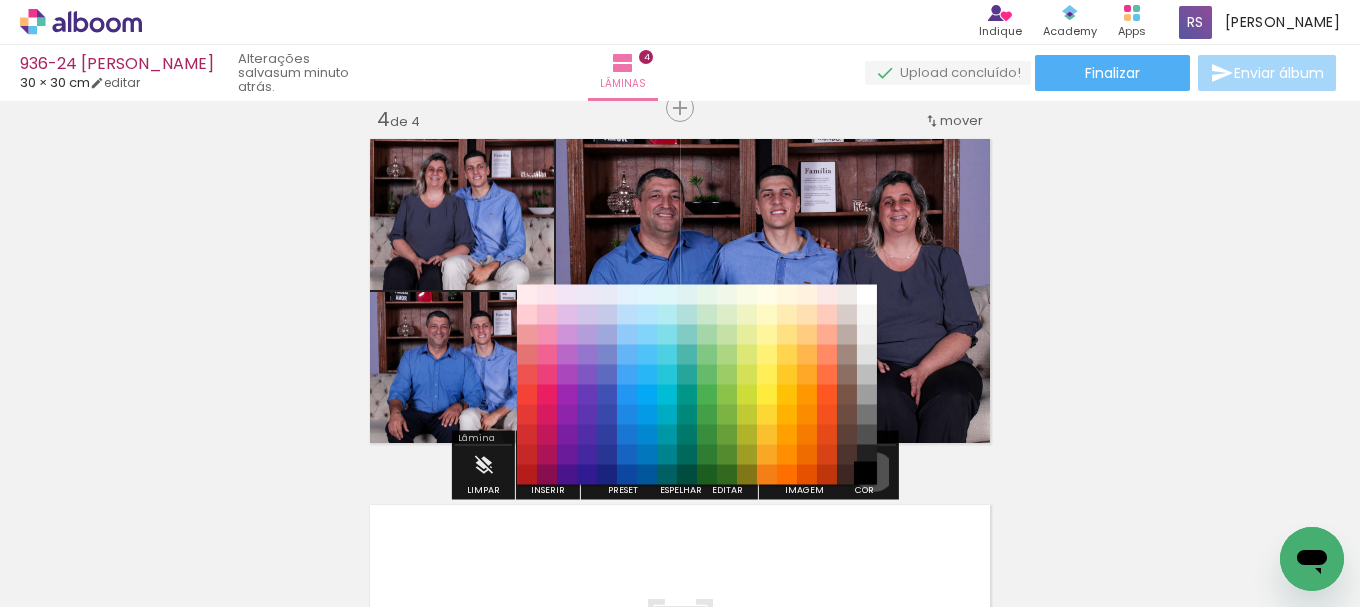 click on "#000000" at bounding box center (867, 475) 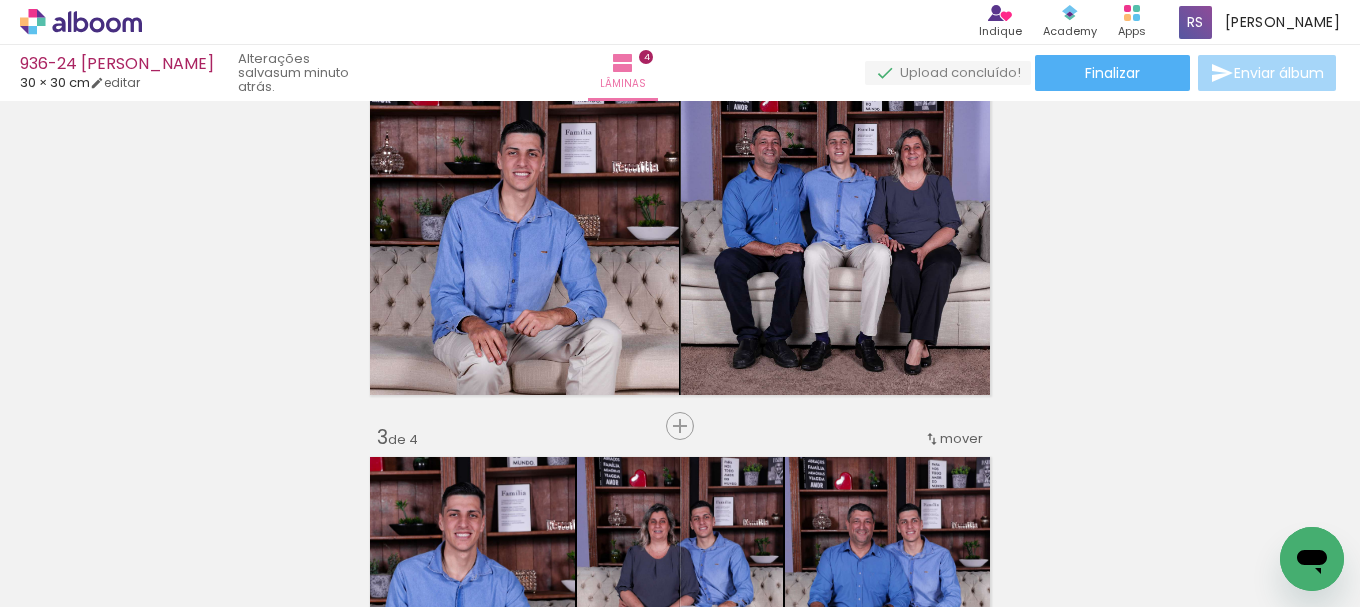 scroll, scrollTop: 424, scrollLeft: 0, axis: vertical 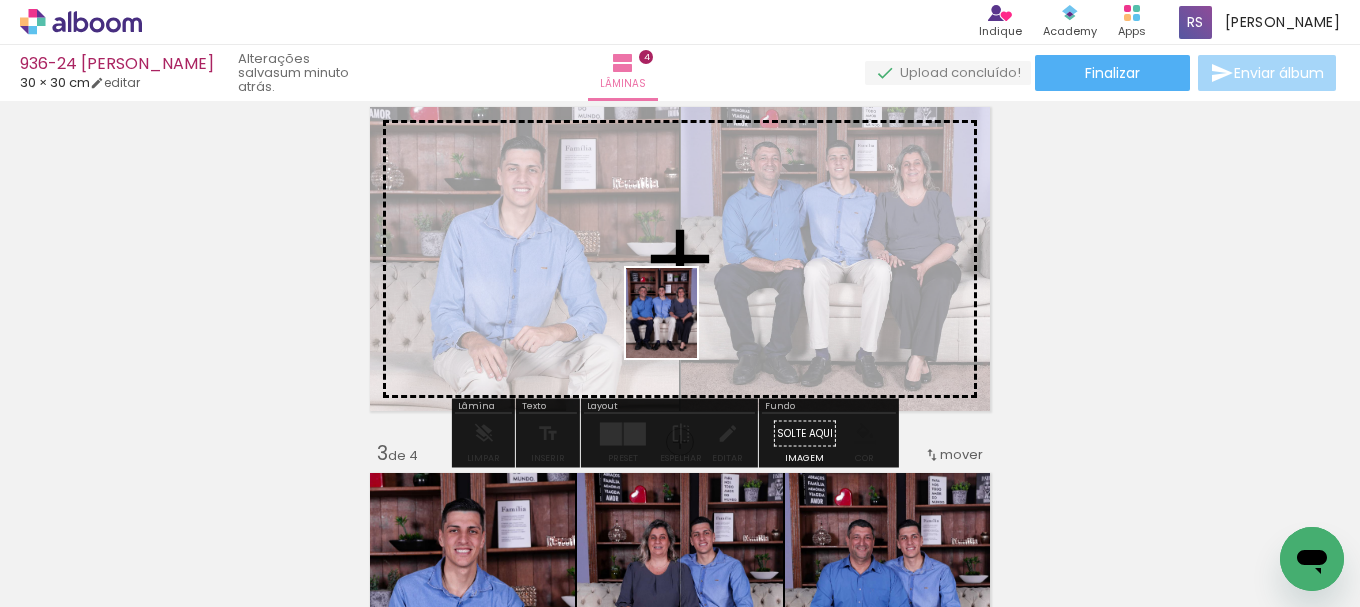 drag, startPoint x: 472, startPoint y: 530, endPoint x: 687, endPoint y: 326, distance: 296.37982 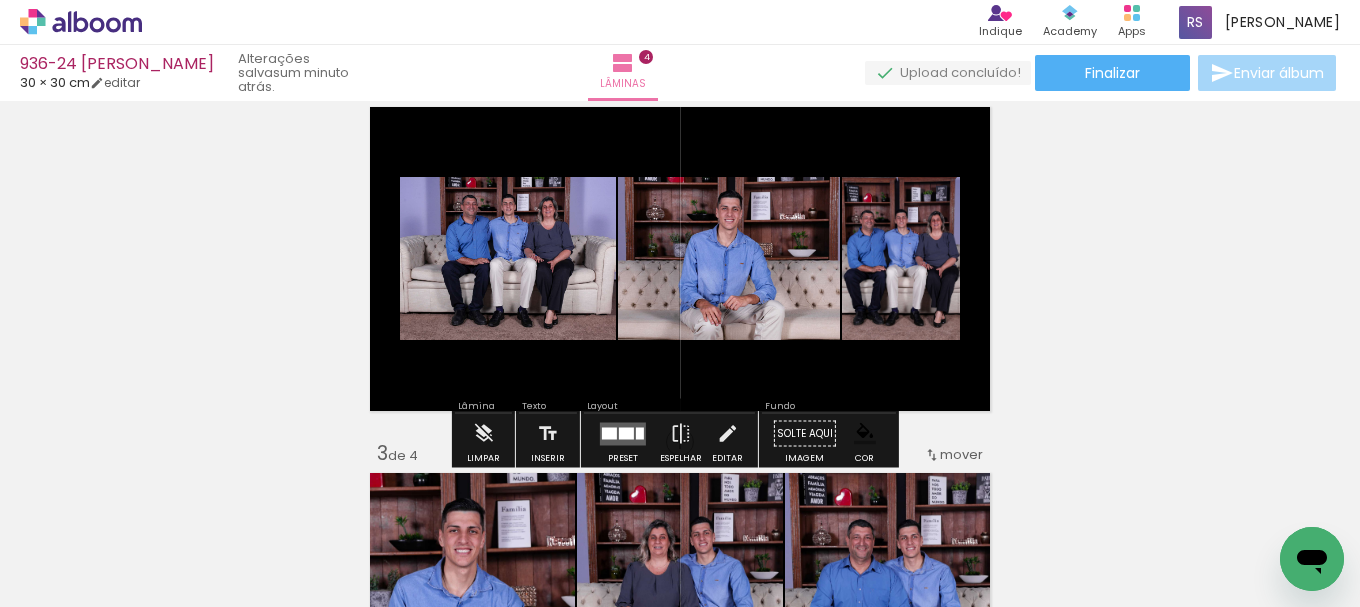 click on "Preset Espelhar Editar" at bounding box center (669, 439) 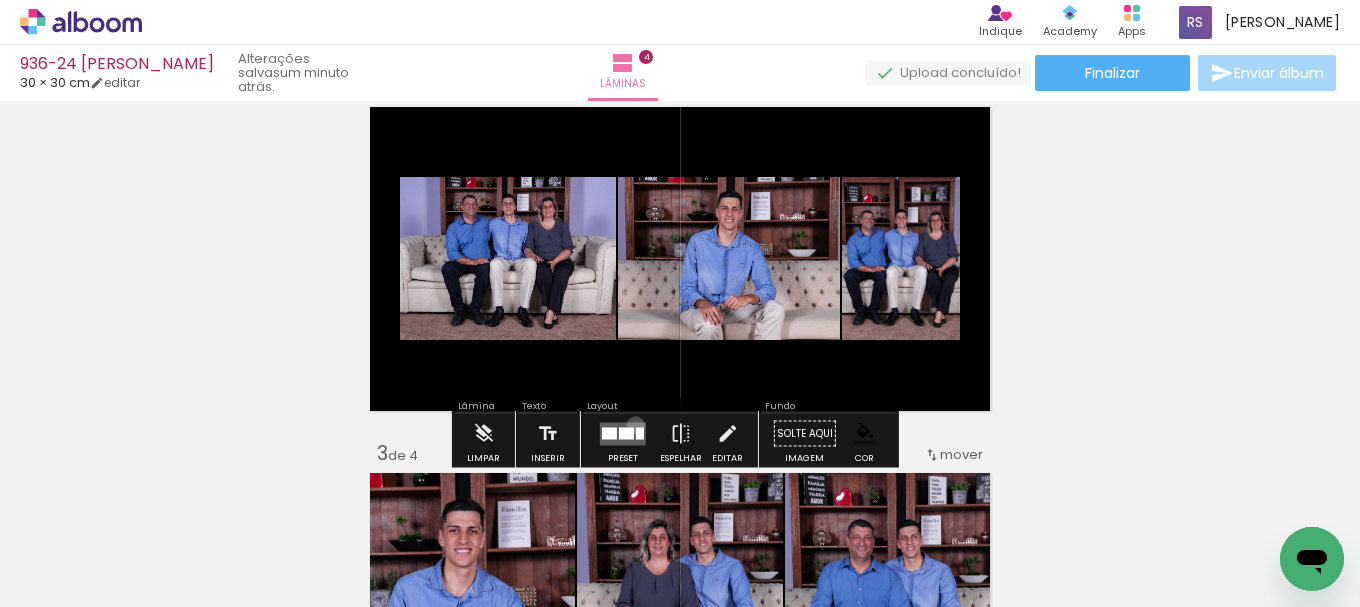 click at bounding box center (623, 433) 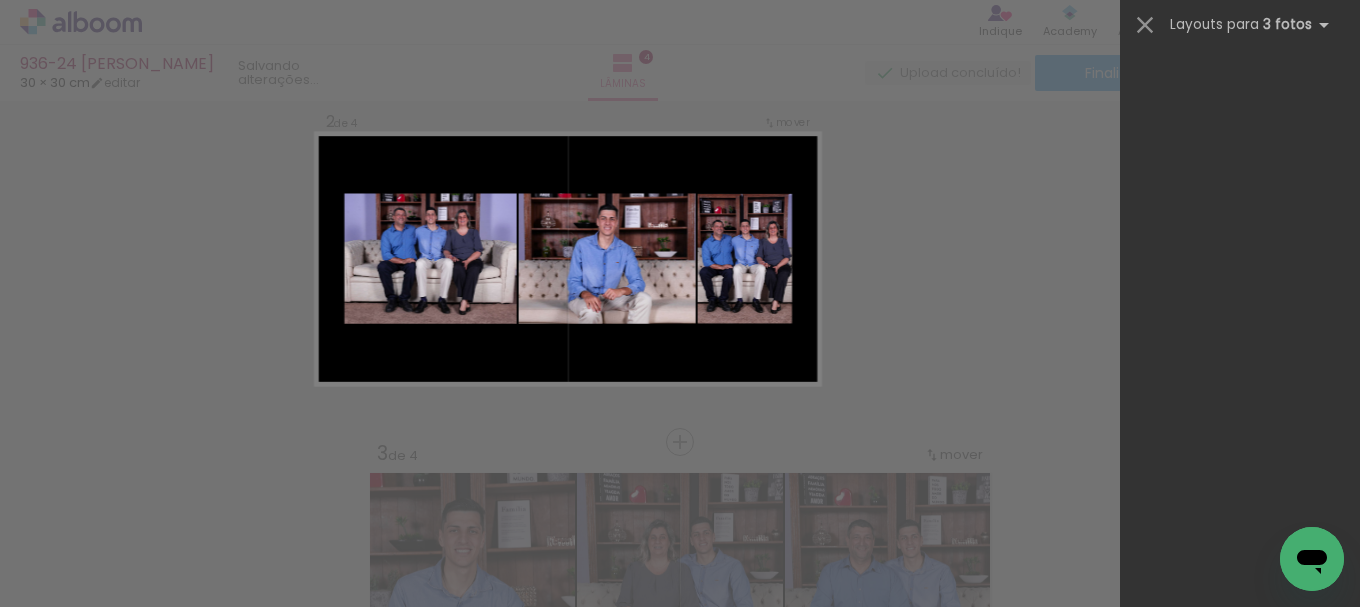 scroll, scrollTop: 0, scrollLeft: 0, axis: both 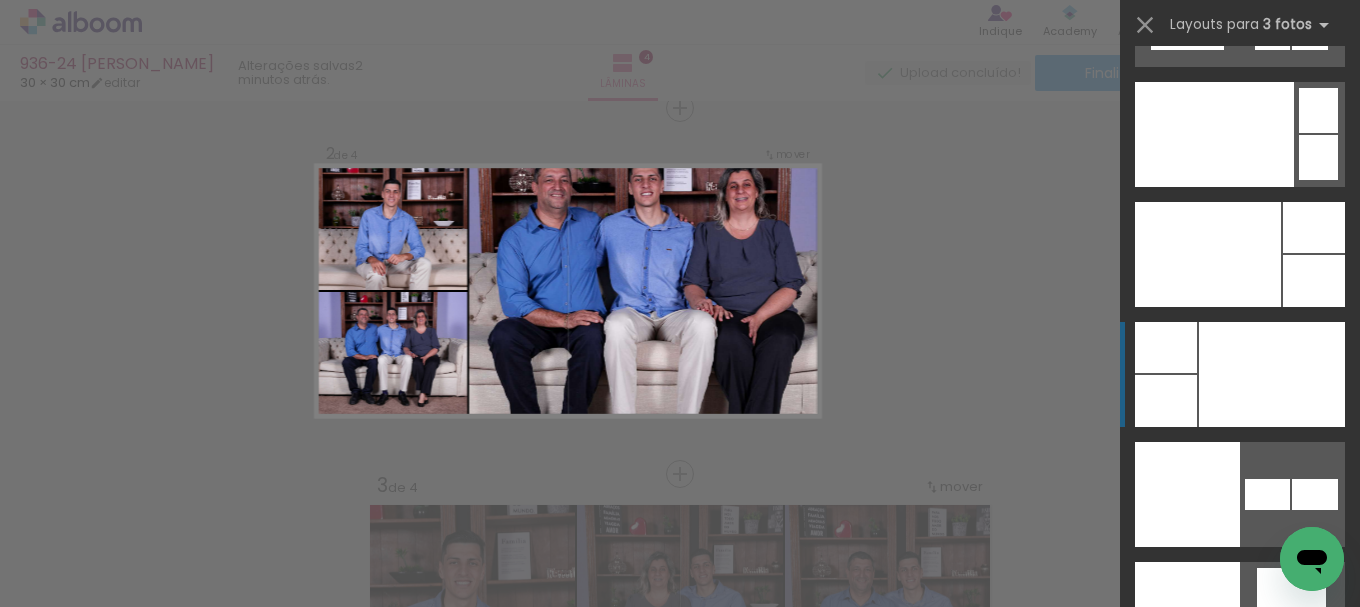 click at bounding box center [1272, 374] 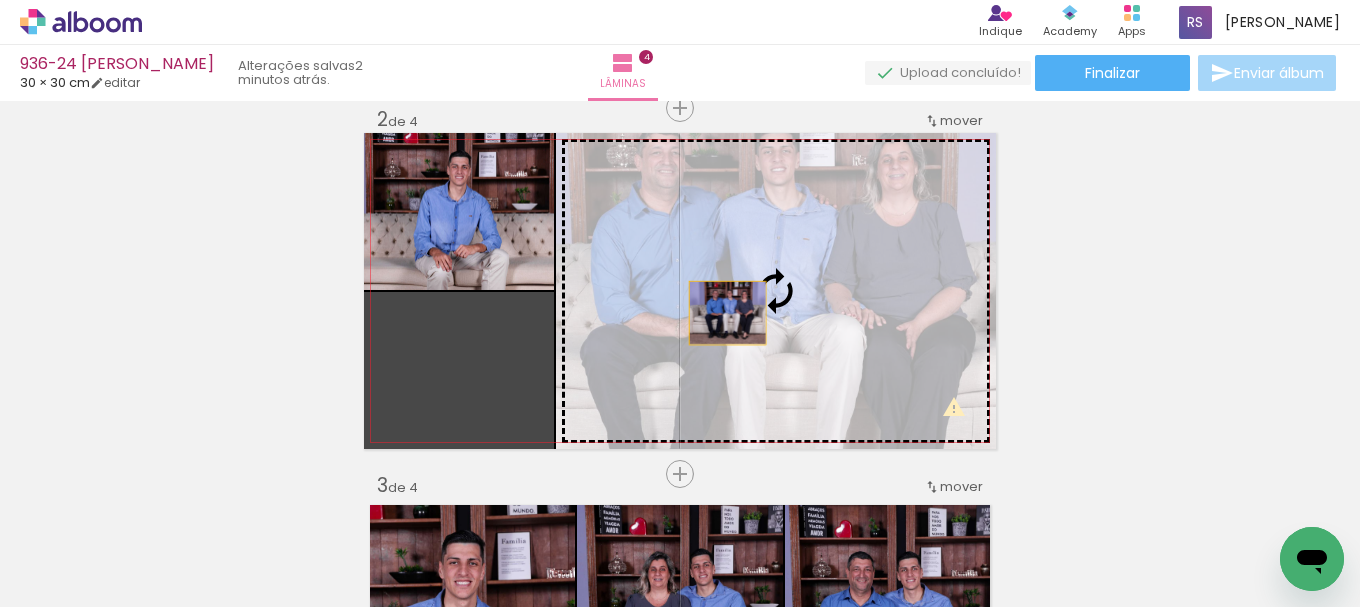drag, startPoint x: 498, startPoint y: 356, endPoint x: 745, endPoint y: 307, distance: 251.81342 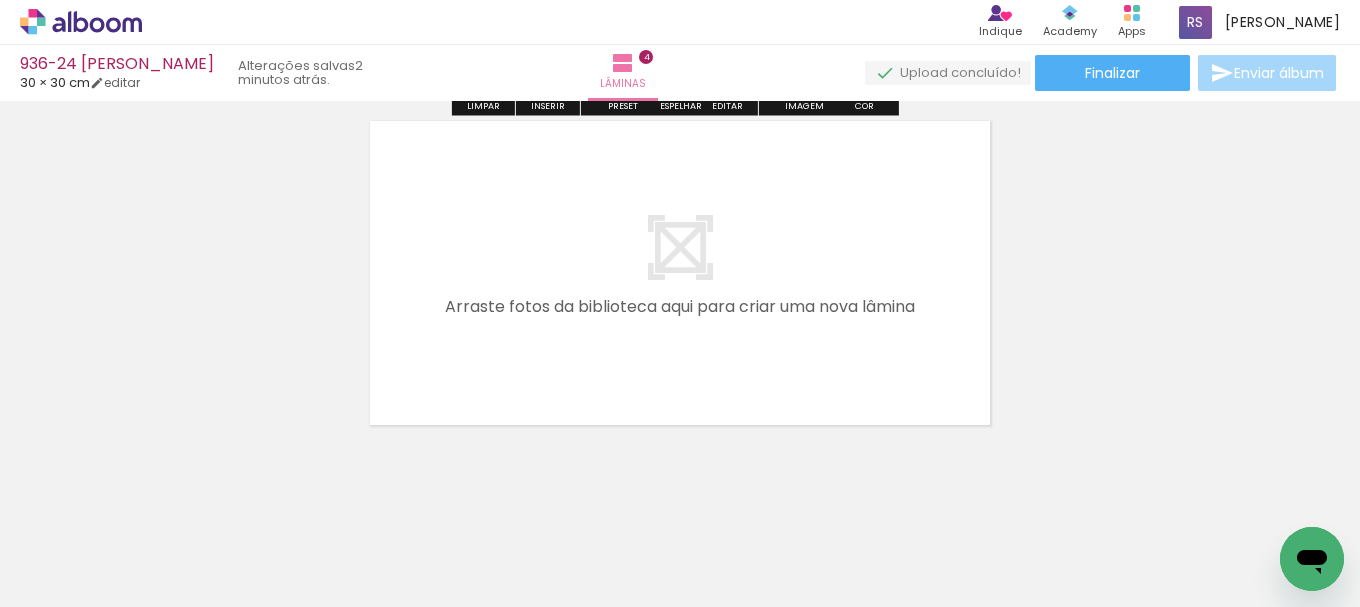 scroll, scrollTop: 1527, scrollLeft: 0, axis: vertical 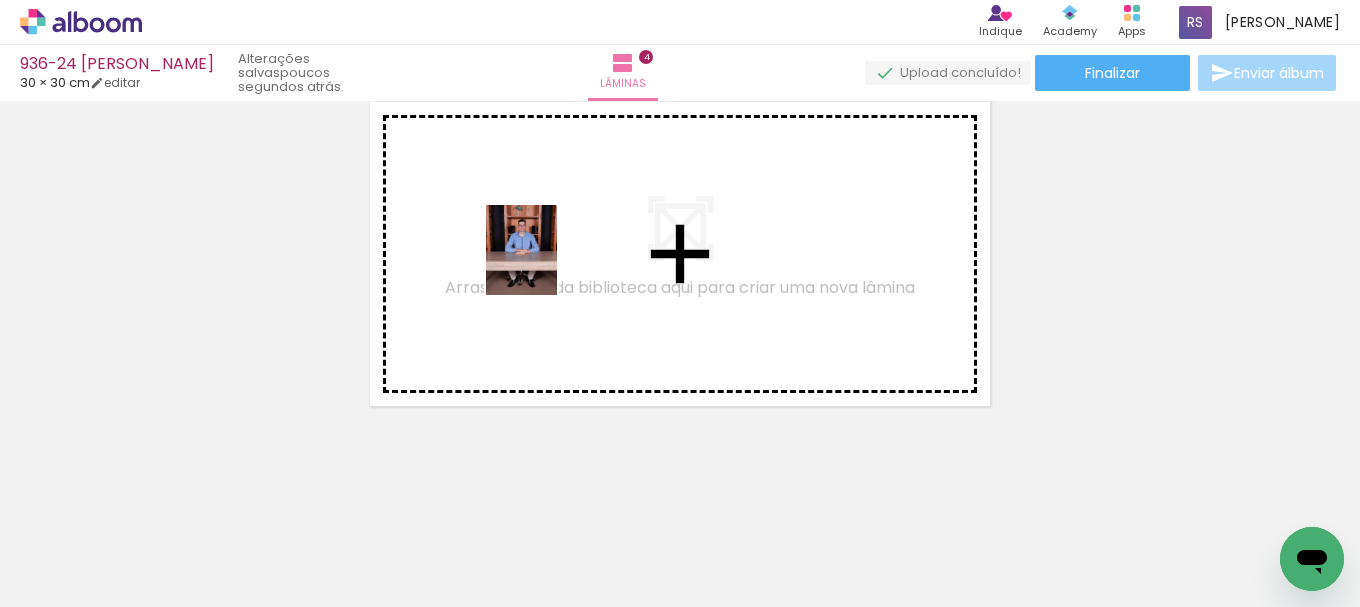 drag, startPoint x: 498, startPoint y: 539, endPoint x: 545, endPoint y: 263, distance: 279.9732 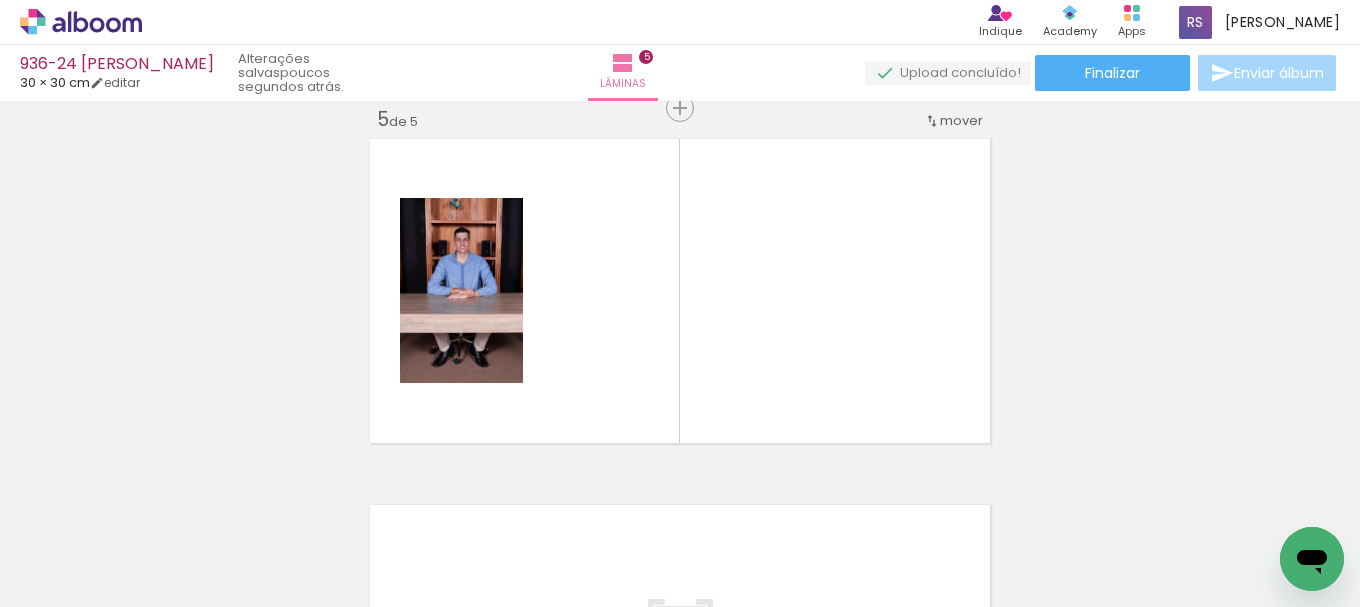 scroll, scrollTop: 1490, scrollLeft: 0, axis: vertical 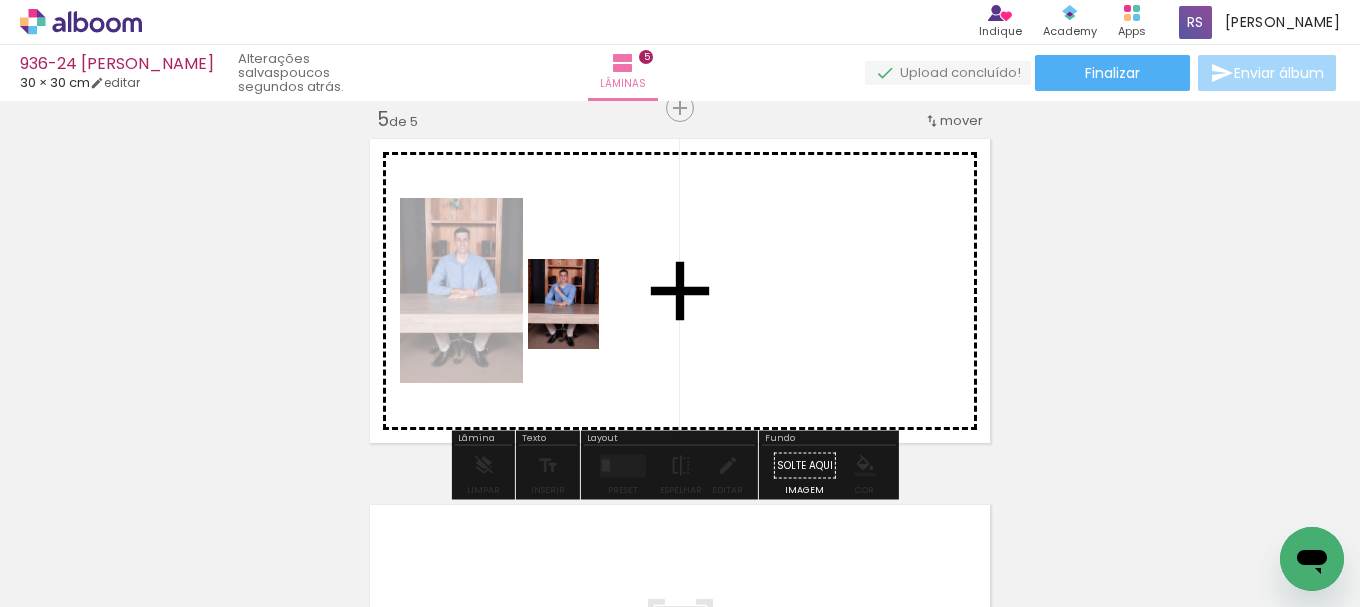 drag, startPoint x: 478, startPoint y: 565, endPoint x: 589, endPoint y: 316, distance: 272.6206 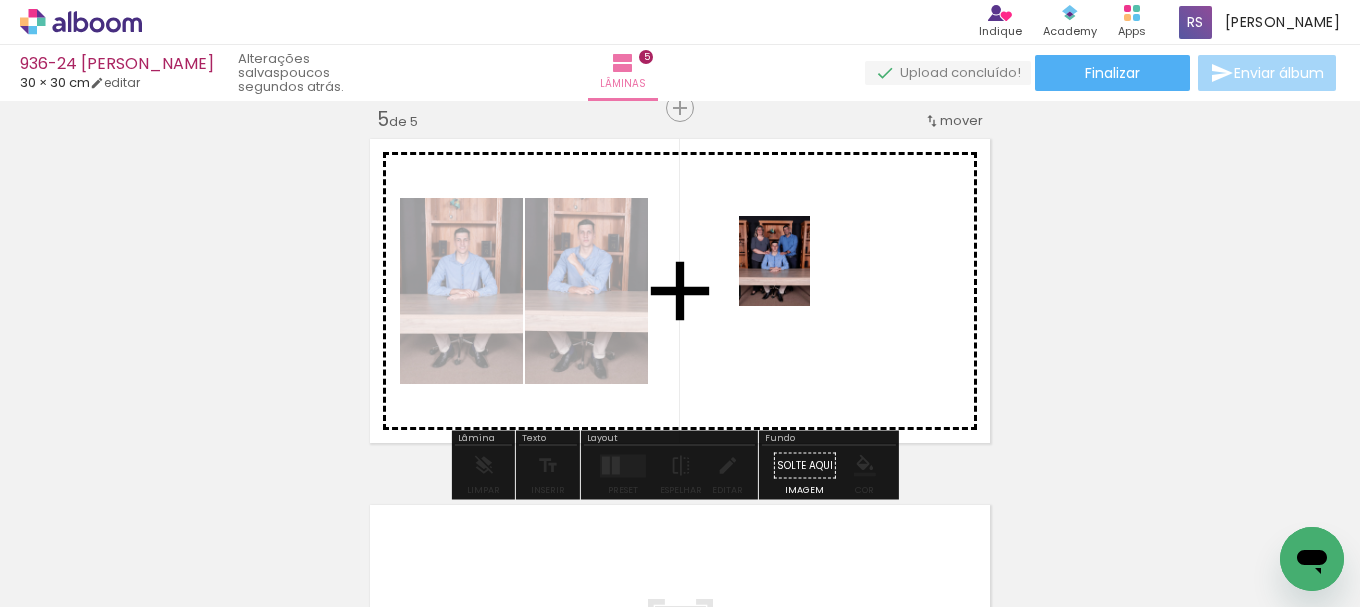 drag, startPoint x: 621, startPoint y: 553, endPoint x: 799, endPoint y: 276, distance: 329.2613 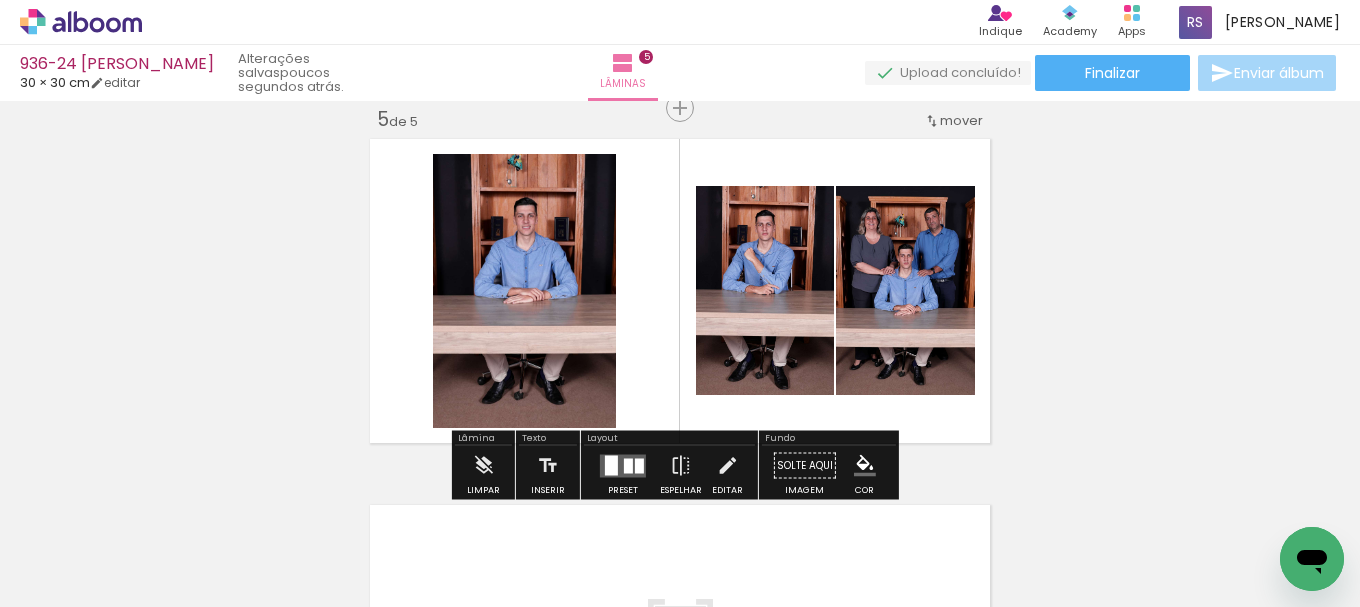 click at bounding box center [639, 465] 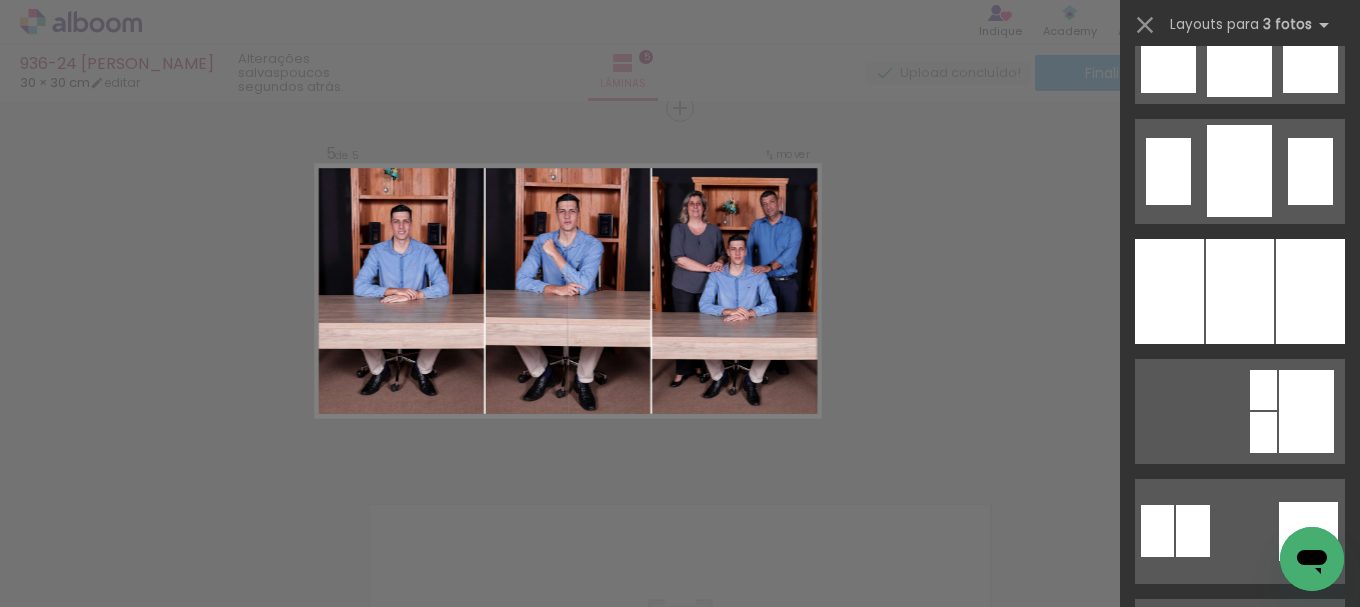 scroll, scrollTop: 1700, scrollLeft: 0, axis: vertical 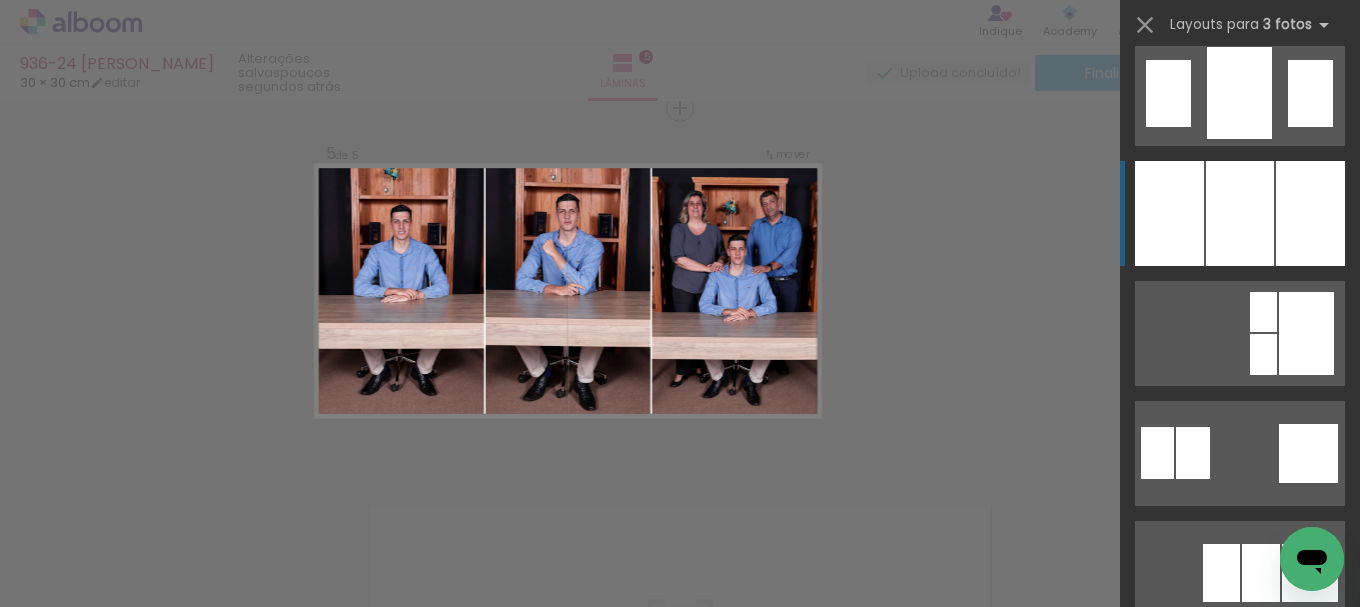 click at bounding box center [1240, 213] 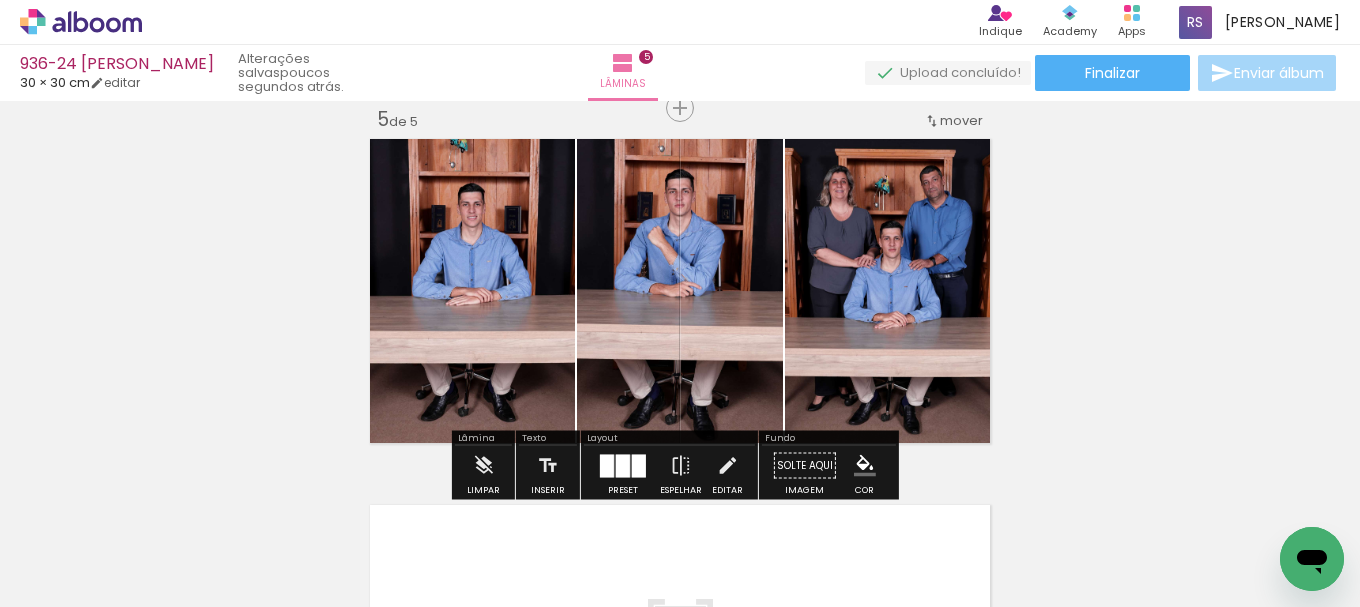 click at bounding box center (865, 466) 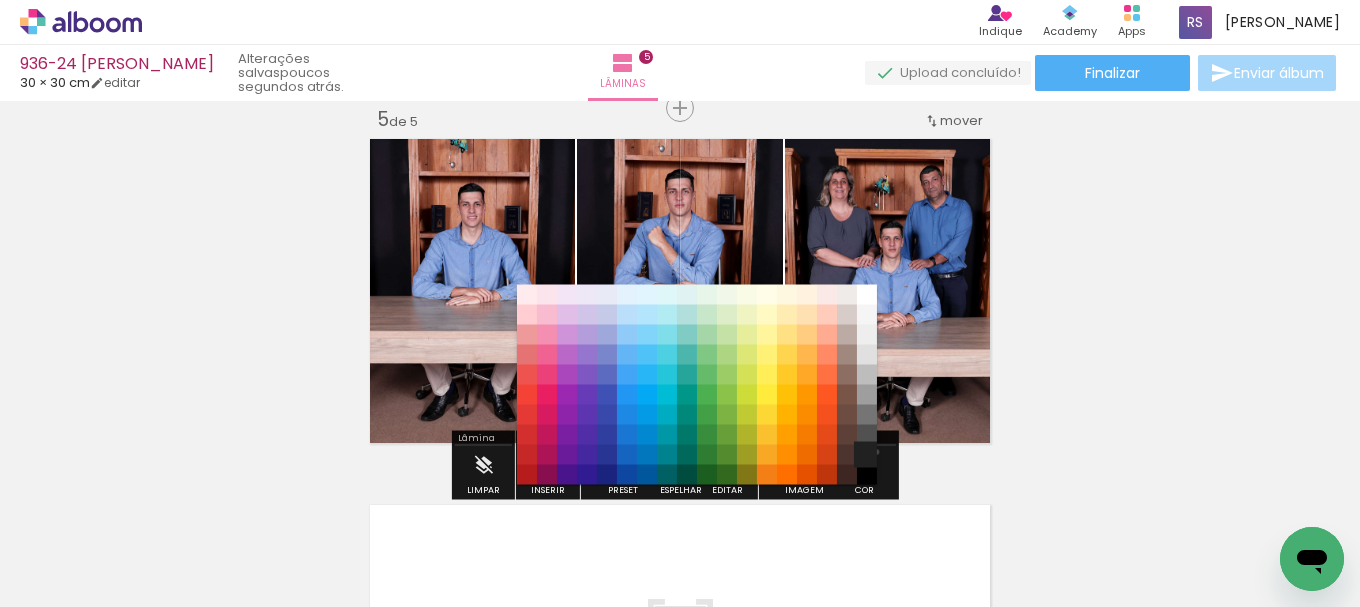 click on "#212121" at bounding box center (867, 455) 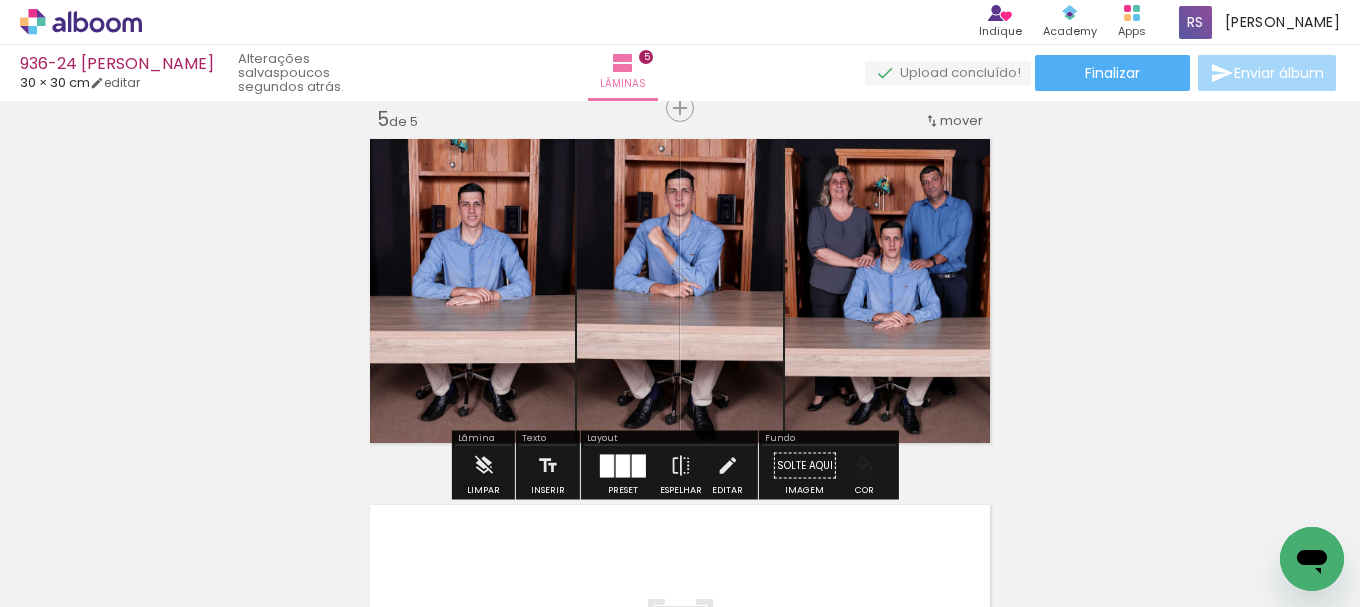click at bounding box center (865, 466) 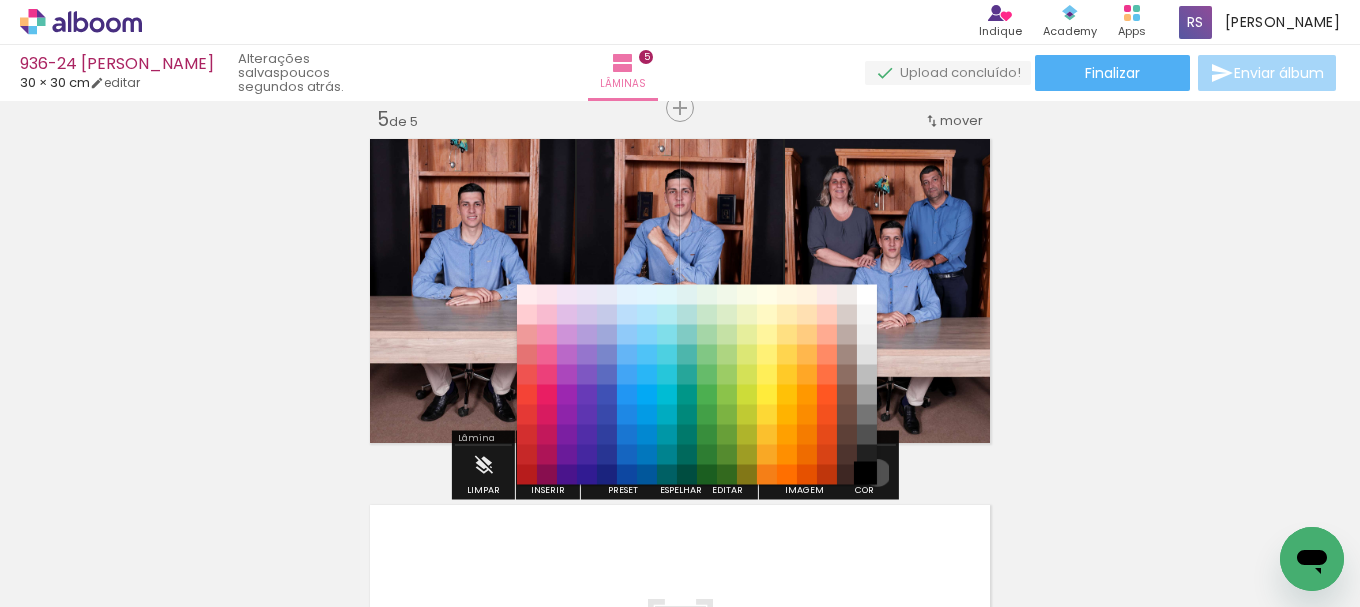 click on "#000000" at bounding box center [867, 475] 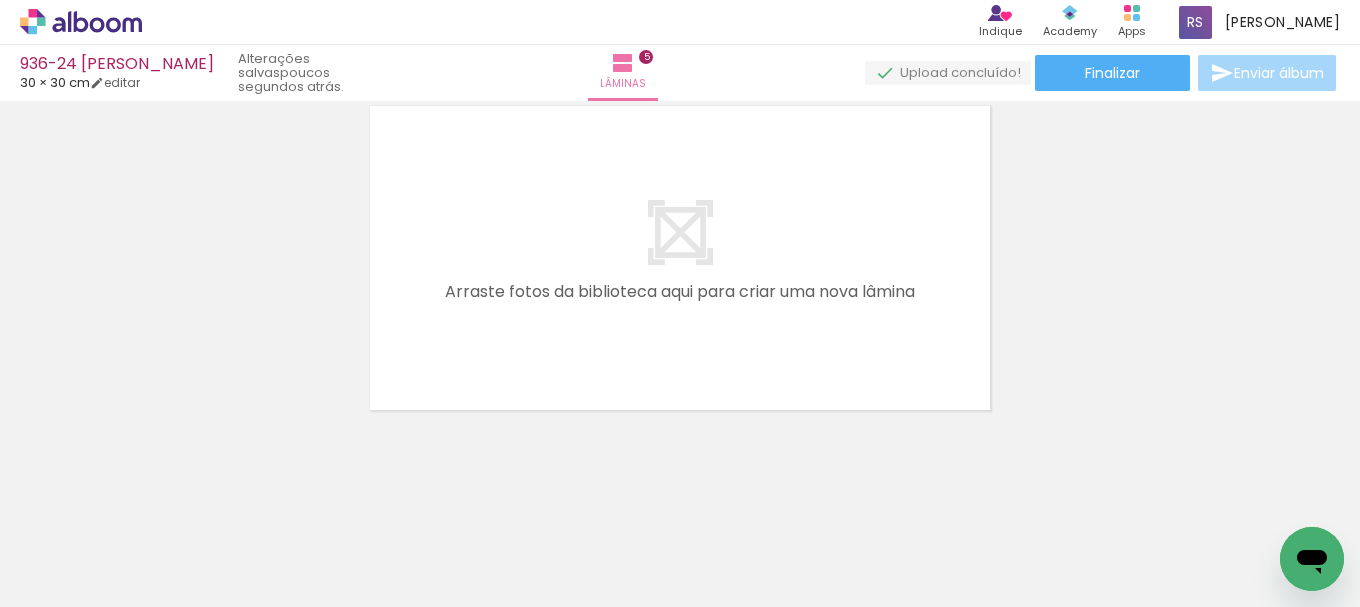 scroll, scrollTop: 1890, scrollLeft: 0, axis: vertical 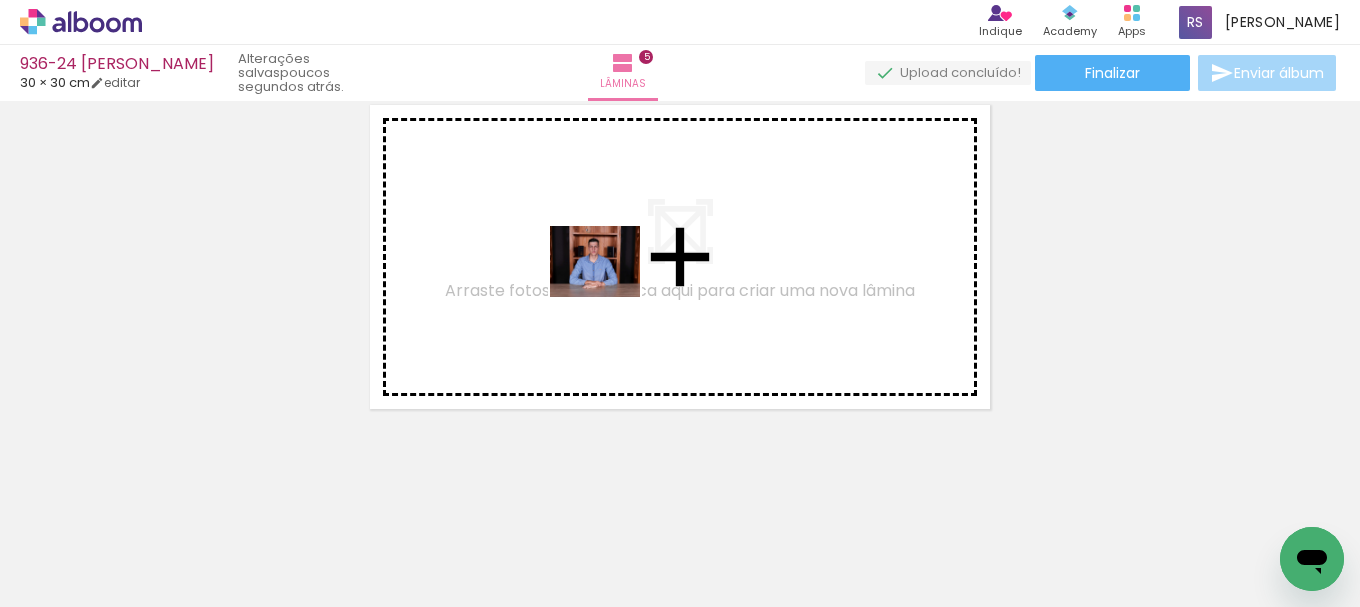 drag, startPoint x: 390, startPoint y: 540, endPoint x: 610, endPoint y: 286, distance: 336.02975 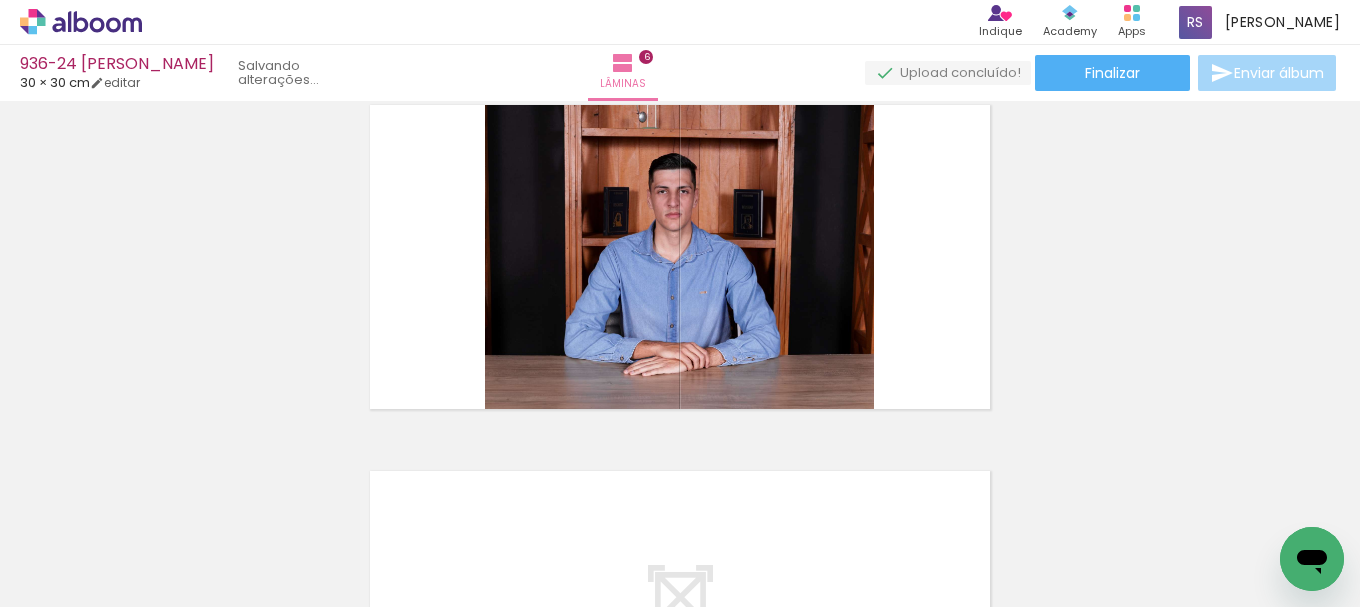 scroll, scrollTop: 1856, scrollLeft: 0, axis: vertical 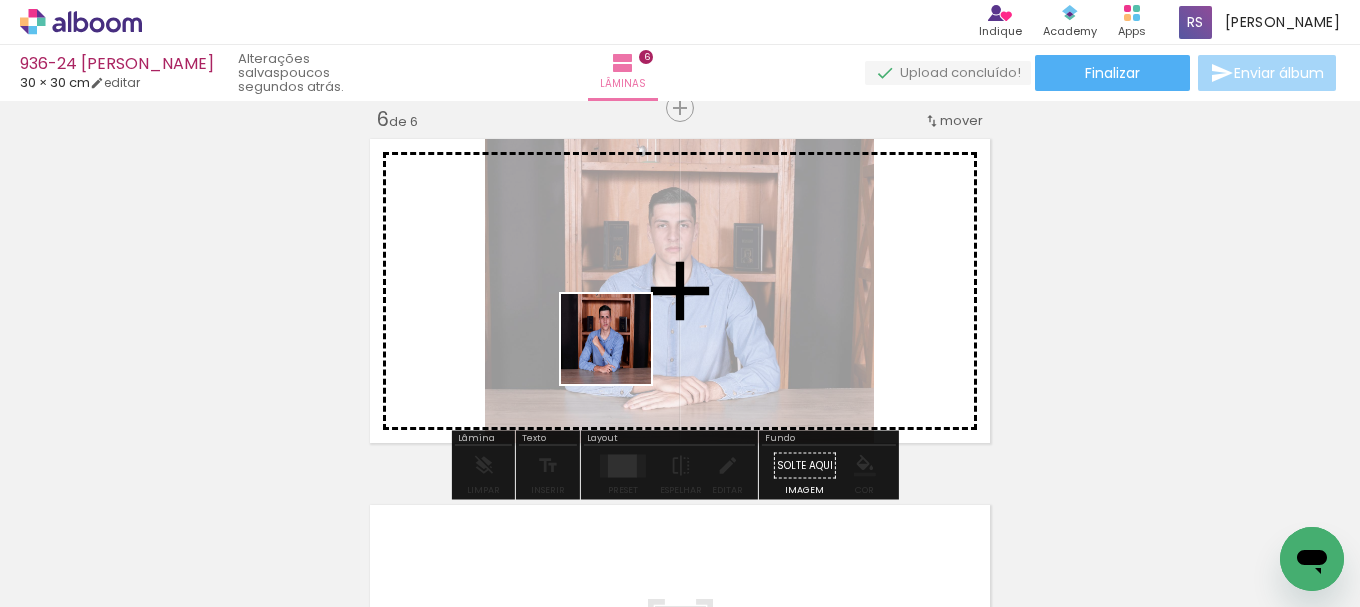 drag, startPoint x: 499, startPoint y: 417, endPoint x: 665, endPoint y: 343, distance: 181.74707 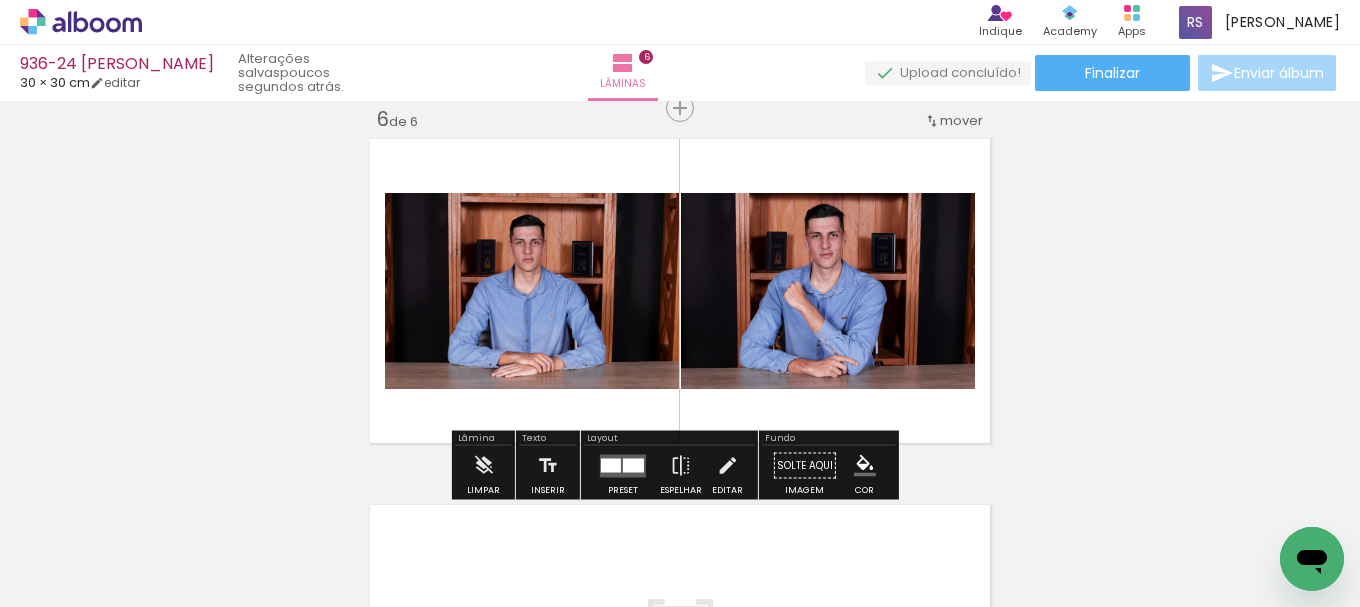 click at bounding box center [611, 465] 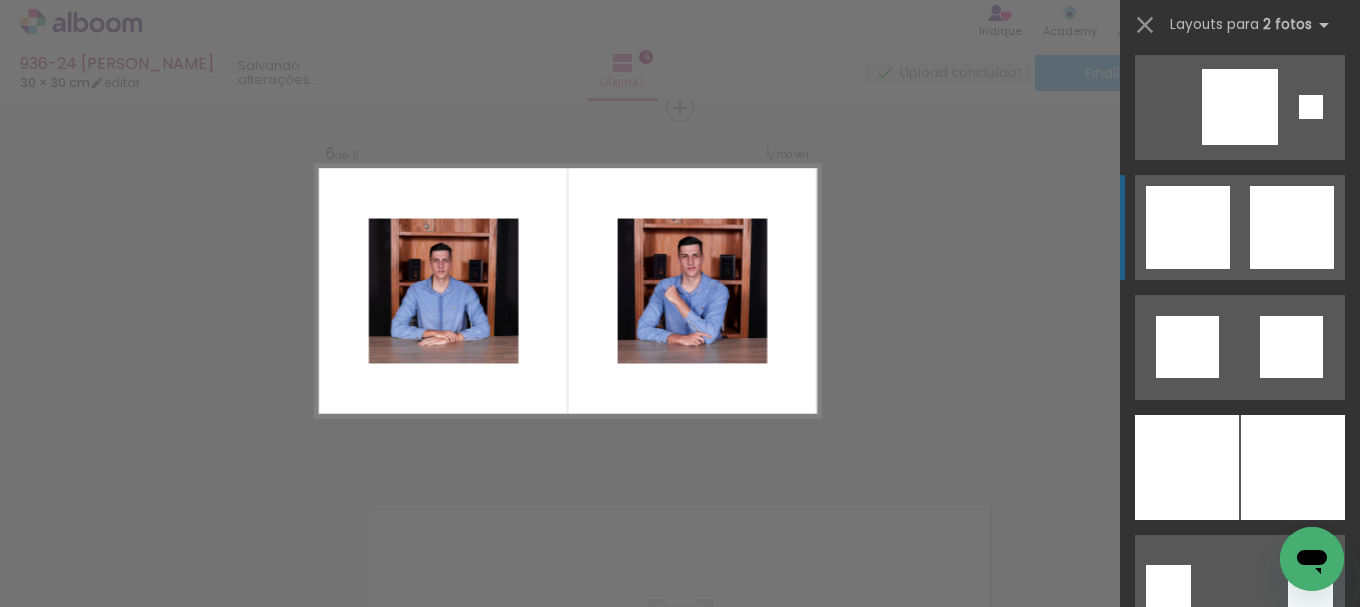 scroll, scrollTop: 2800, scrollLeft: 0, axis: vertical 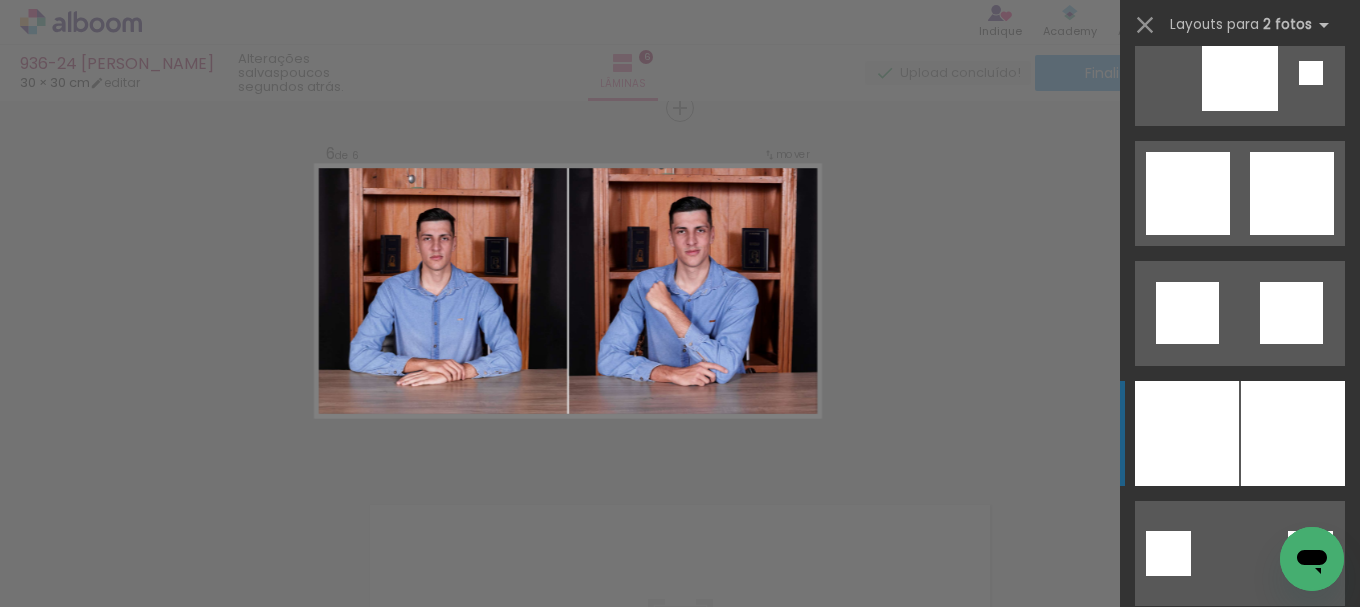 click at bounding box center [1187, -380] 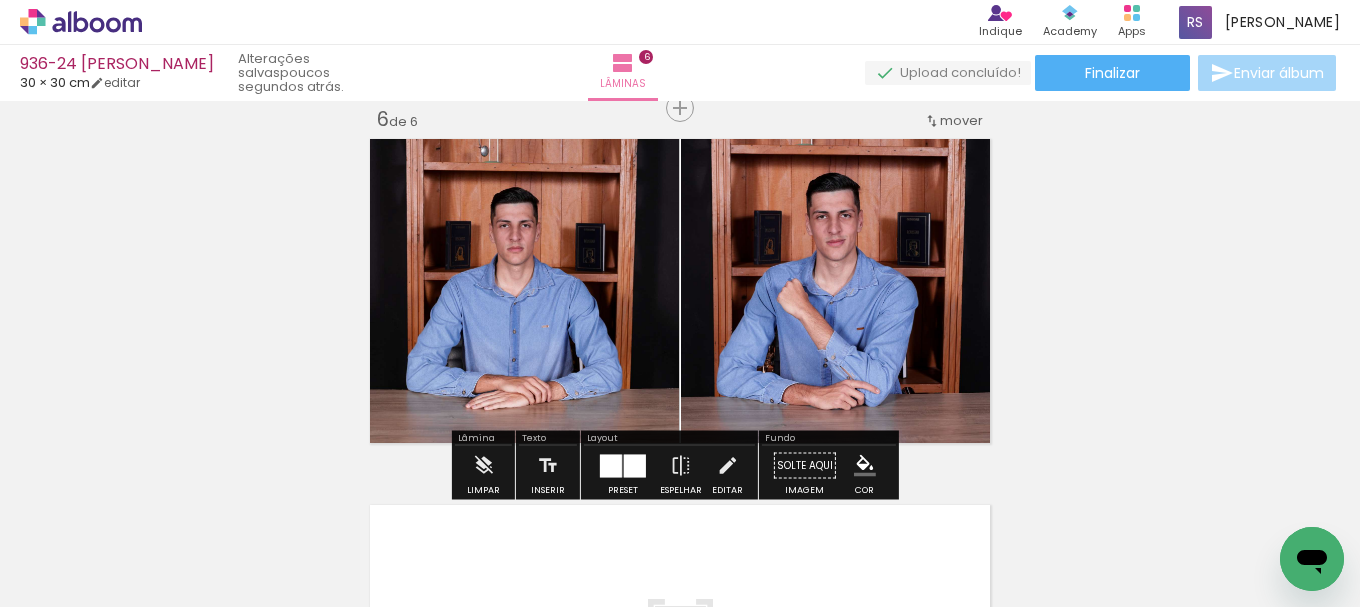 click at bounding box center (865, 466) 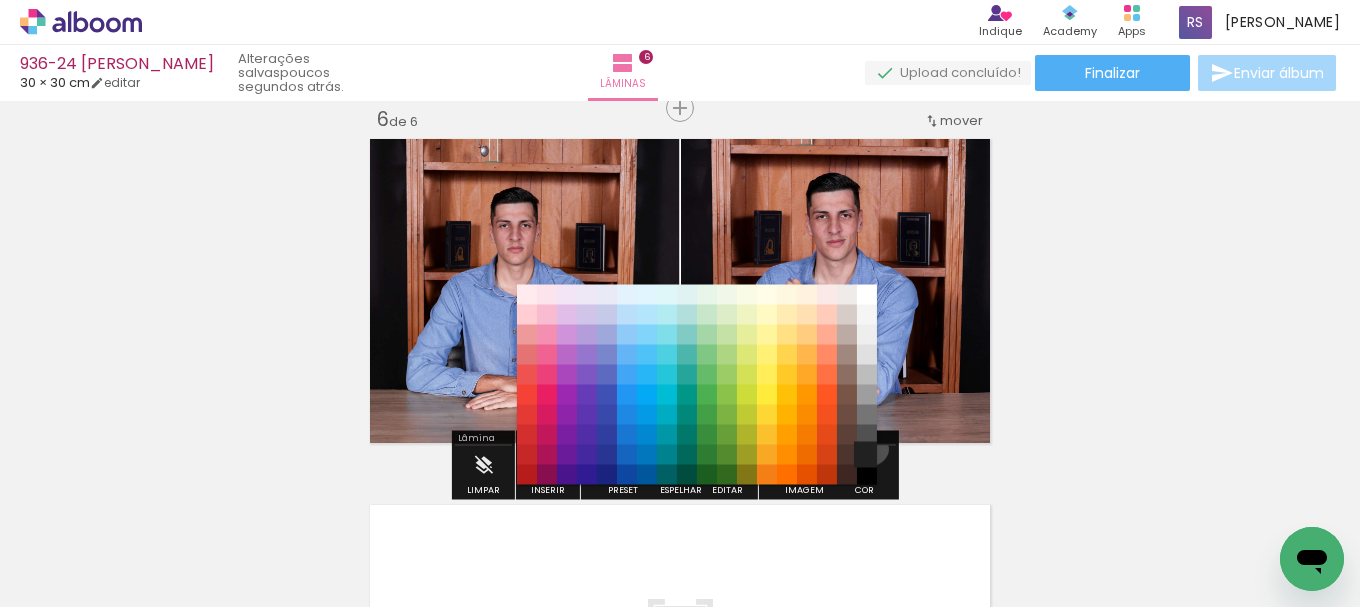 click on "#212121" at bounding box center (867, 455) 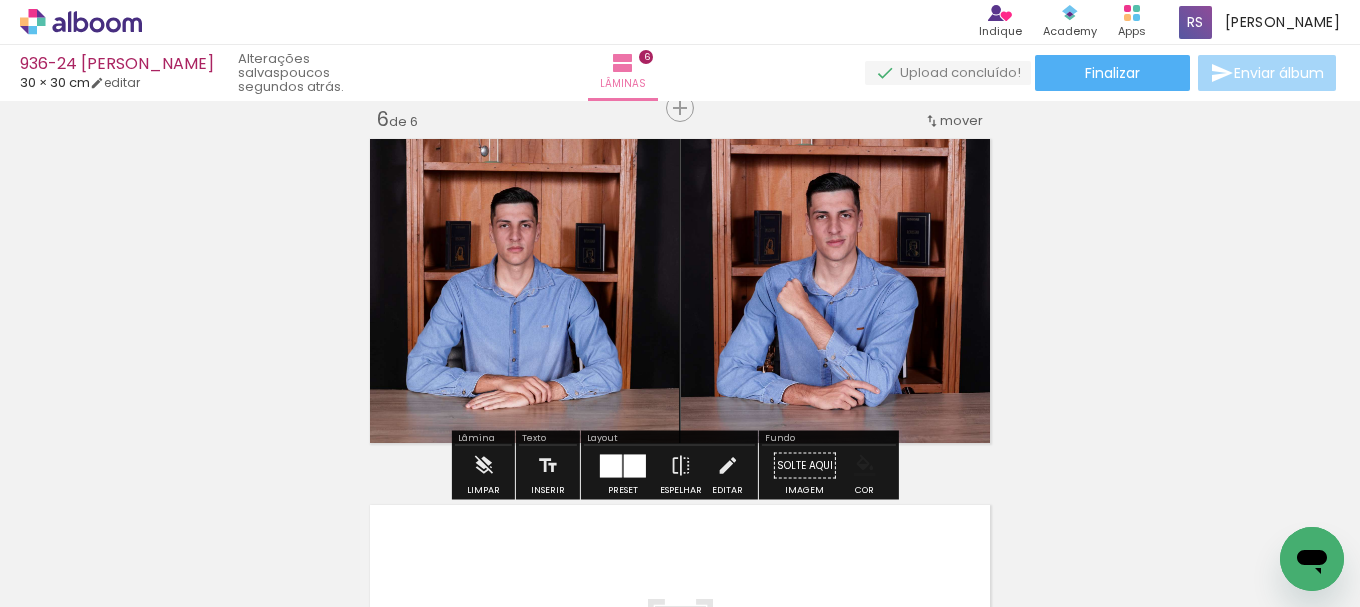 click at bounding box center [865, 466] 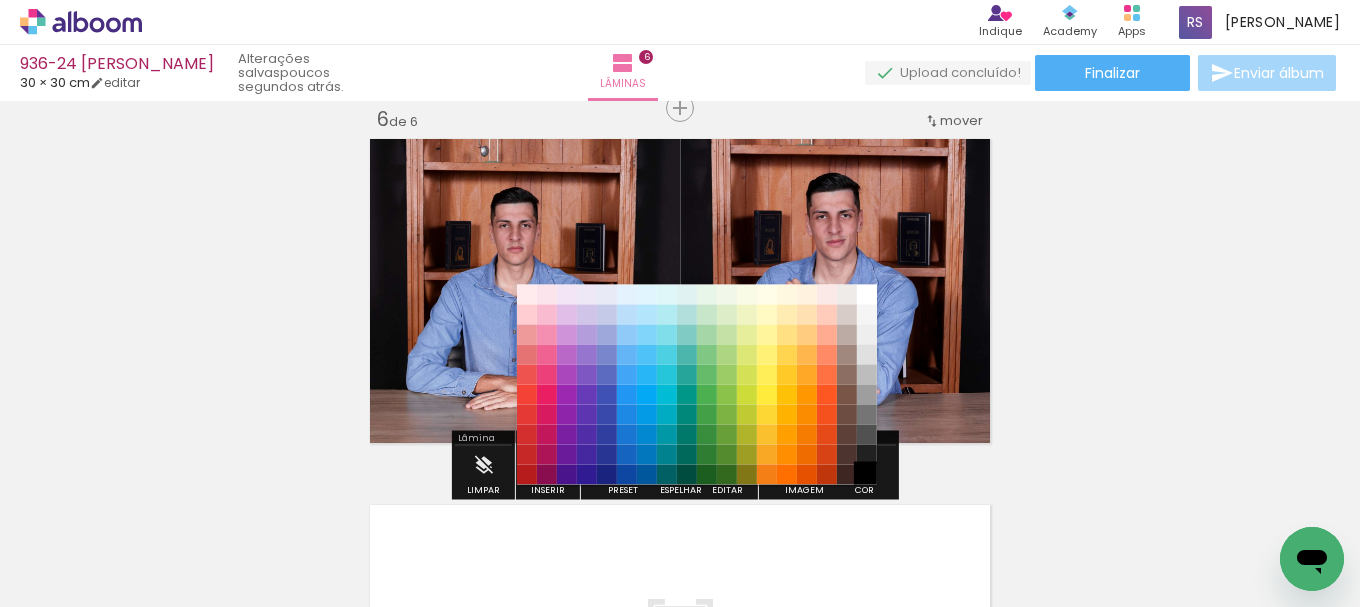 click on "#000000" at bounding box center [867, 475] 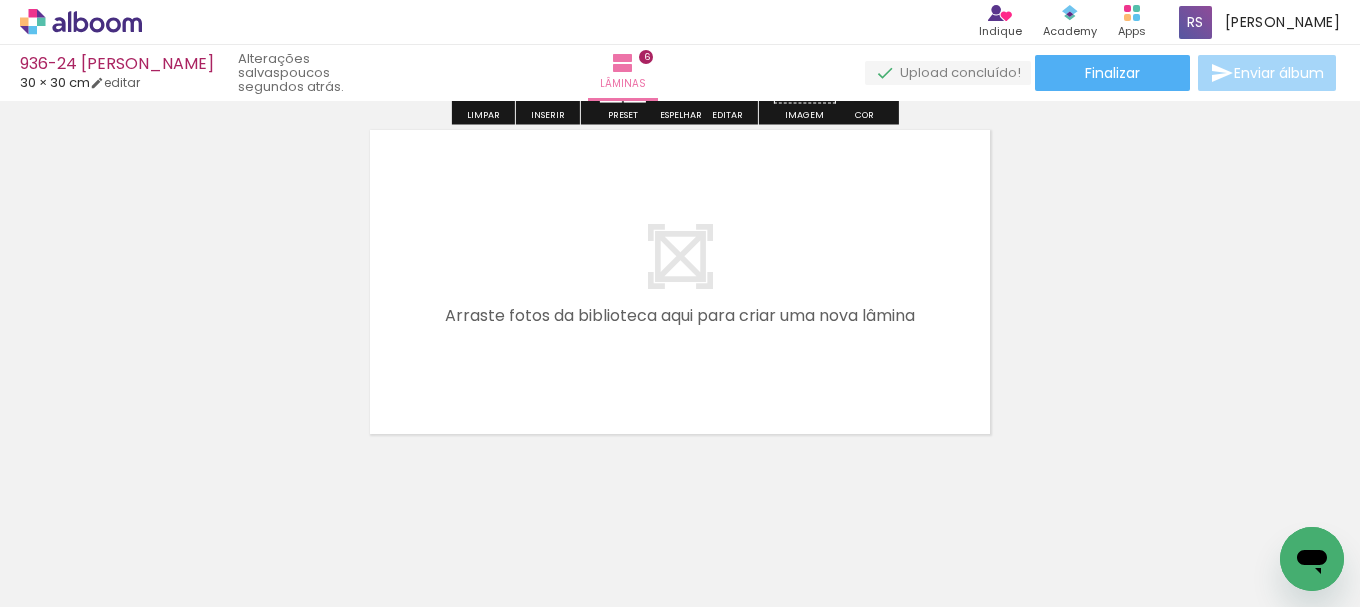 scroll, scrollTop: 2256, scrollLeft: 0, axis: vertical 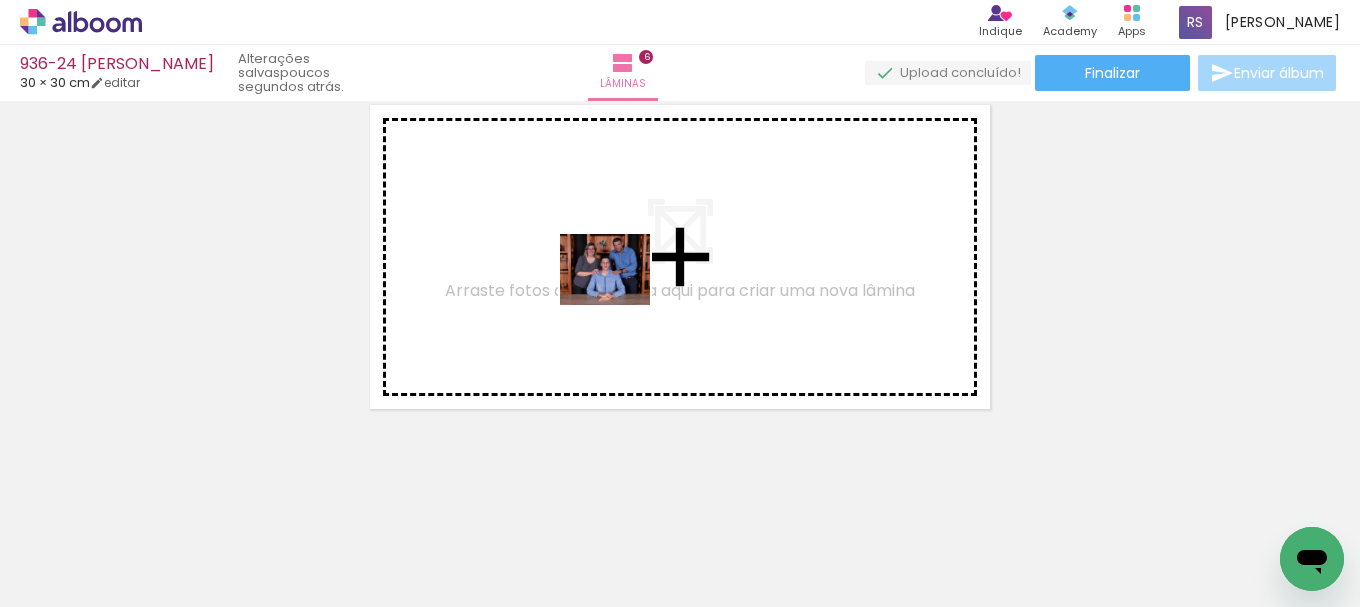 drag, startPoint x: 370, startPoint y: 529, endPoint x: 532, endPoint y: 439, distance: 185.32135 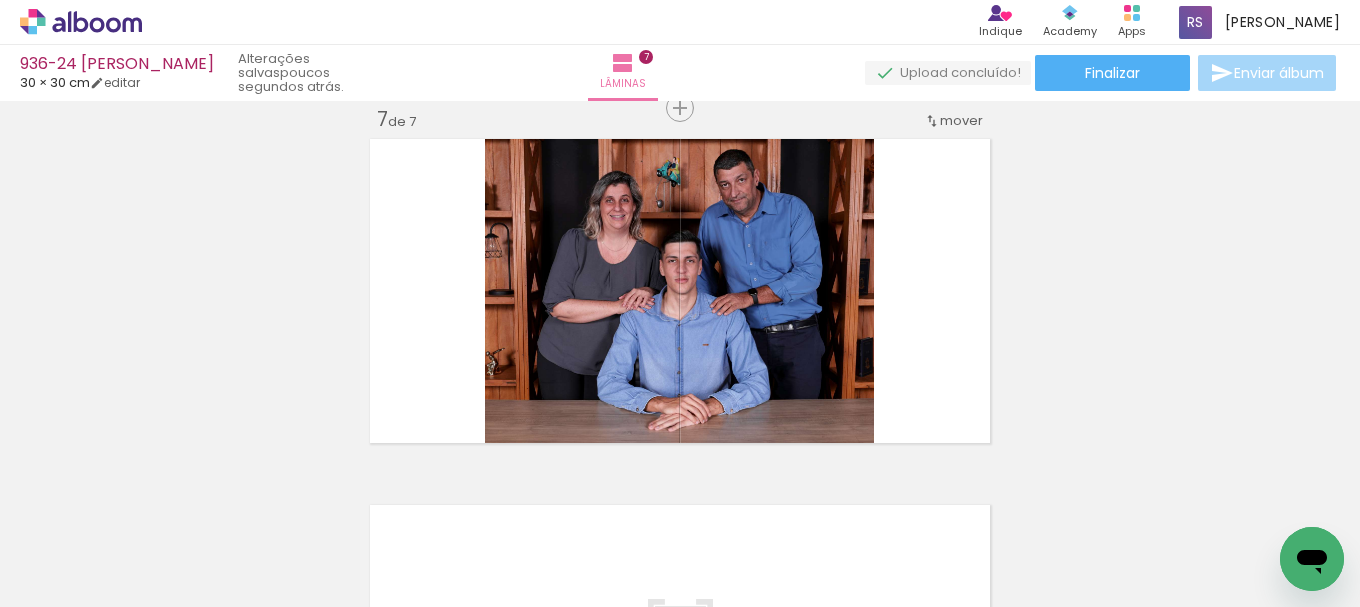 scroll, scrollTop: 2222, scrollLeft: 0, axis: vertical 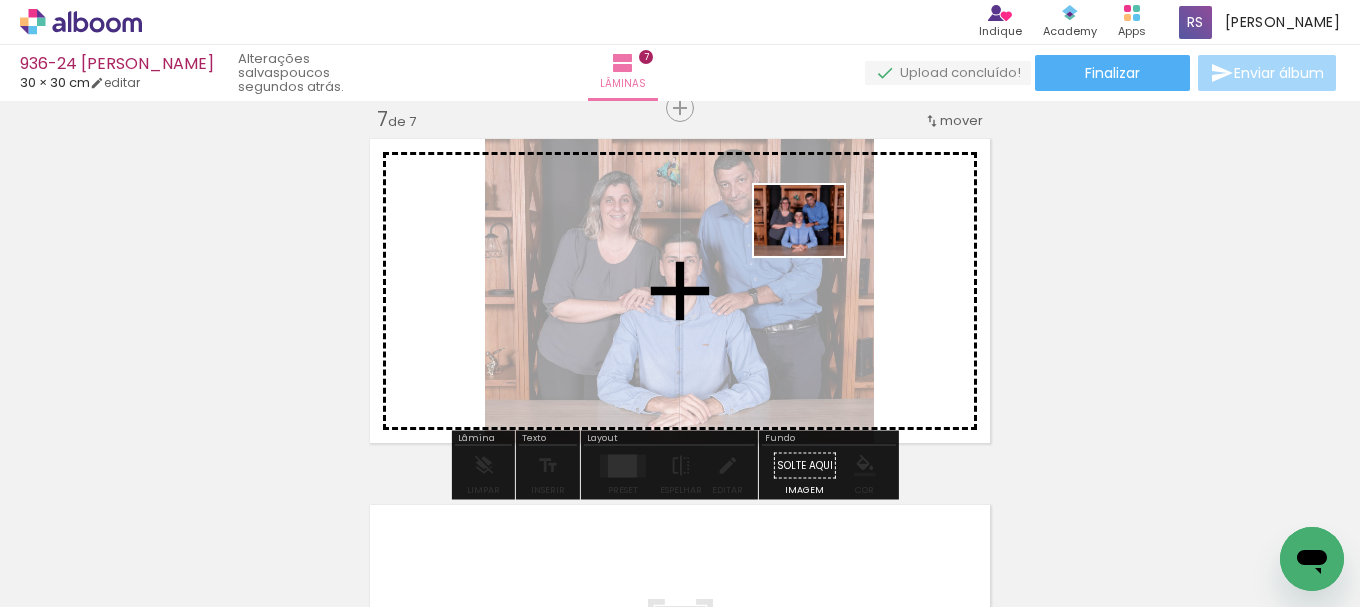 drag, startPoint x: 418, startPoint y: 523, endPoint x: 814, endPoint y: 245, distance: 483.8388 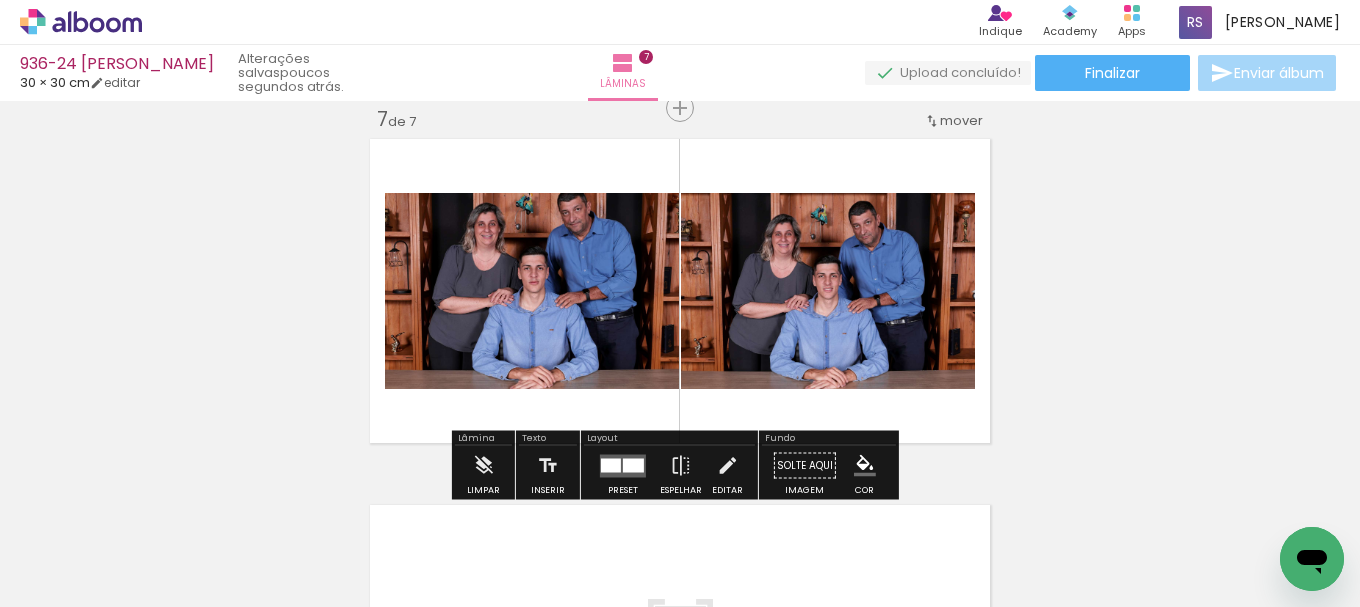 click at bounding box center [633, 465] 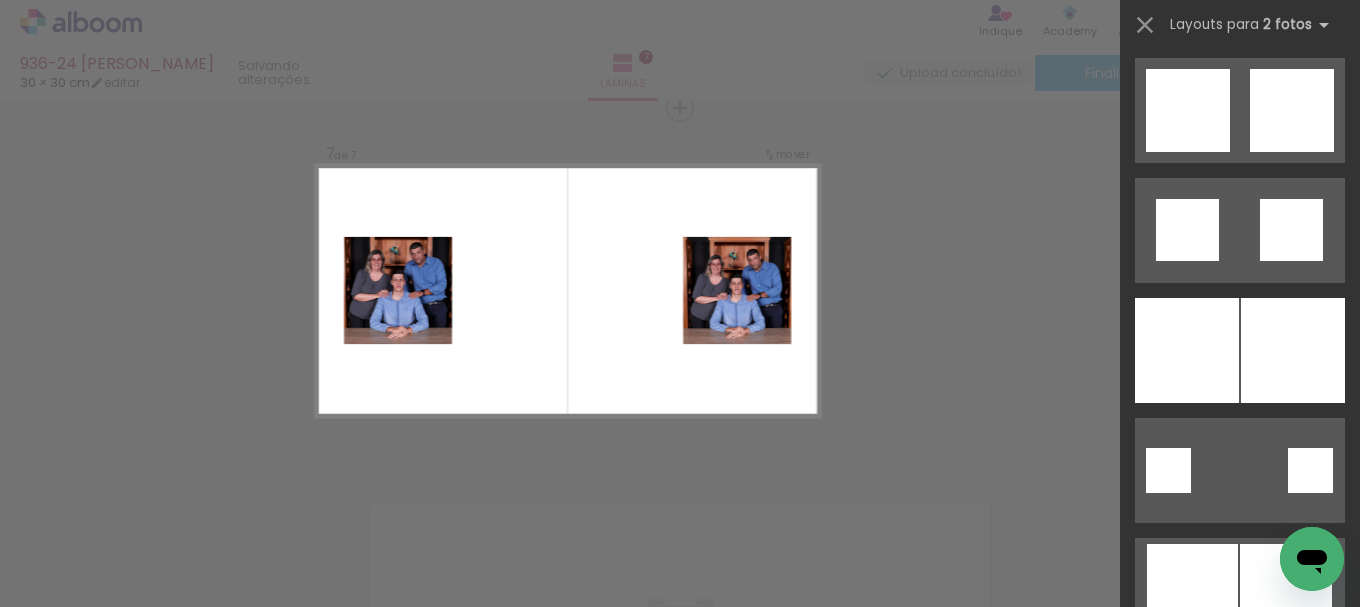 scroll, scrollTop: 3000, scrollLeft: 0, axis: vertical 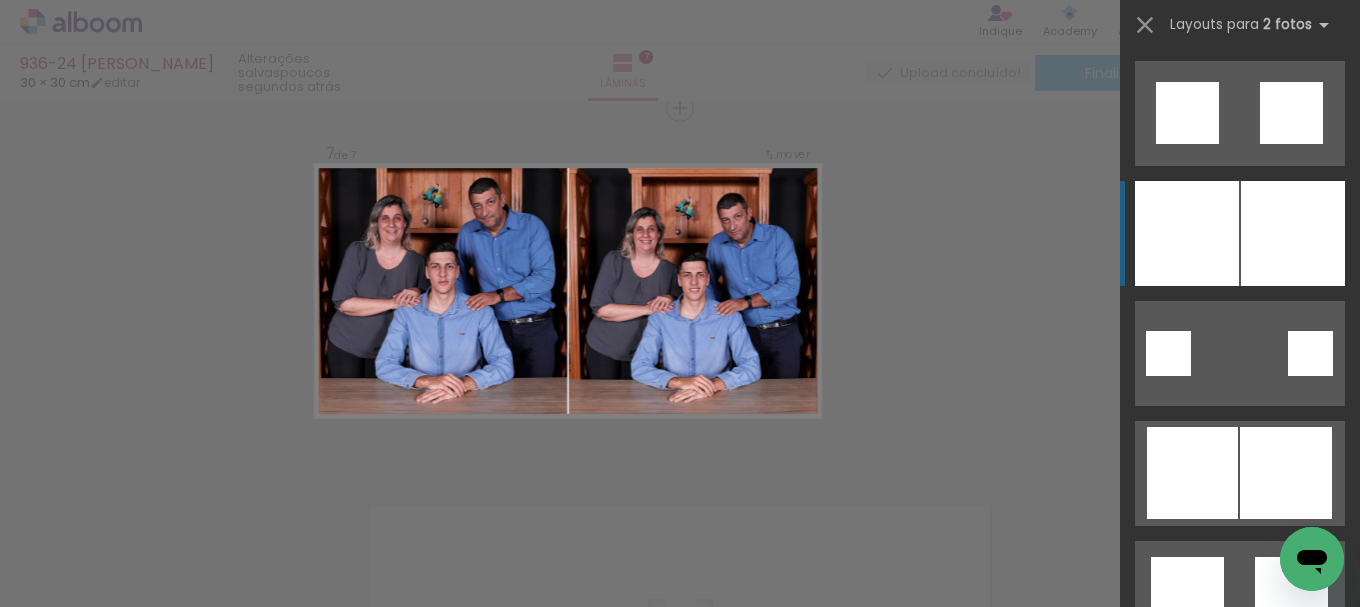 click at bounding box center (1293, 233) 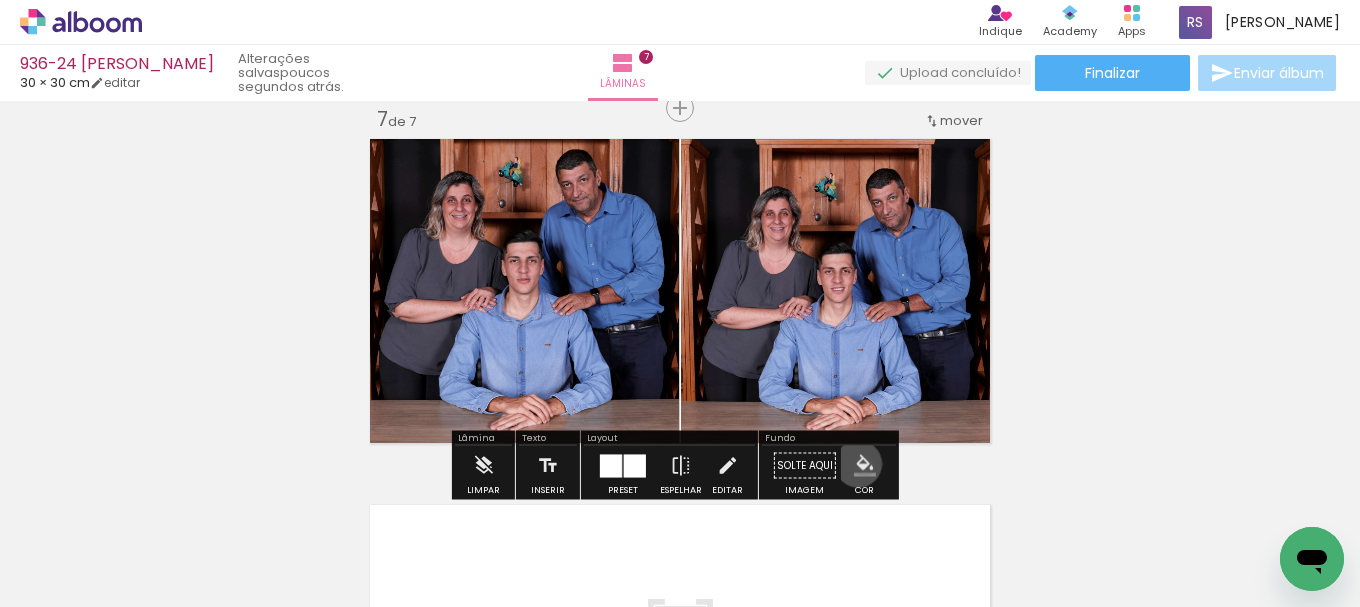 click at bounding box center [865, 466] 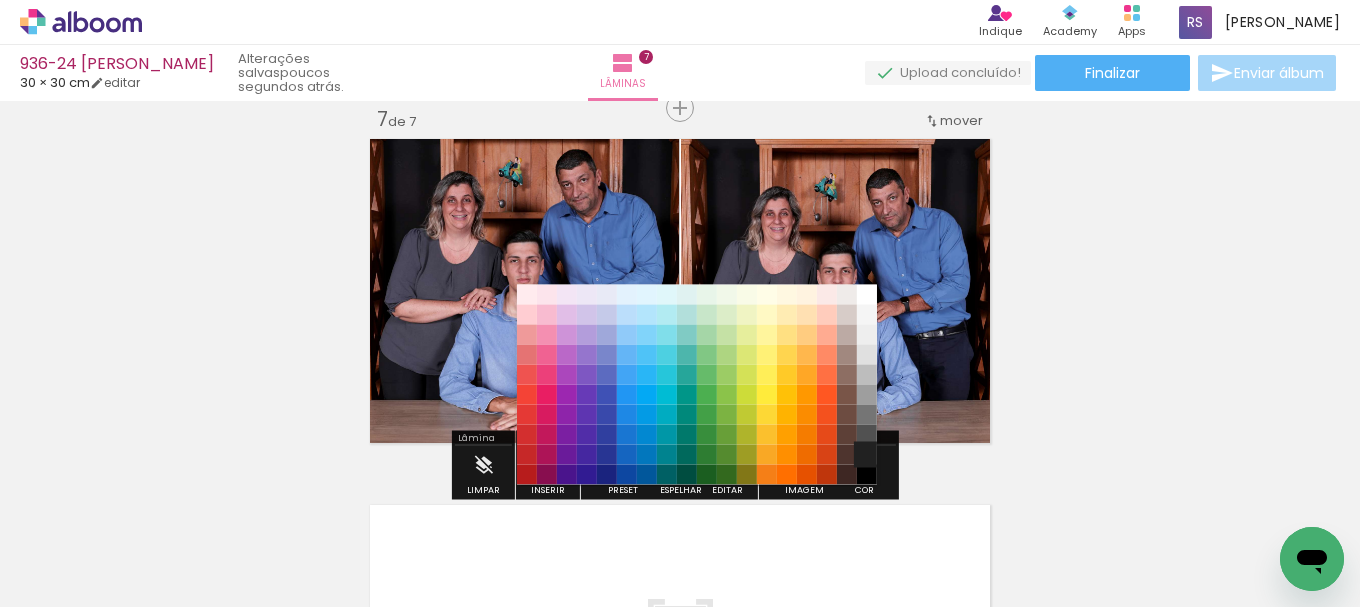 click on "#212121" at bounding box center [867, 455] 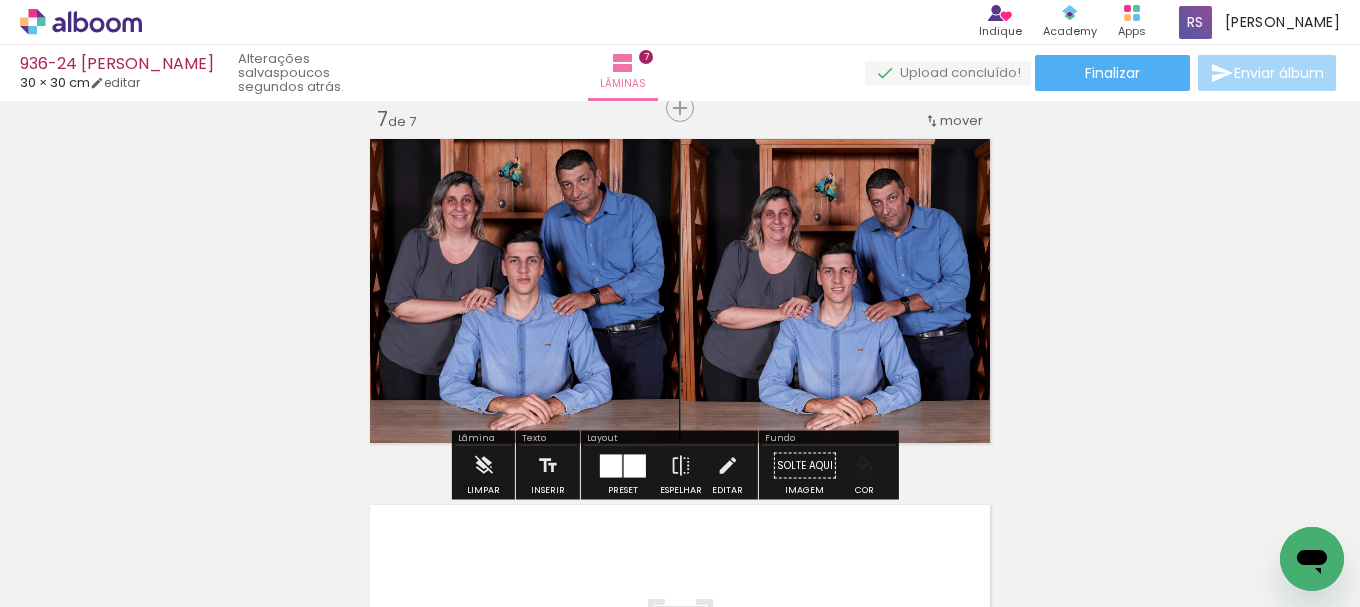 click at bounding box center (865, 466) 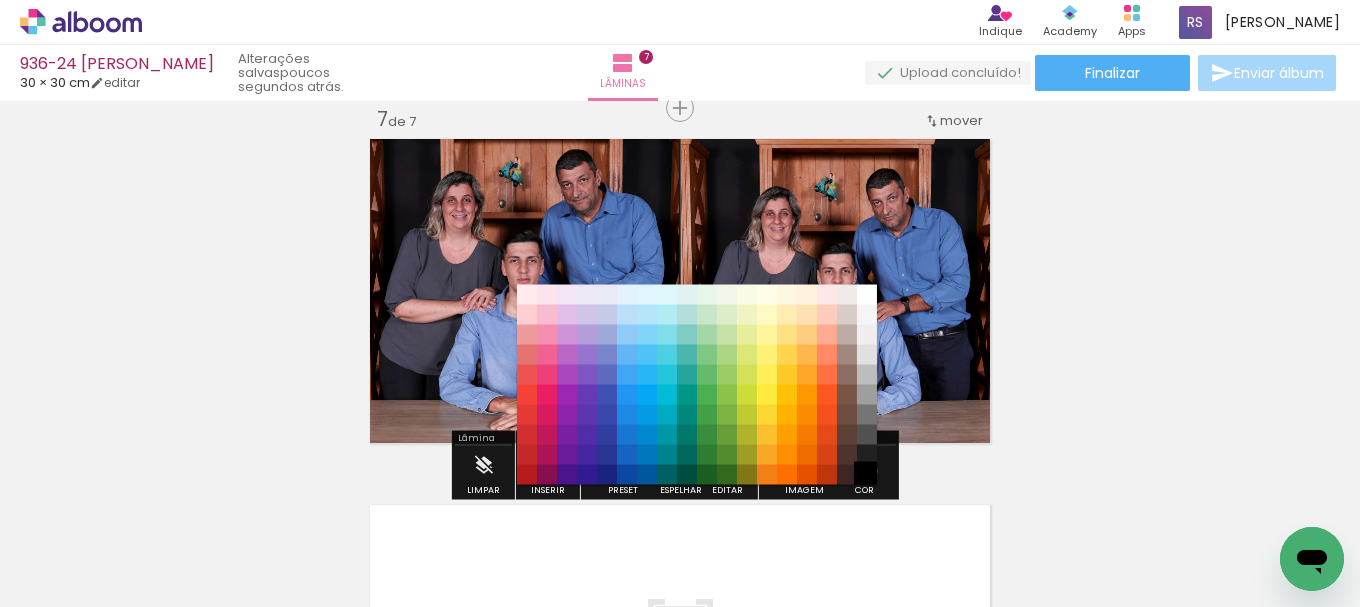 click on "#000000" at bounding box center [867, 475] 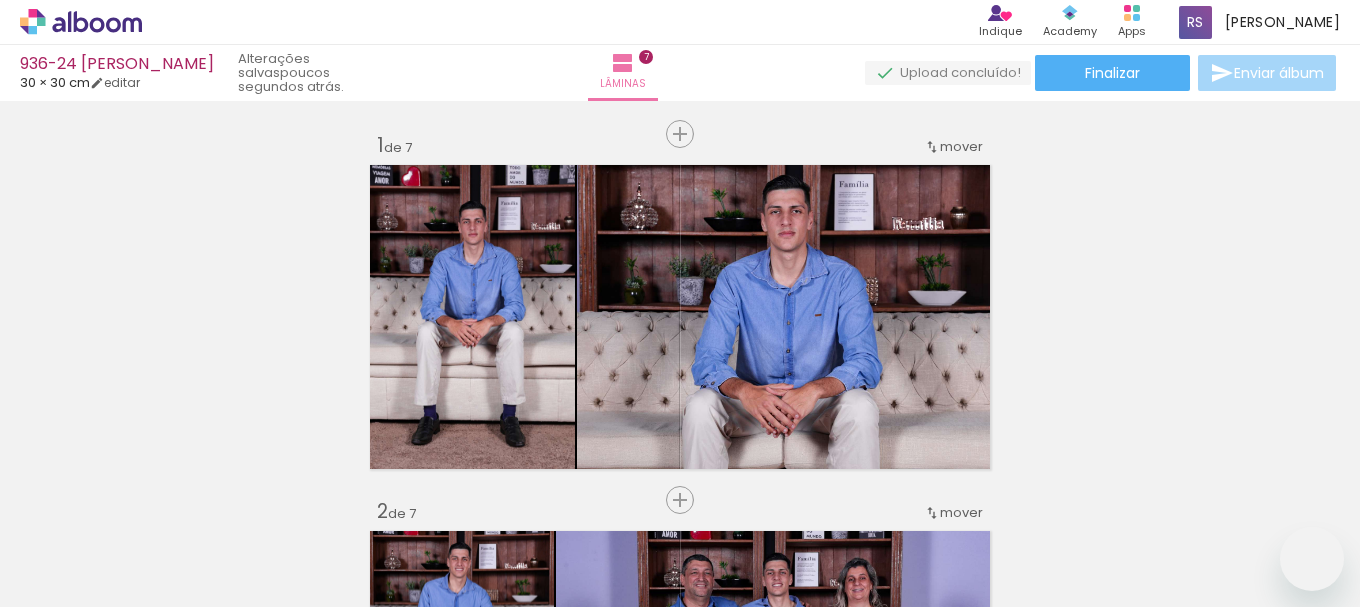 scroll, scrollTop: 0, scrollLeft: 0, axis: both 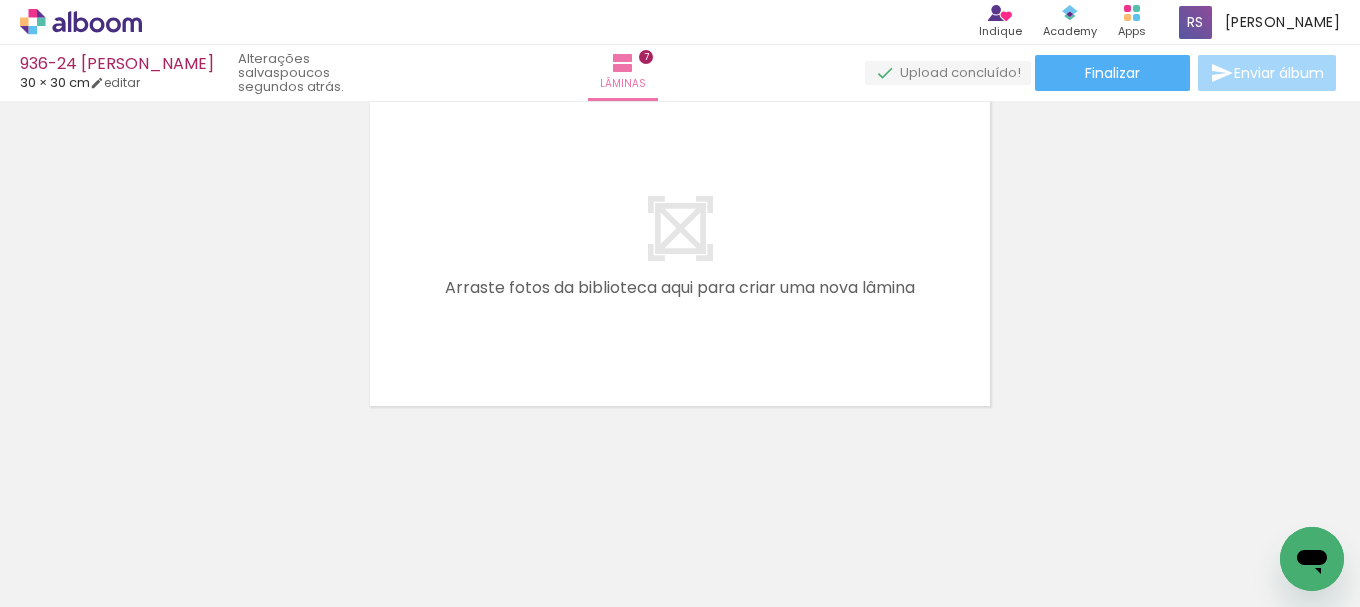click at bounding box center (-295, 539) 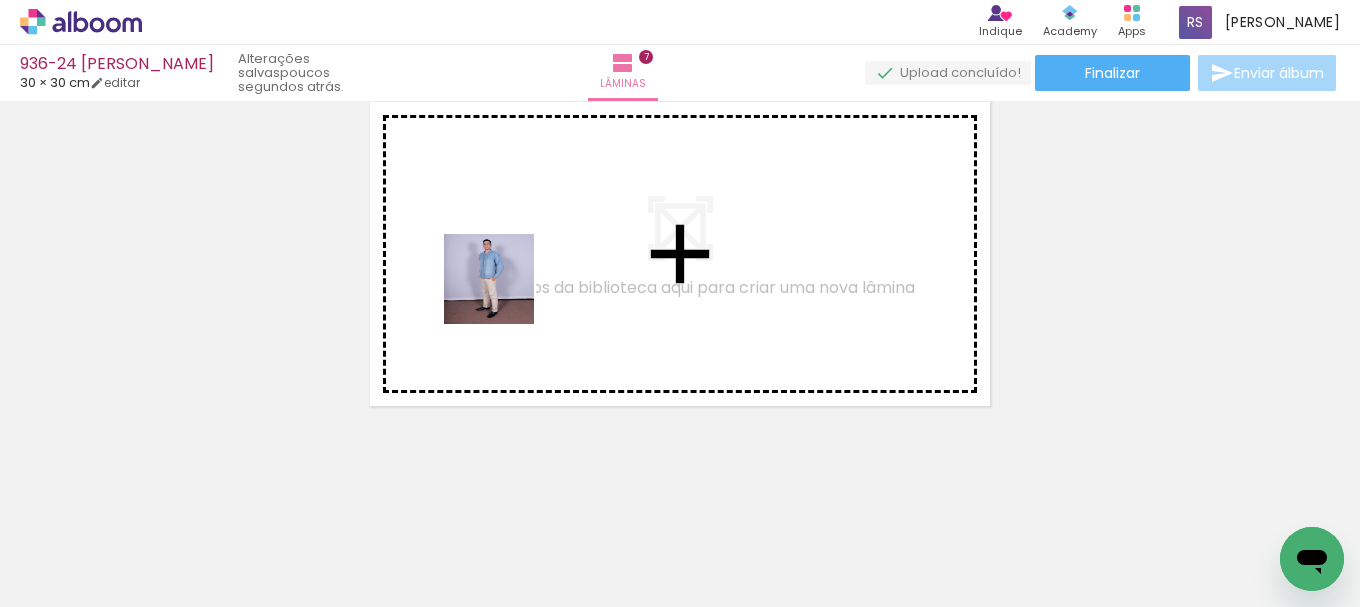 drag, startPoint x: 417, startPoint y: 477, endPoint x: 529, endPoint y: 243, distance: 259.42242 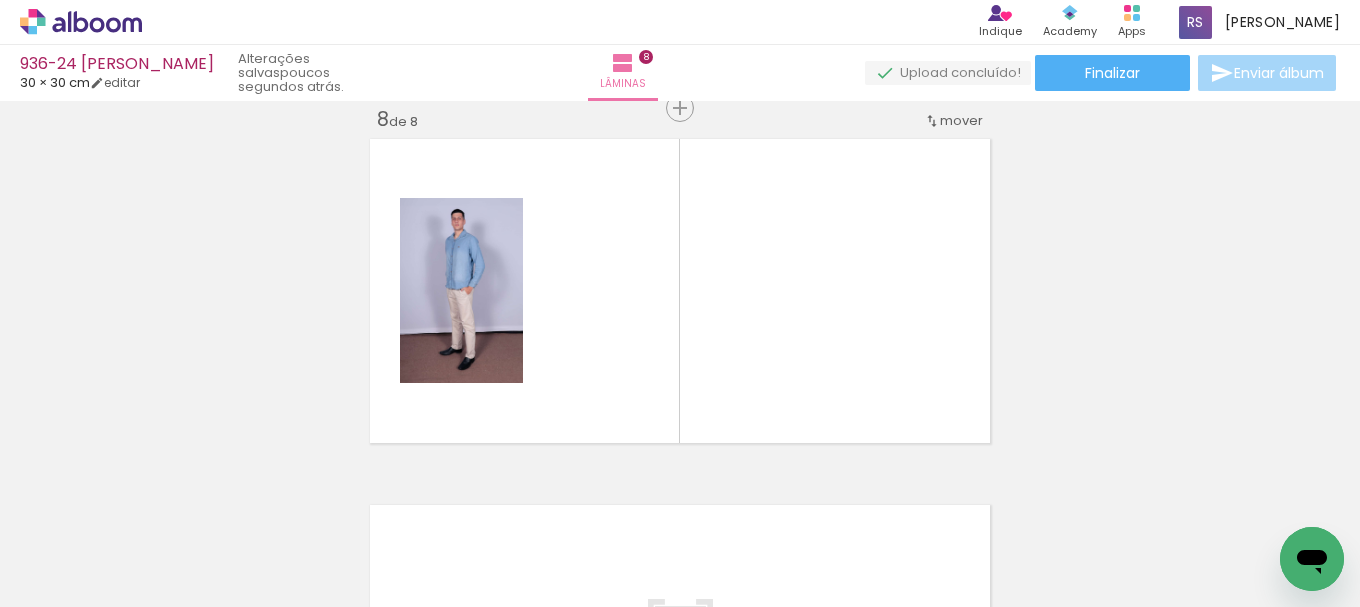 scroll, scrollTop: 2588, scrollLeft: 0, axis: vertical 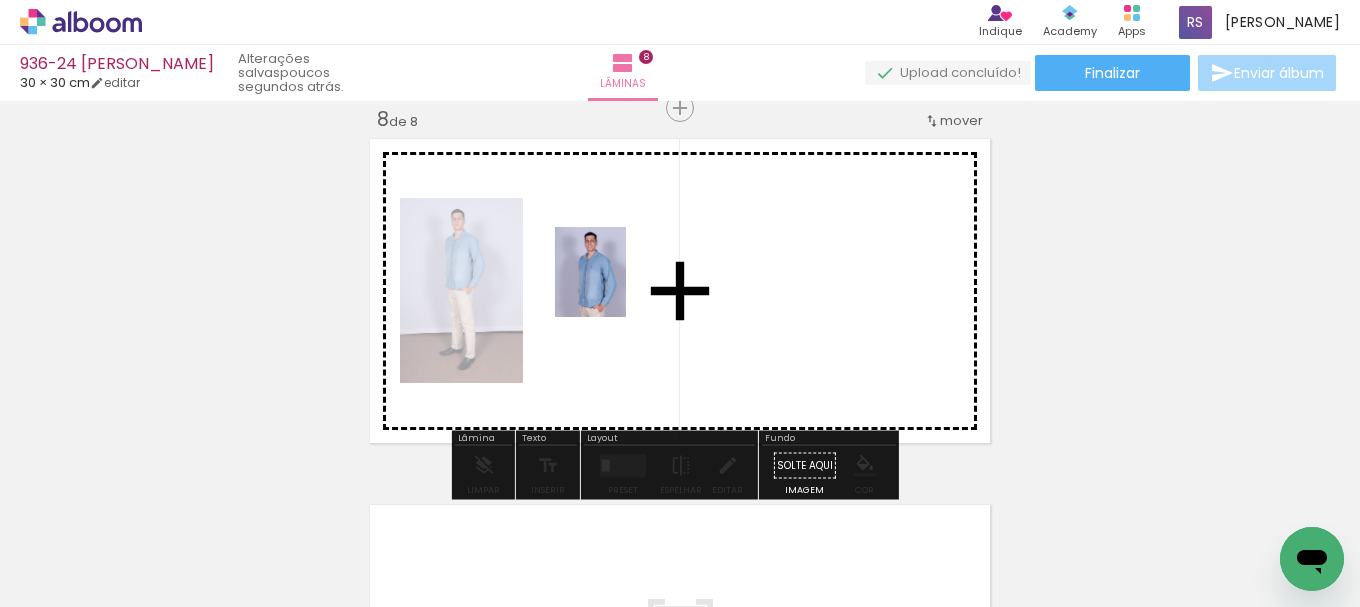 drag, startPoint x: 390, startPoint y: 531, endPoint x: 562, endPoint y: 416, distance: 206.90337 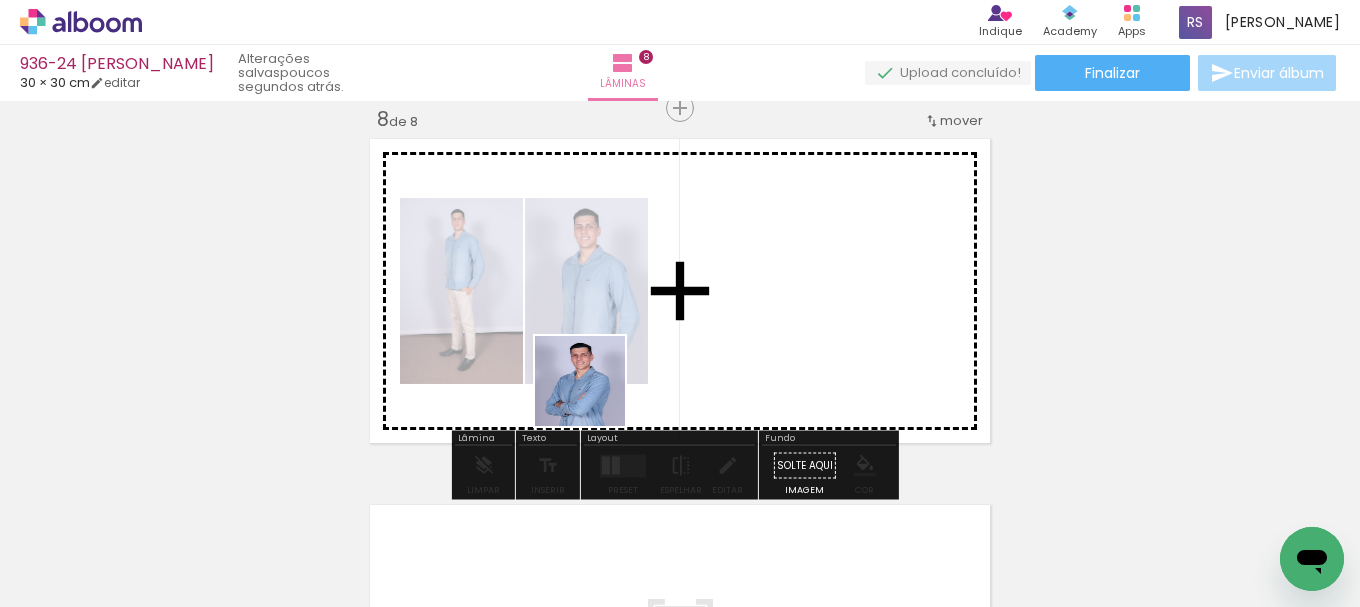 drag, startPoint x: 358, startPoint y: 532, endPoint x: 752, endPoint y: 302, distance: 456.21924 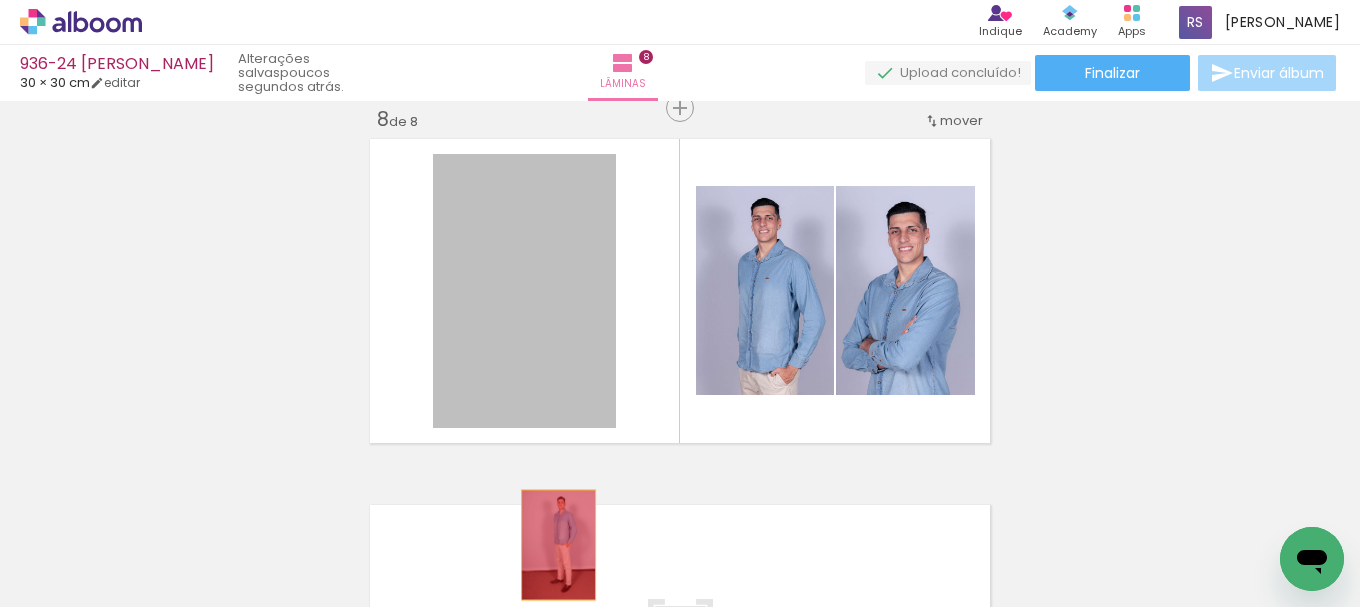 drag, startPoint x: 536, startPoint y: 288, endPoint x: 495, endPoint y: 545, distance: 260.24988 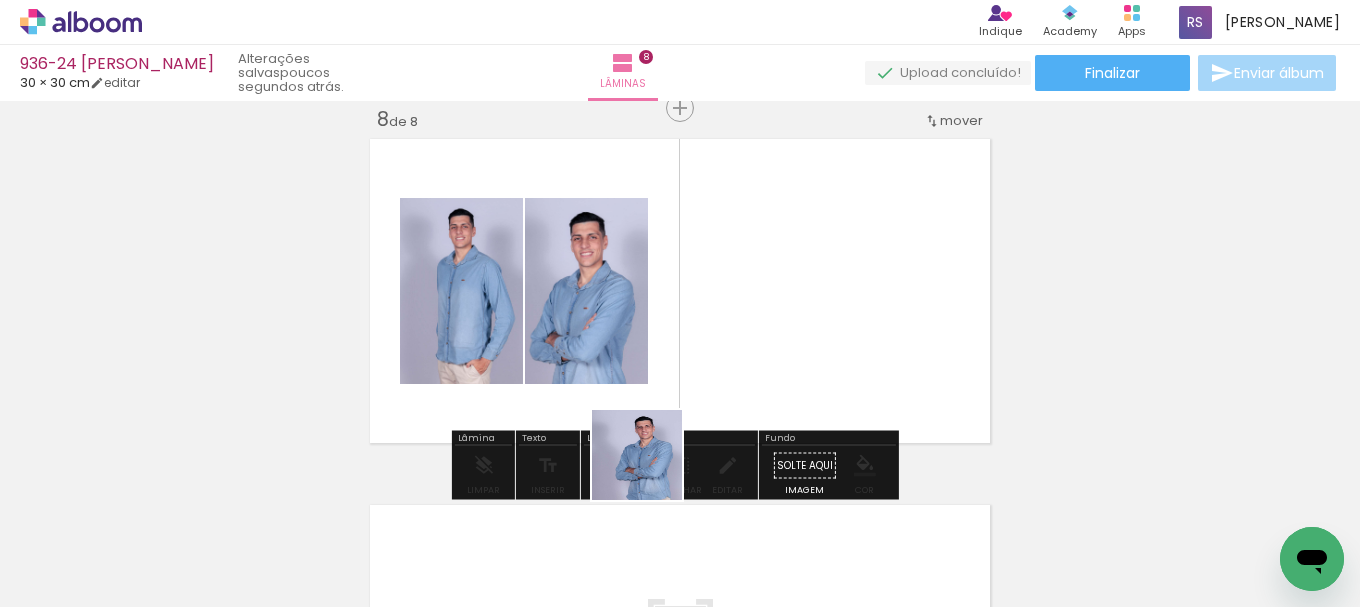 drag, startPoint x: 611, startPoint y: 524, endPoint x: 700, endPoint y: 418, distance: 138.40881 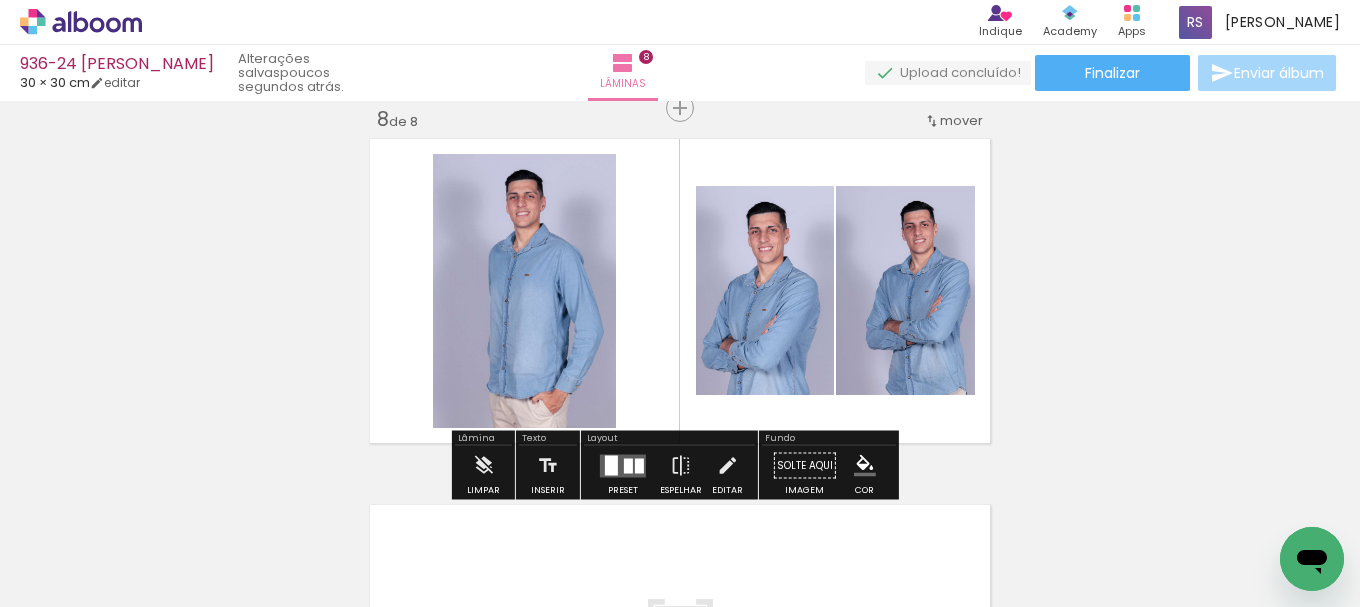 click at bounding box center (623, 465) 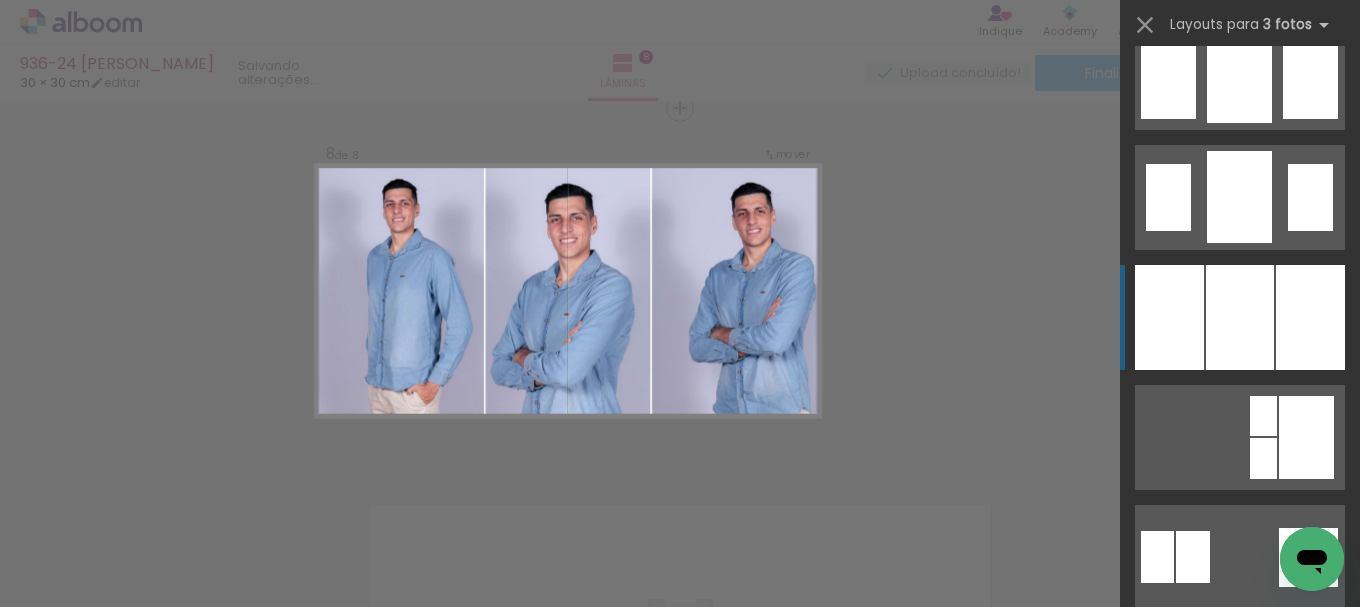 scroll, scrollTop: 1600, scrollLeft: 0, axis: vertical 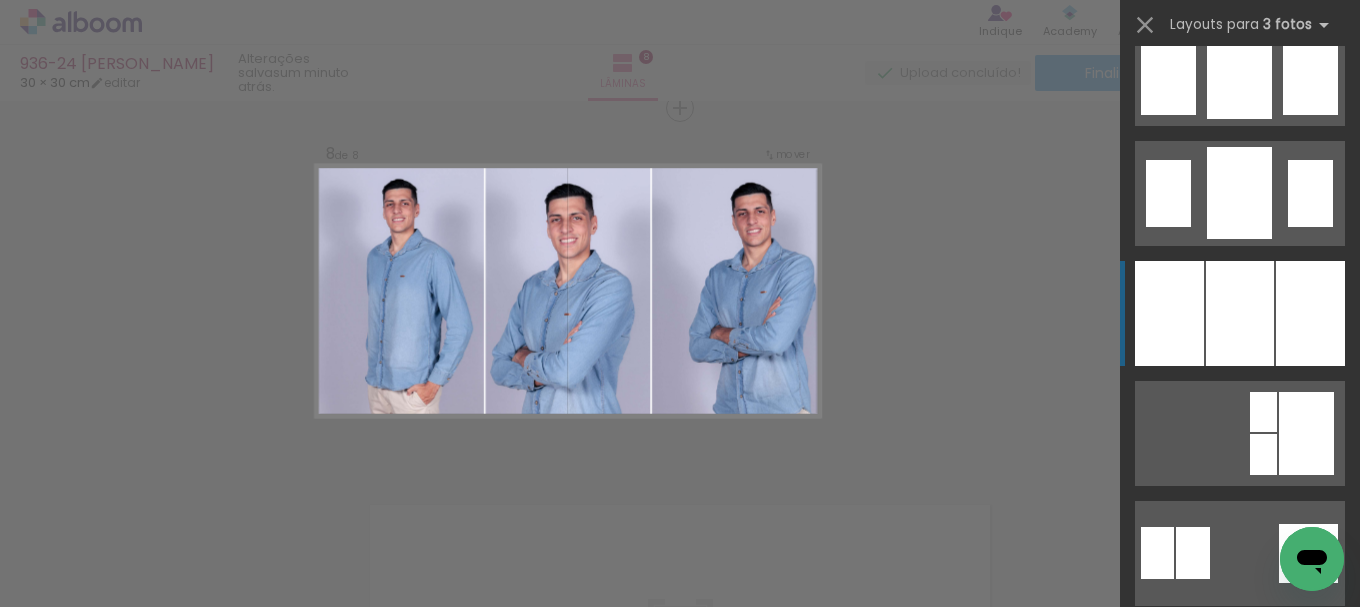 click at bounding box center [1310, 313] 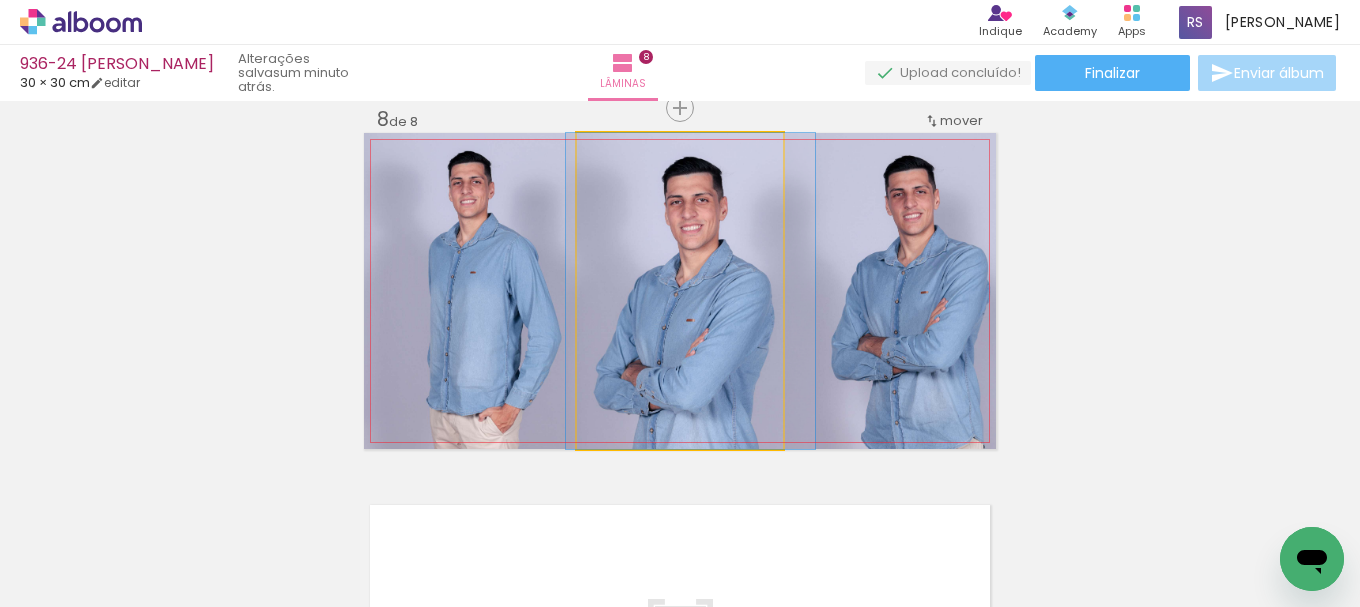 drag, startPoint x: 648, startPoint y: 291, endPoint x: 659, endPoint y: 288, distance: 11.401754 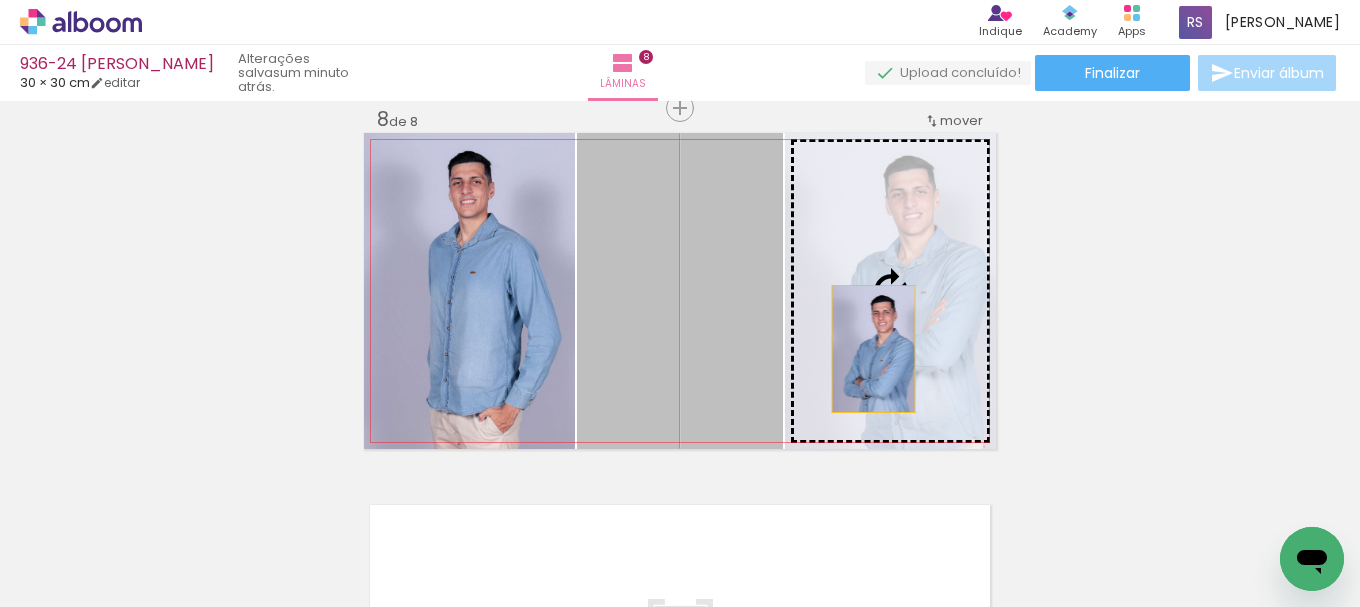 drag, startPoint x: 717, startPoint y: 373, endPoint x: 862, endPoint y: 348, distance: 147.13939 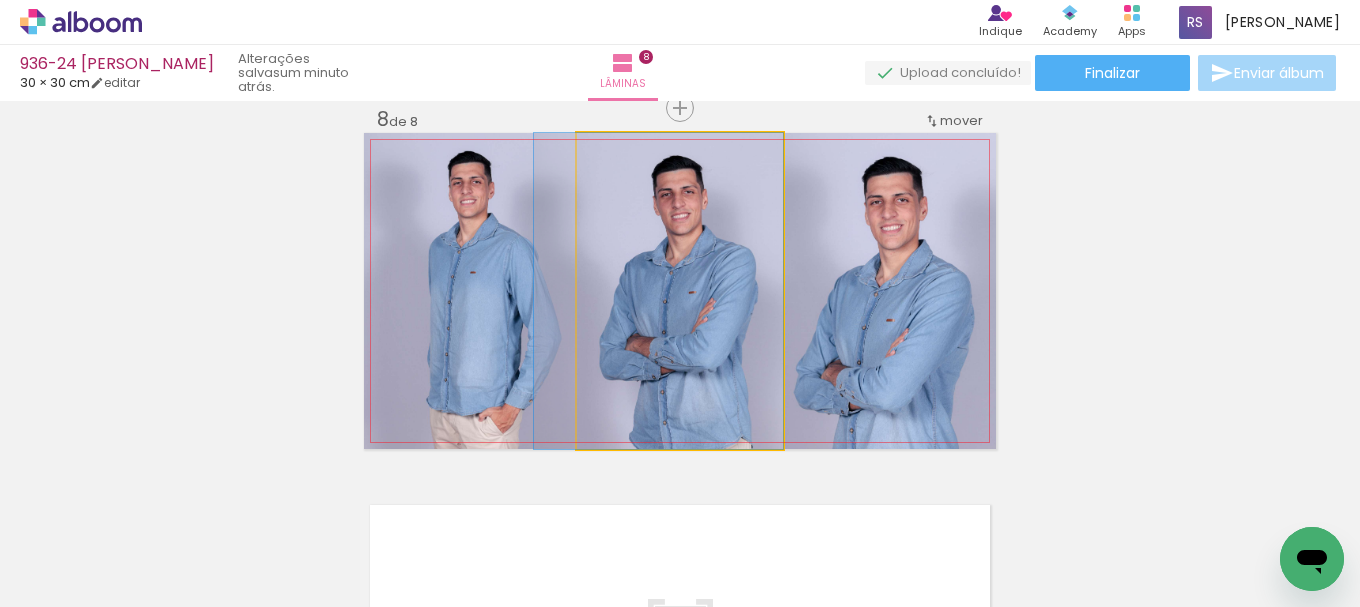 drag, startPoint x: 743, startPoint y: 337, endPoint x: 710, endPoint y: 331, distance: 33.54102 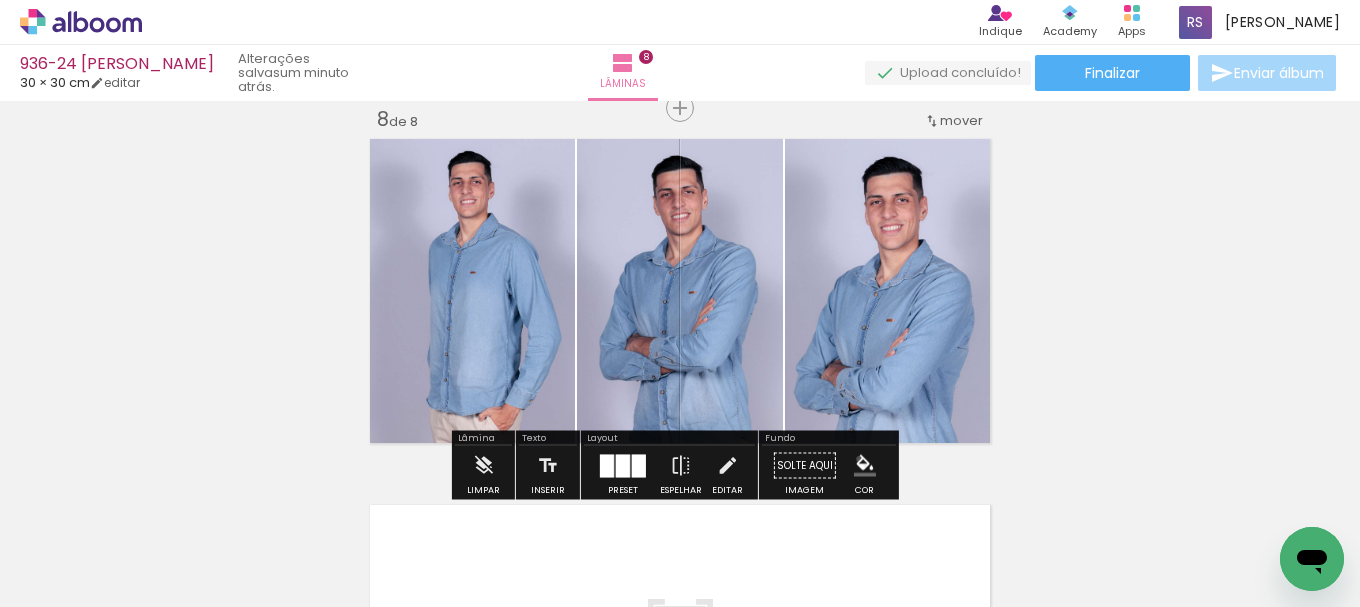 click at bounding box center [865, 466] 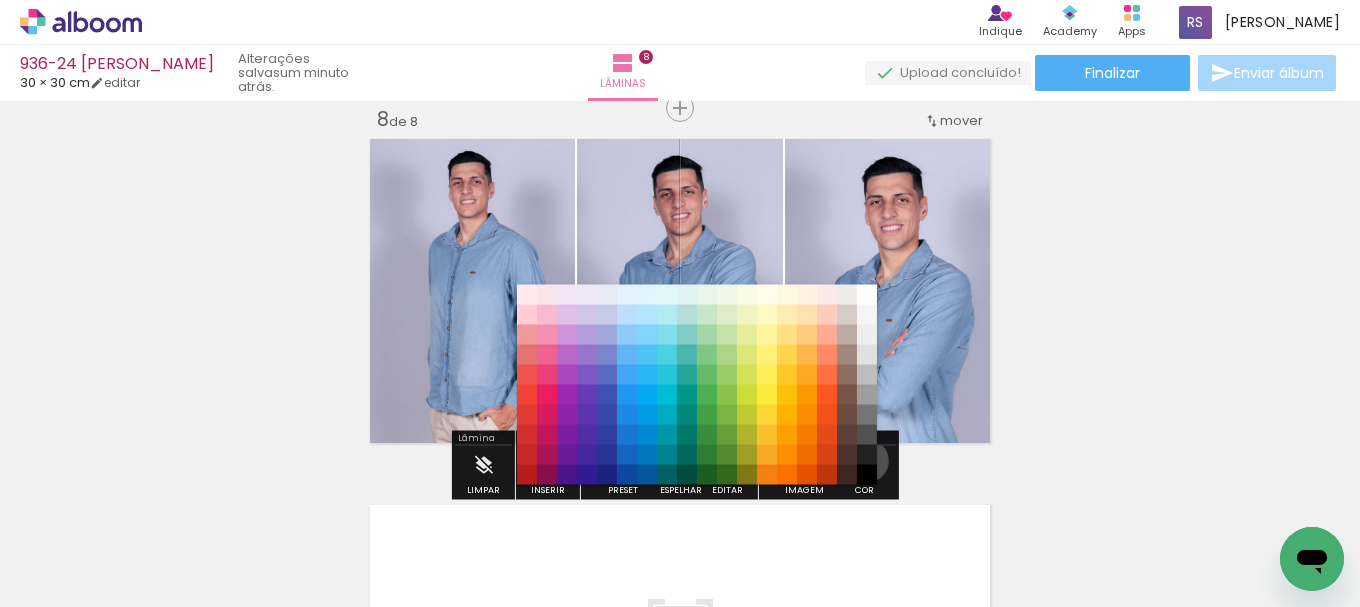 click on "#000000" at bounding box center [867, 475] 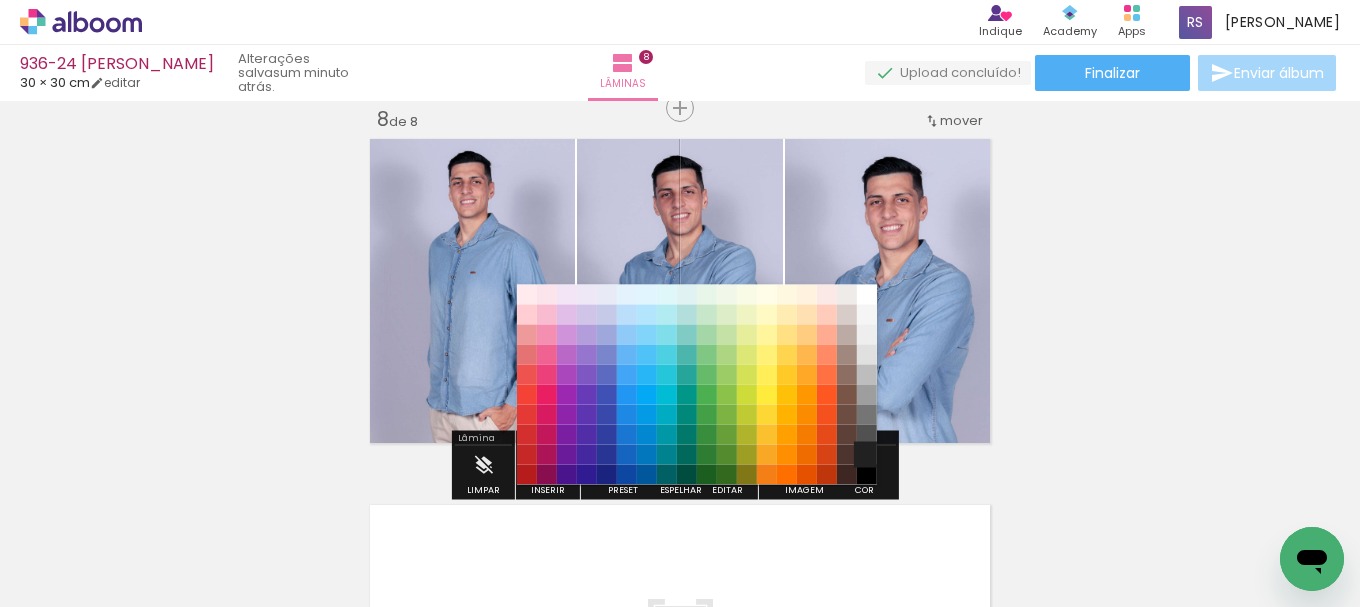 click on "#212121" at bounding box center (867, 455) 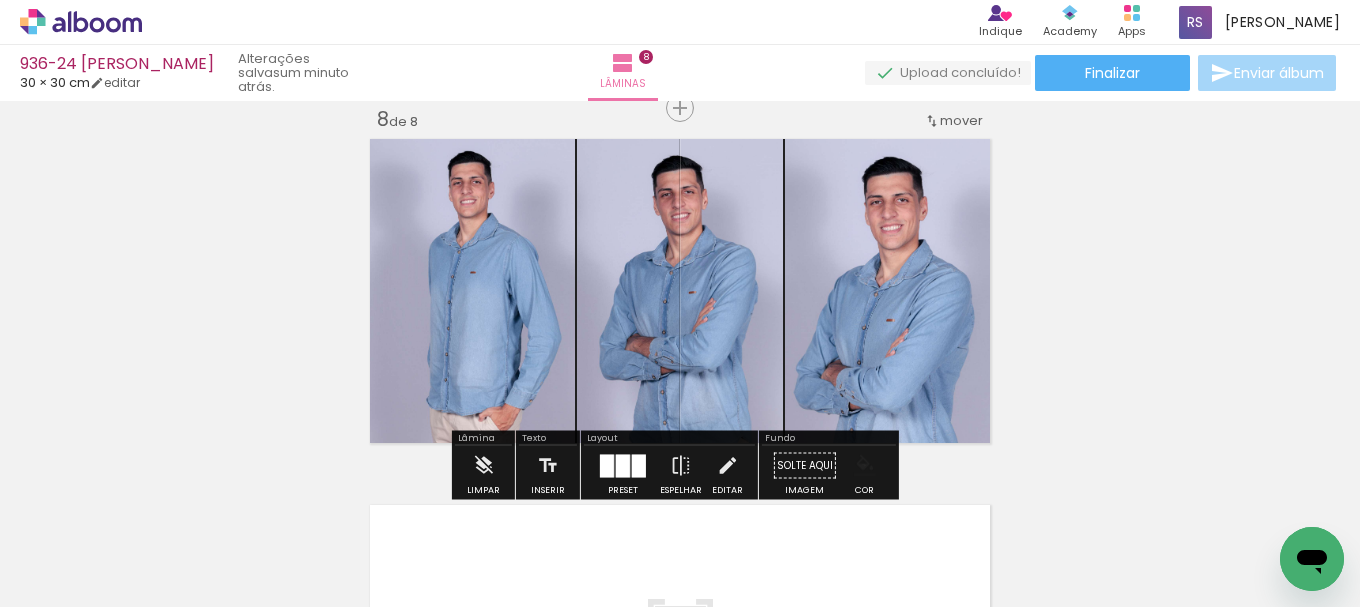 click at bounding box center (865, 466) 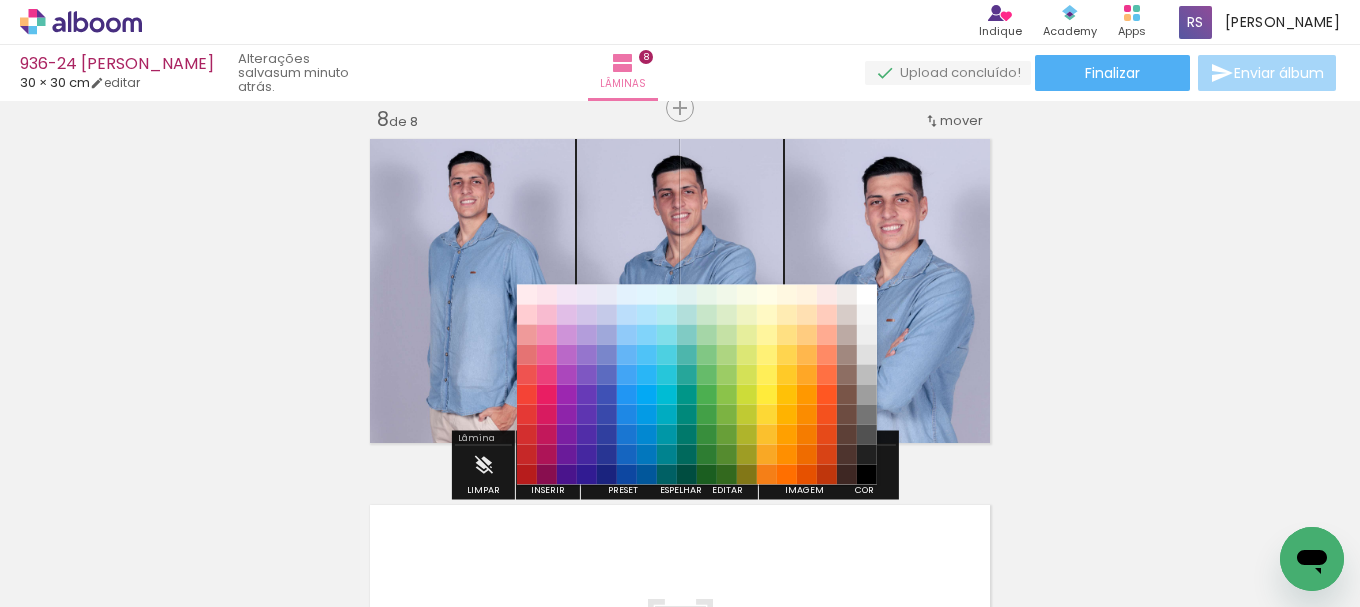 click on "#000000" at bounding box center [867, 475] 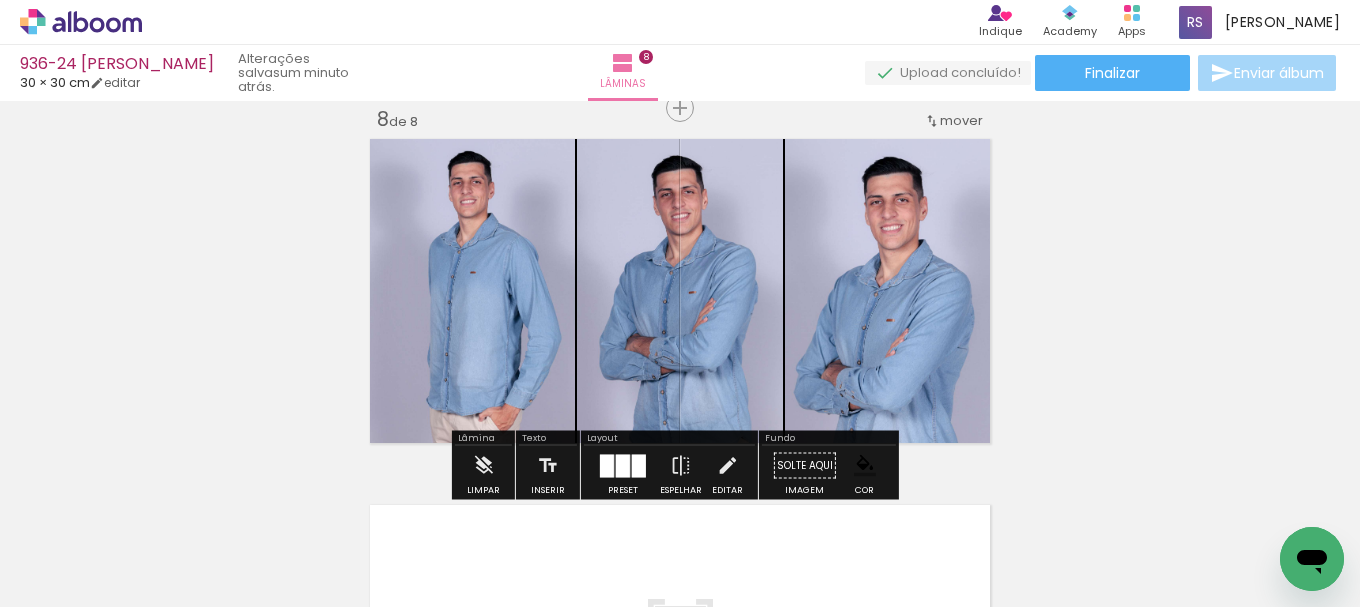 drag, startPoint x: 625, startPoint y: 454, endPoint x: 769, endPoint y: 432, distance: 145.67087 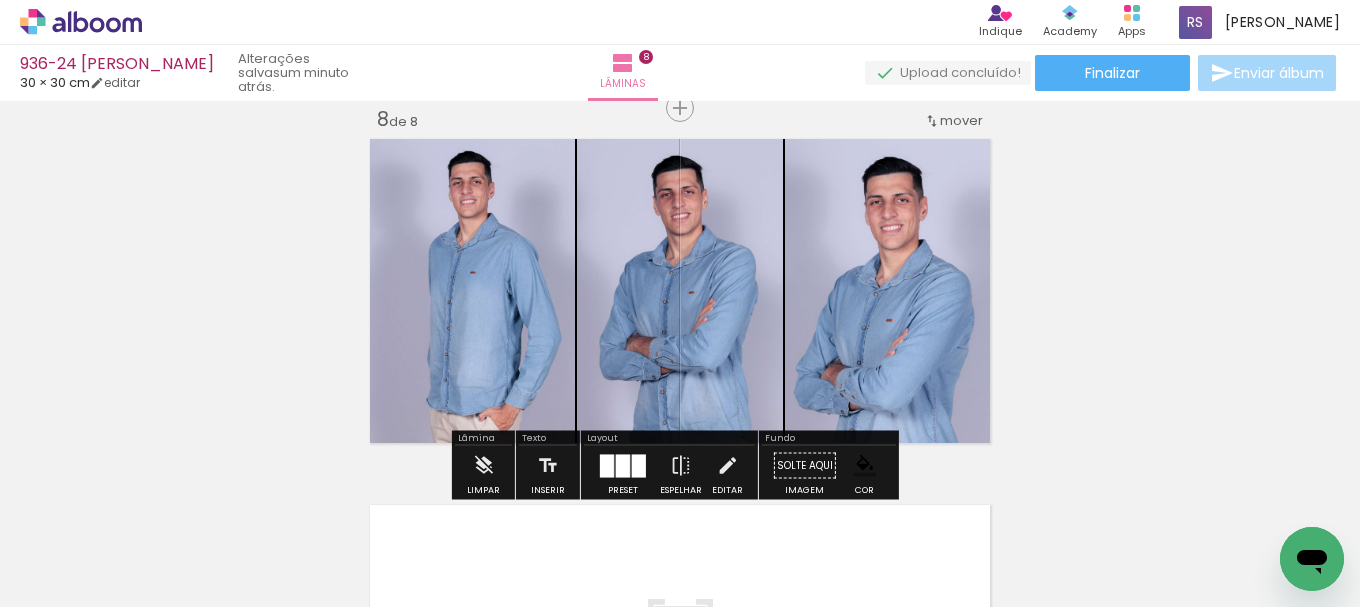 click at bounding box center [623, 465] 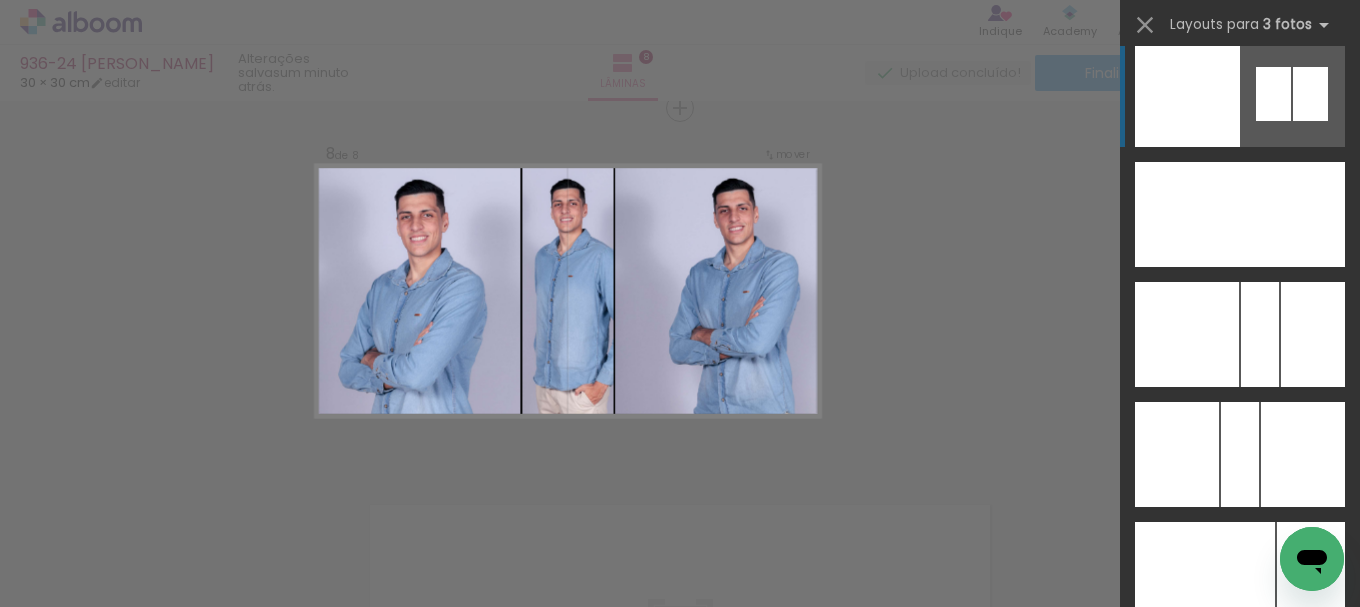 scroll, scrollTop: 14743, scrollLeft: 0, axis: vertical 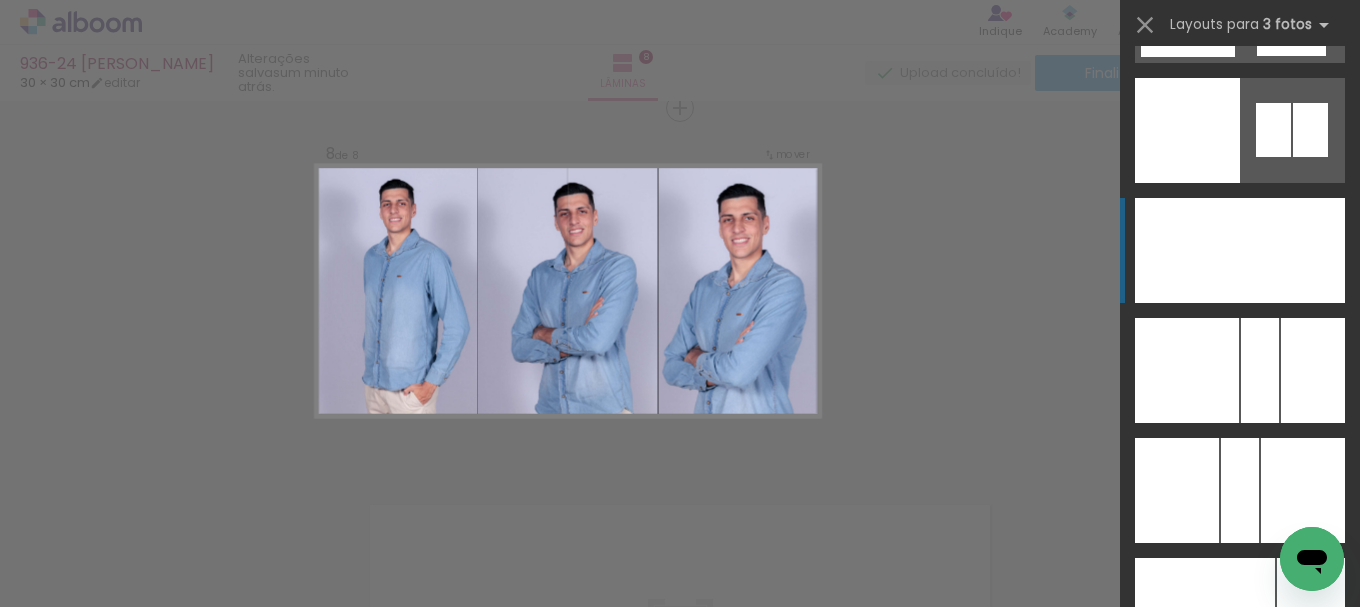 click at bounding box center (1293, -110) 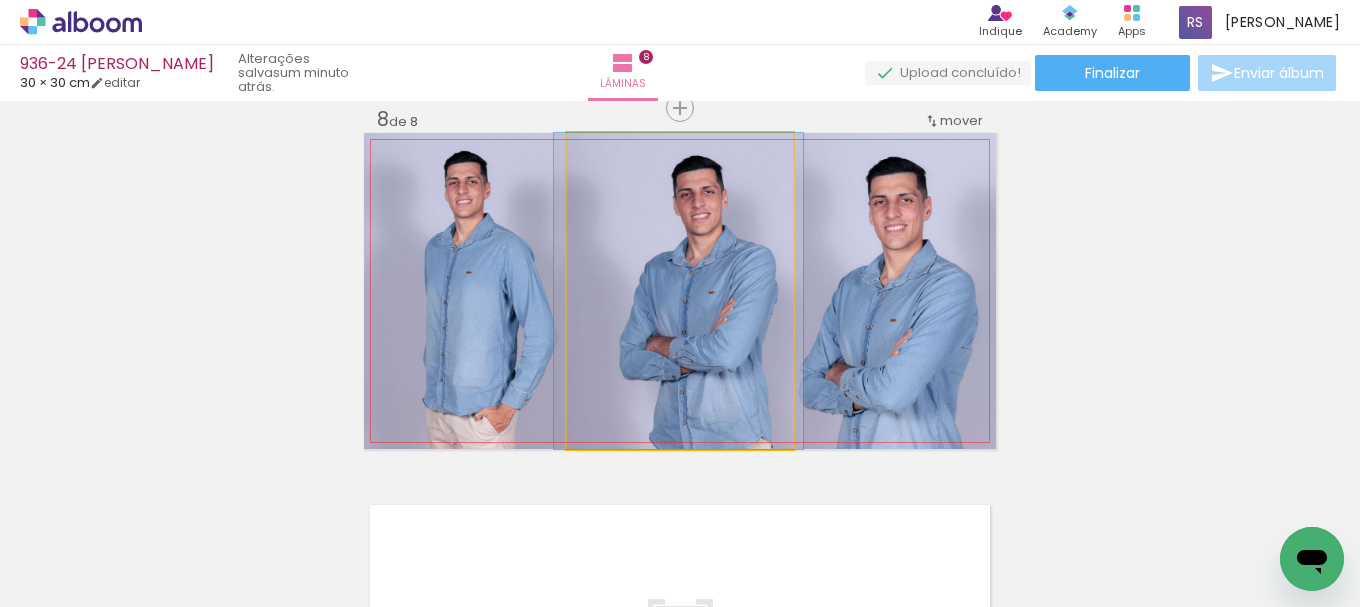 drag, startPoint x: 681, startPoint y: 356, endPoint x: 691, endPoint y: 355, distance: 10.049875 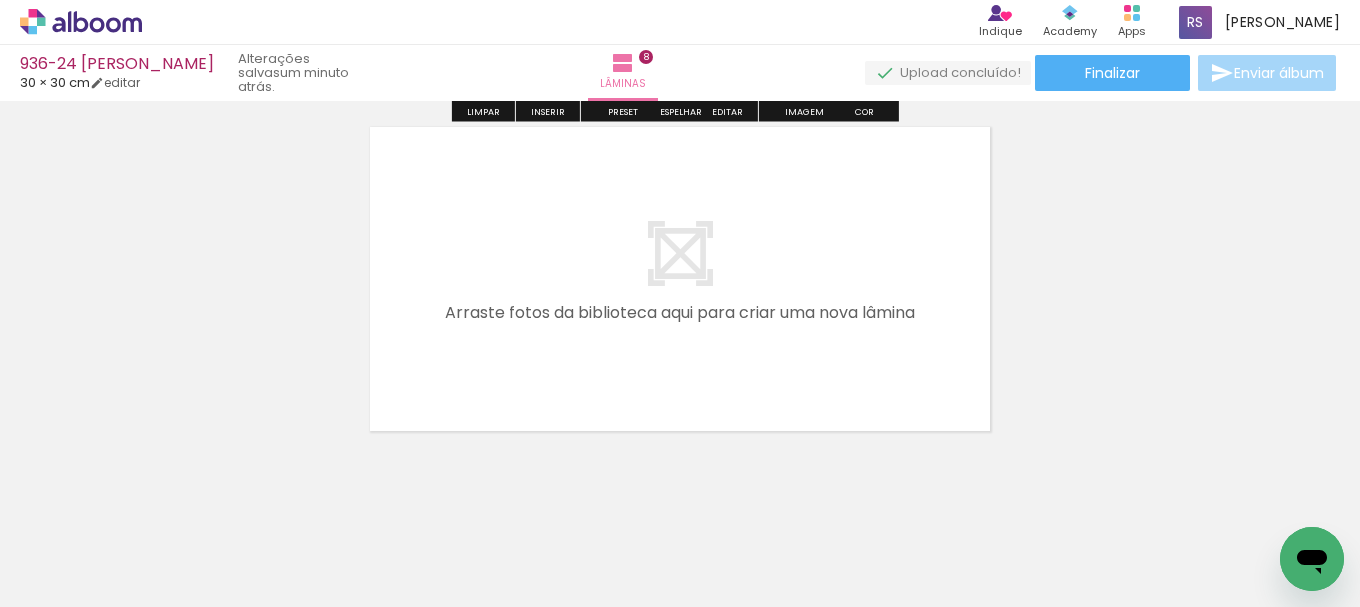 scroll, scrollTop: 2988, scrollLeft: 0, axis: vertical 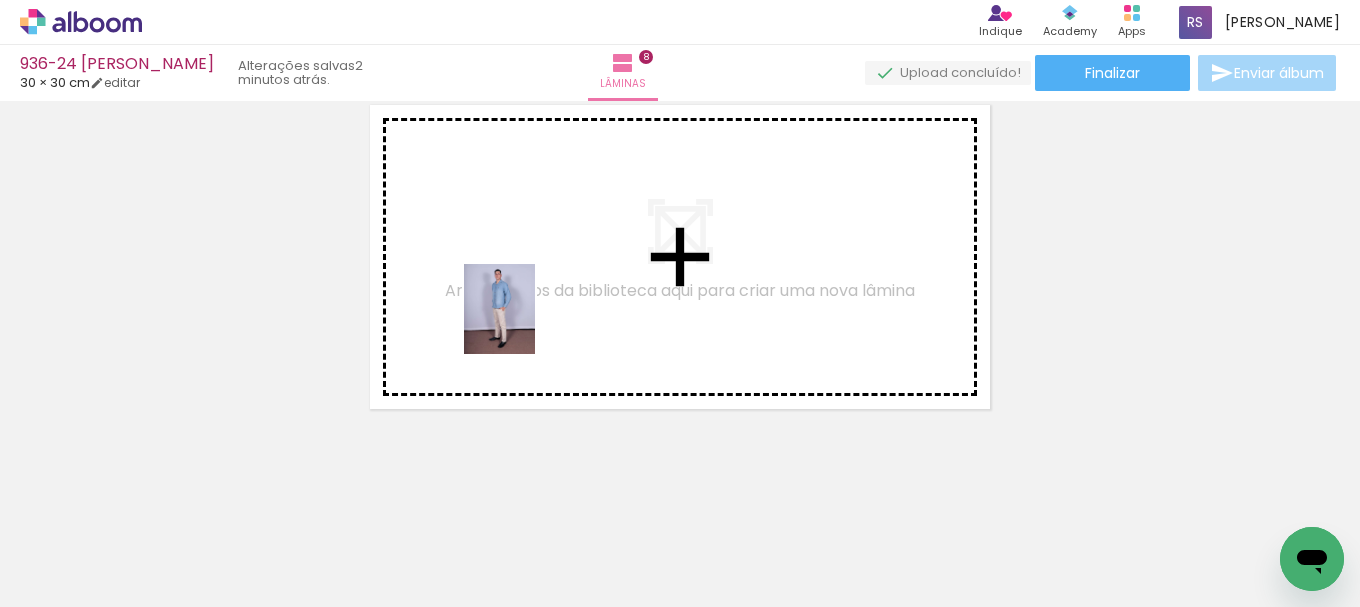 drag, startPoint x: 411, startPoint y: 510, endPoint x: 379, endPoint y: 531, distance: 38.27532 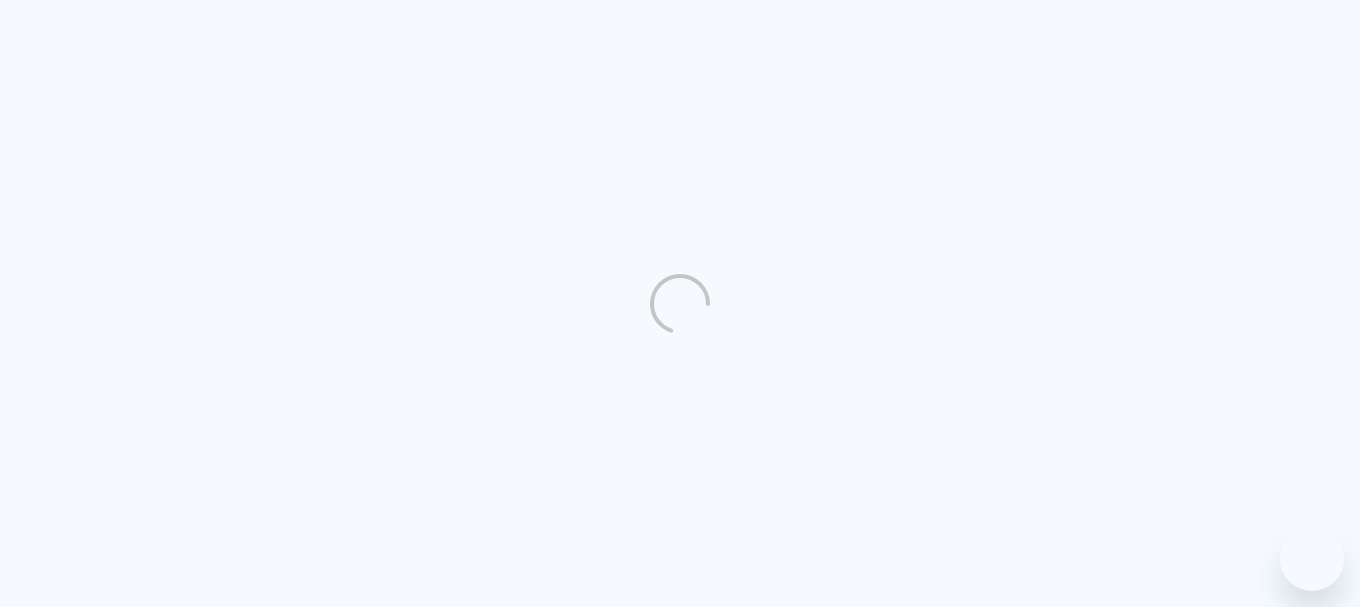 scroll, scrollTop: 0, scrollLeft: 0, axis: both 